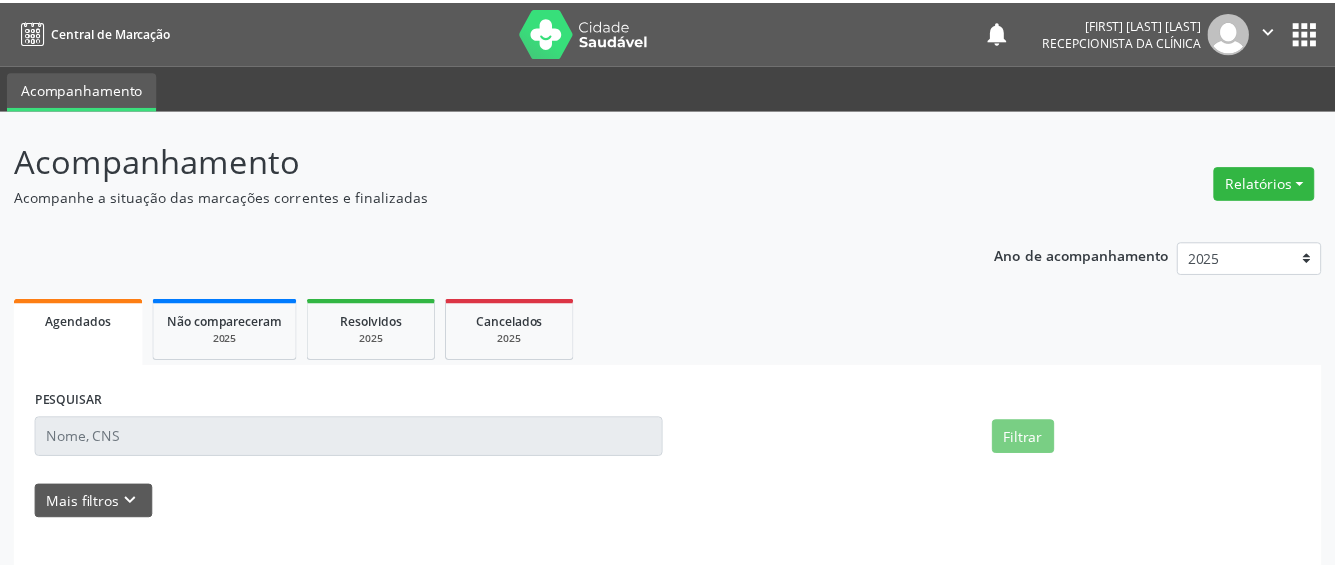 scroll, scrollTop: 0, scrollLeft: 0, axis: both 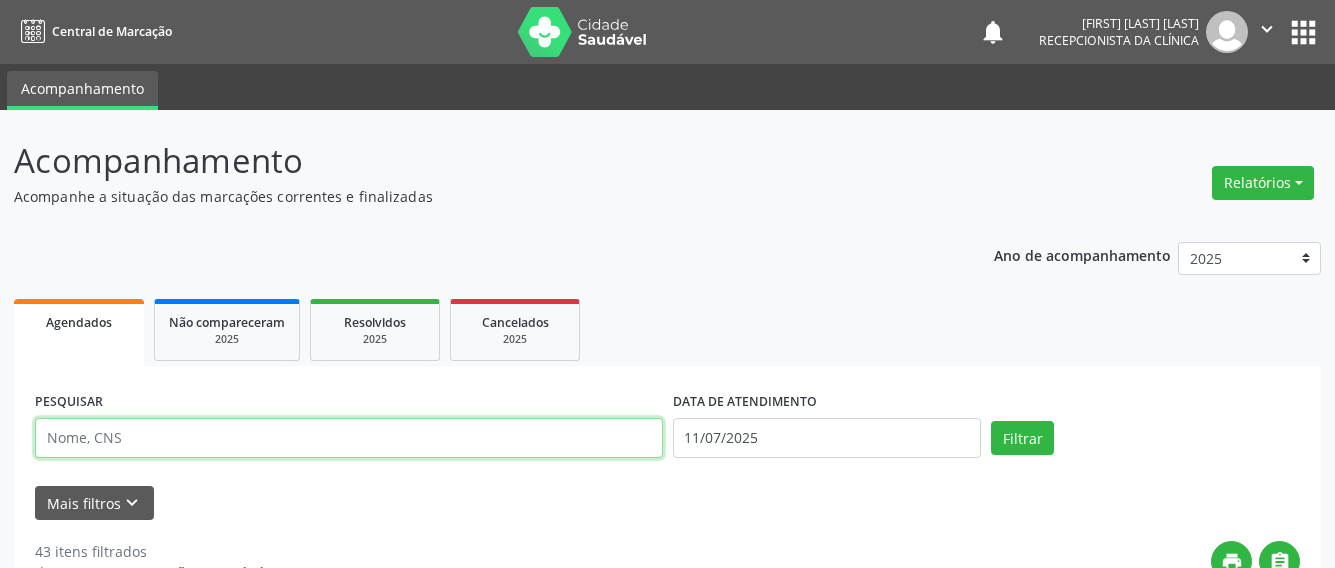 click at bounding box center (349, 438) 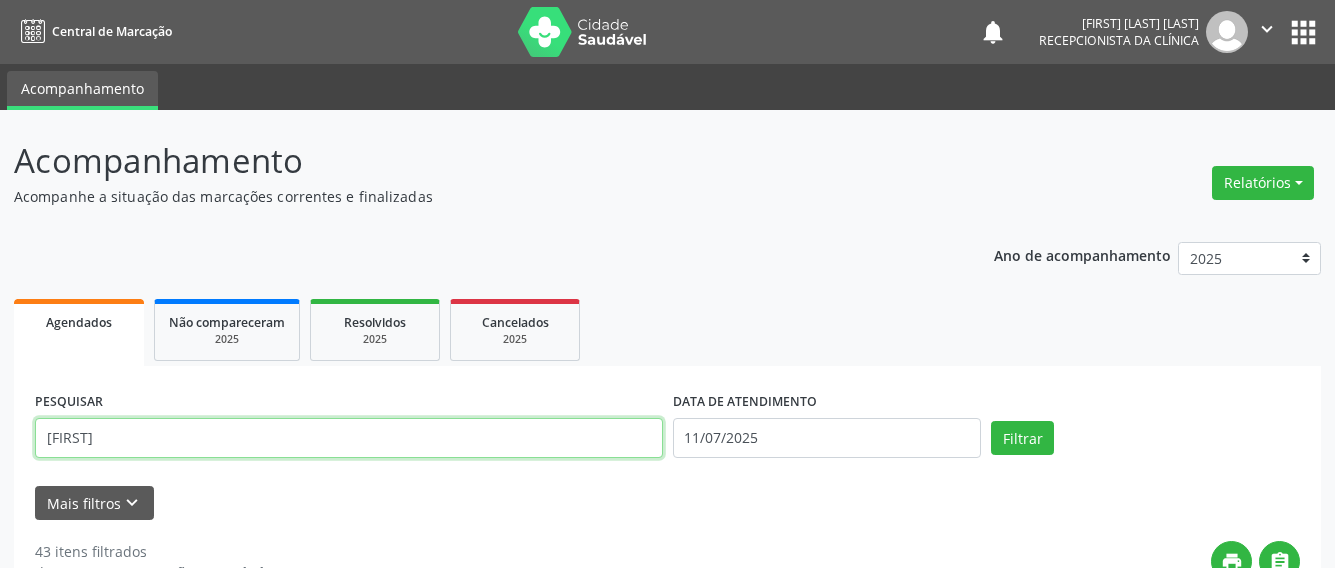 type on "nivan" 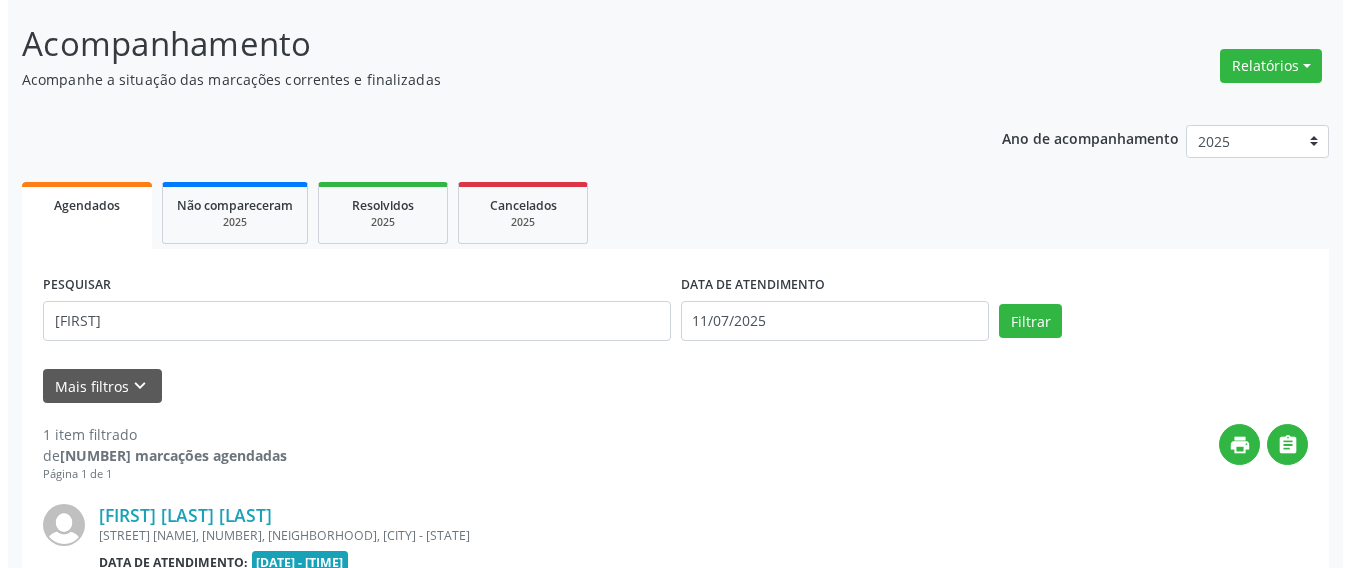 scroll, scrollTop: 337, scrollLeft: 0, axis: vertical 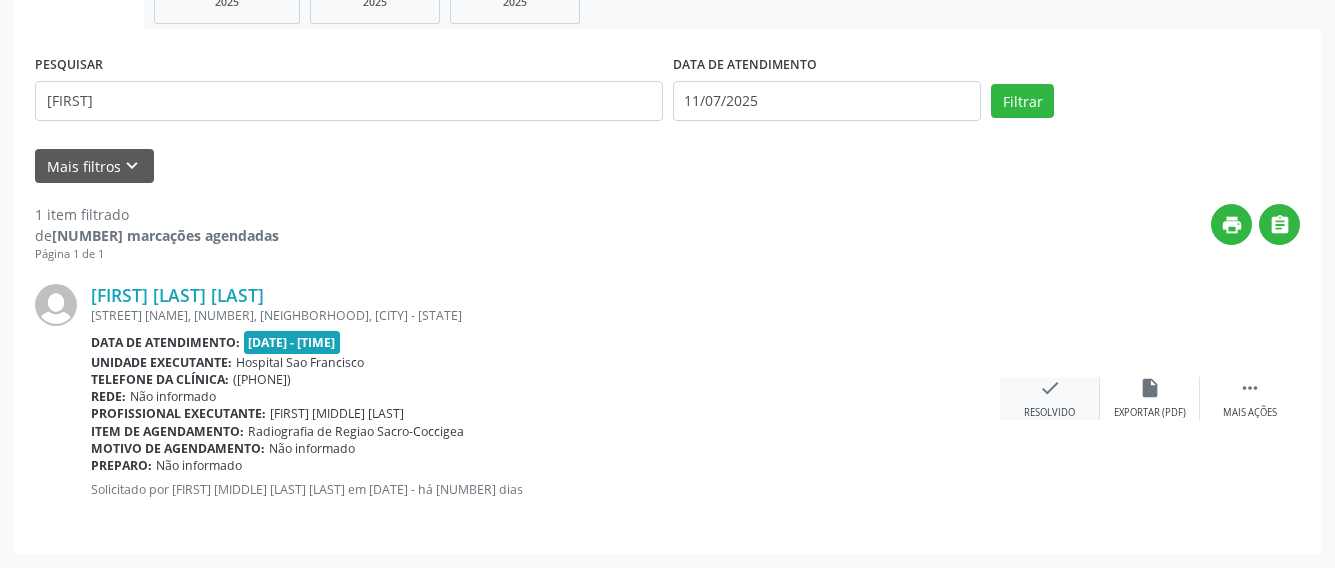 click on "check
Resolvido" at bounding box center (1050, 398) 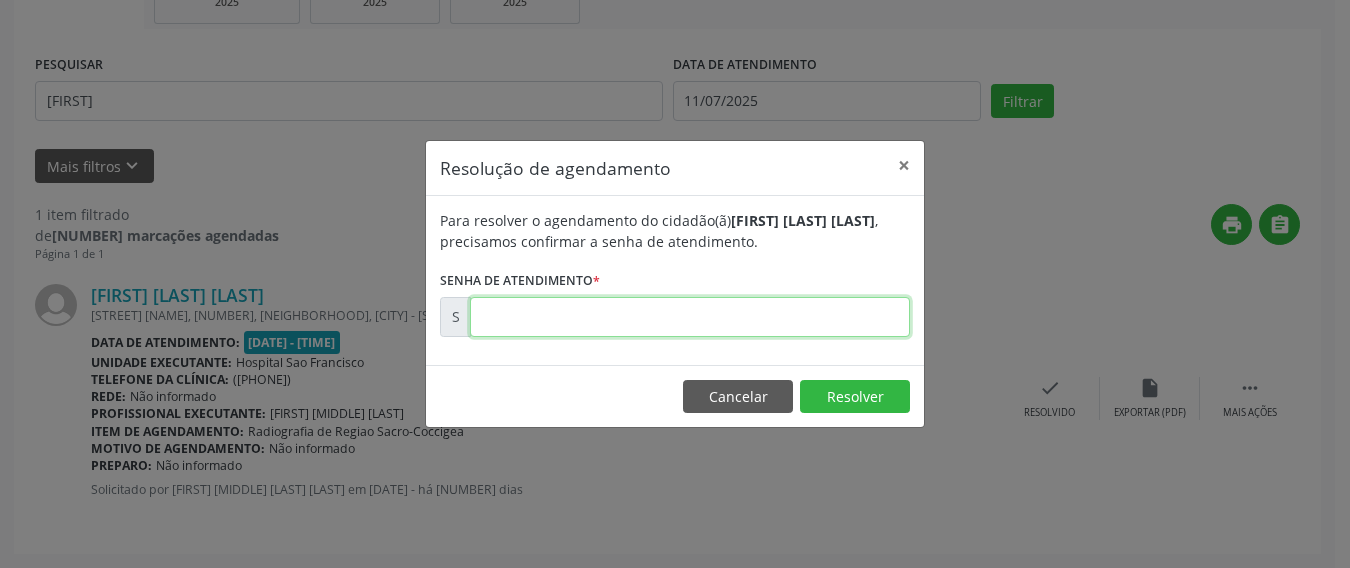 click at bounding box center [690, 317] 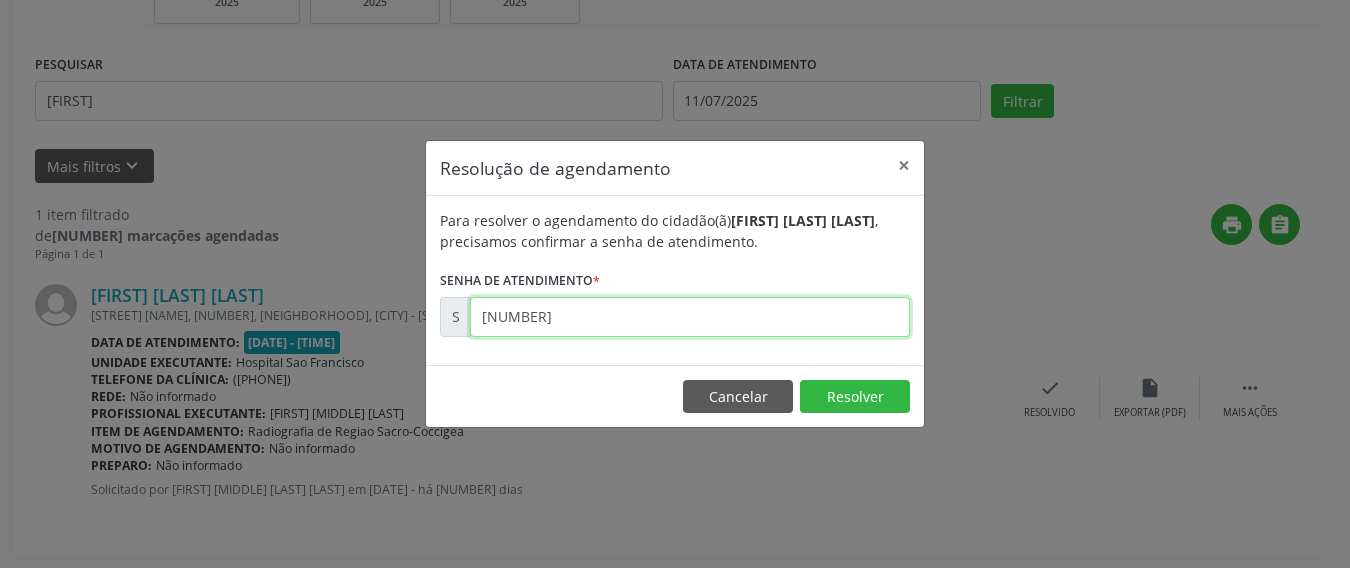 type on "00164308" 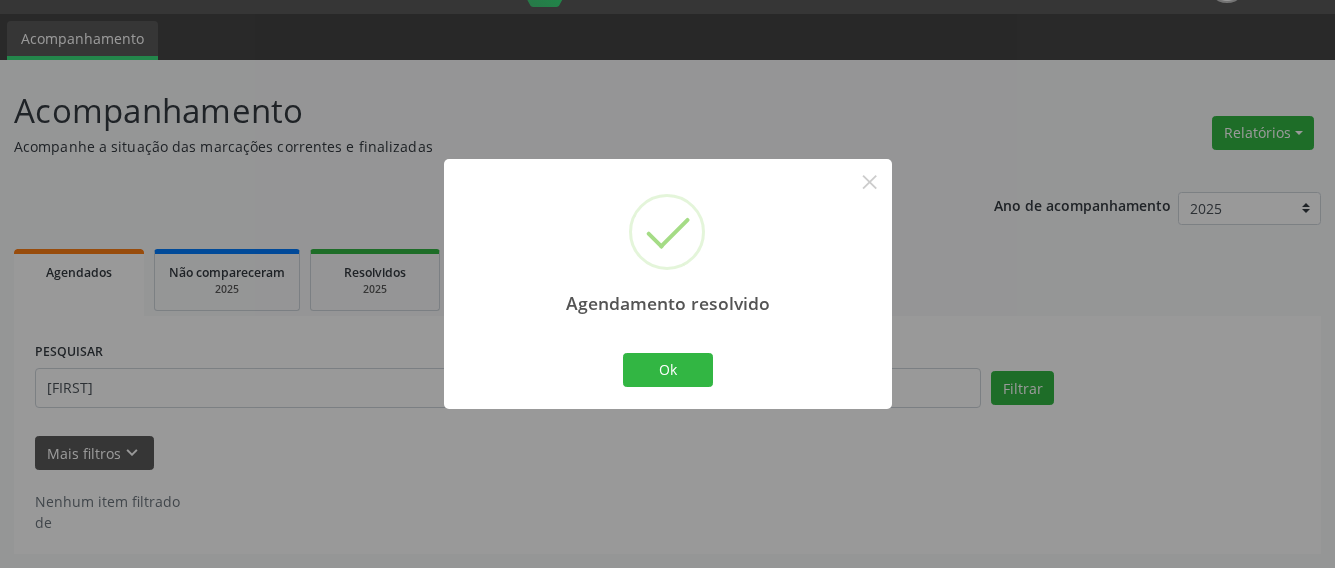 scroll, scrollTop: 50, scrollLeft: 0, axis: vertical 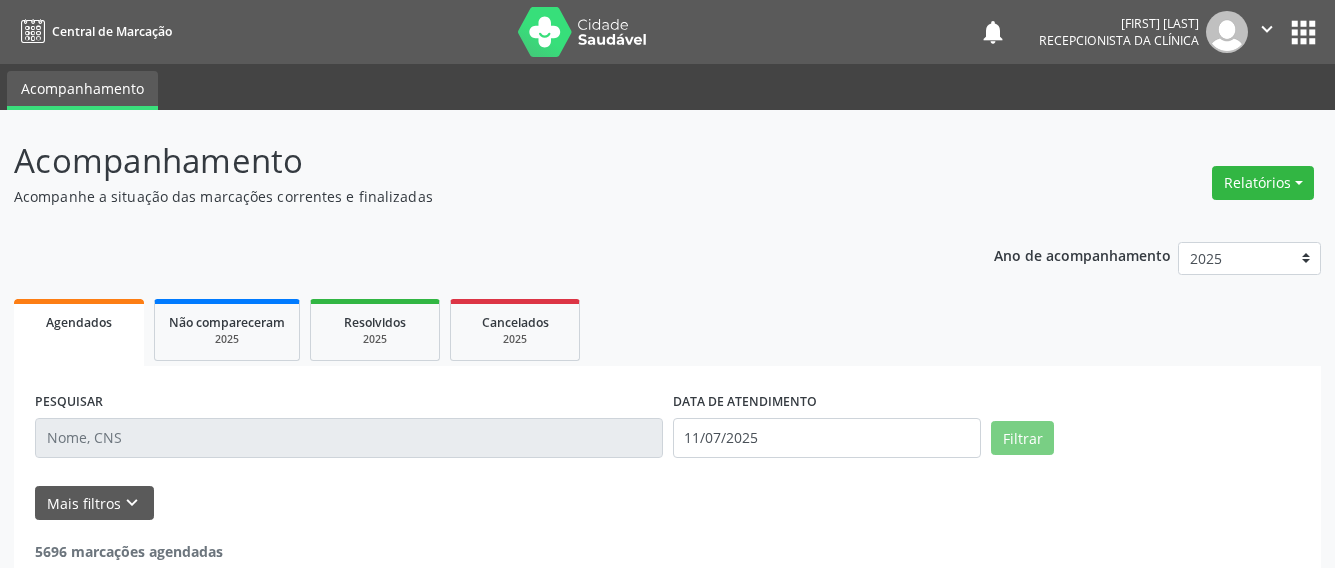 click at bounding box center (349, 438) 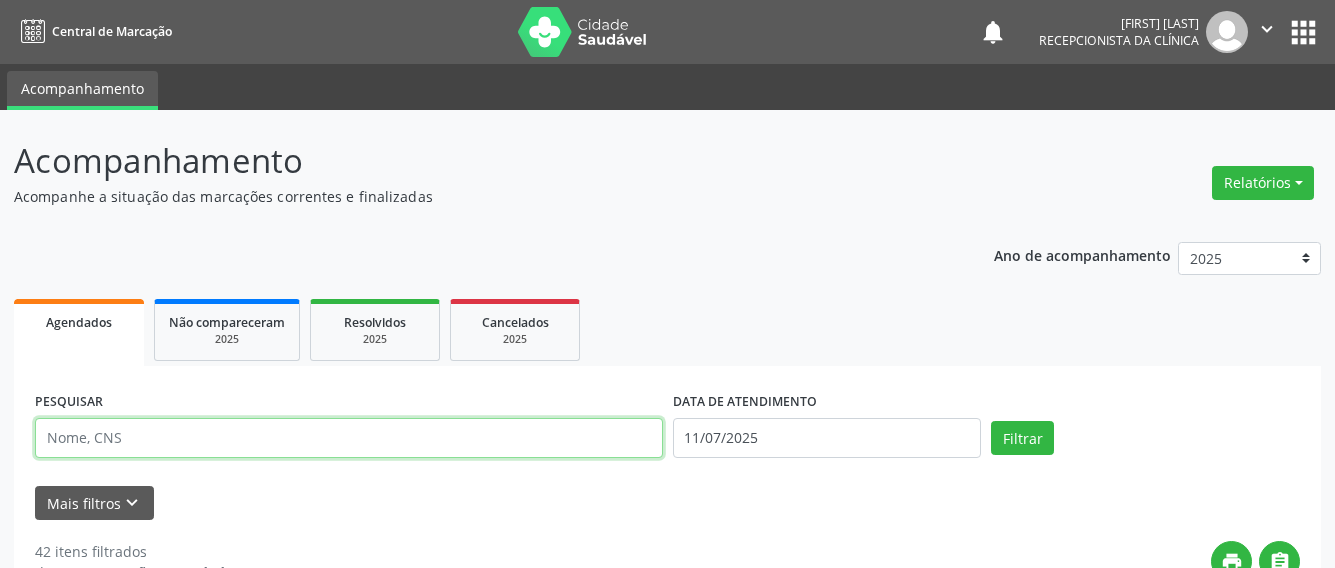 click at bounding box center [349, 438] 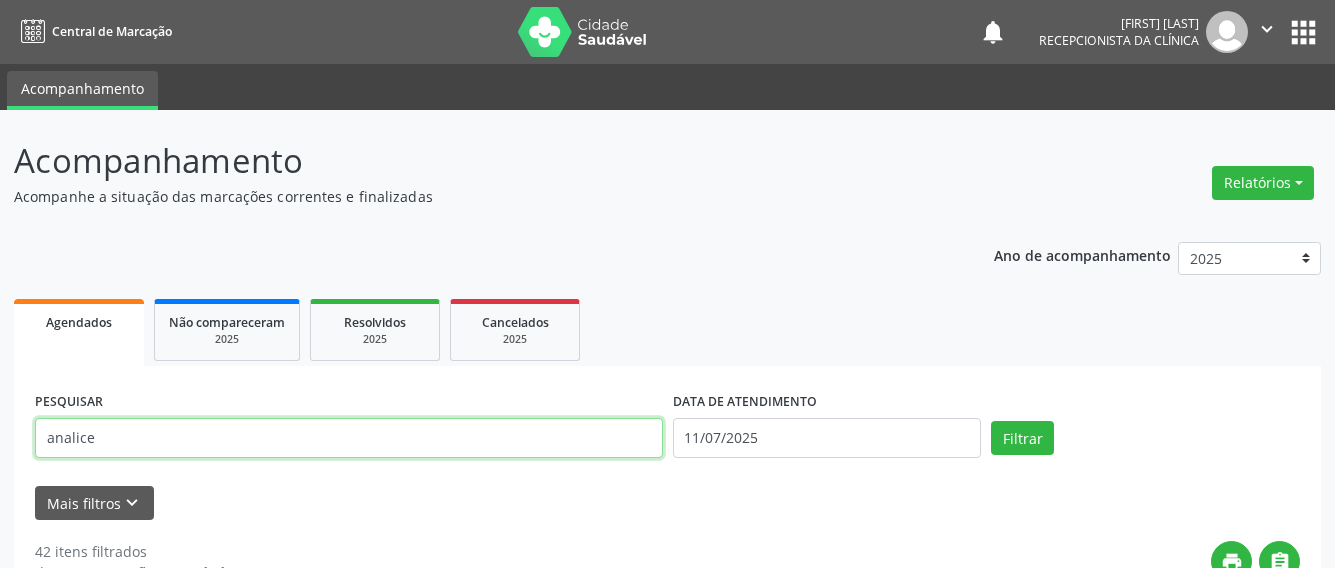 type on "analice" 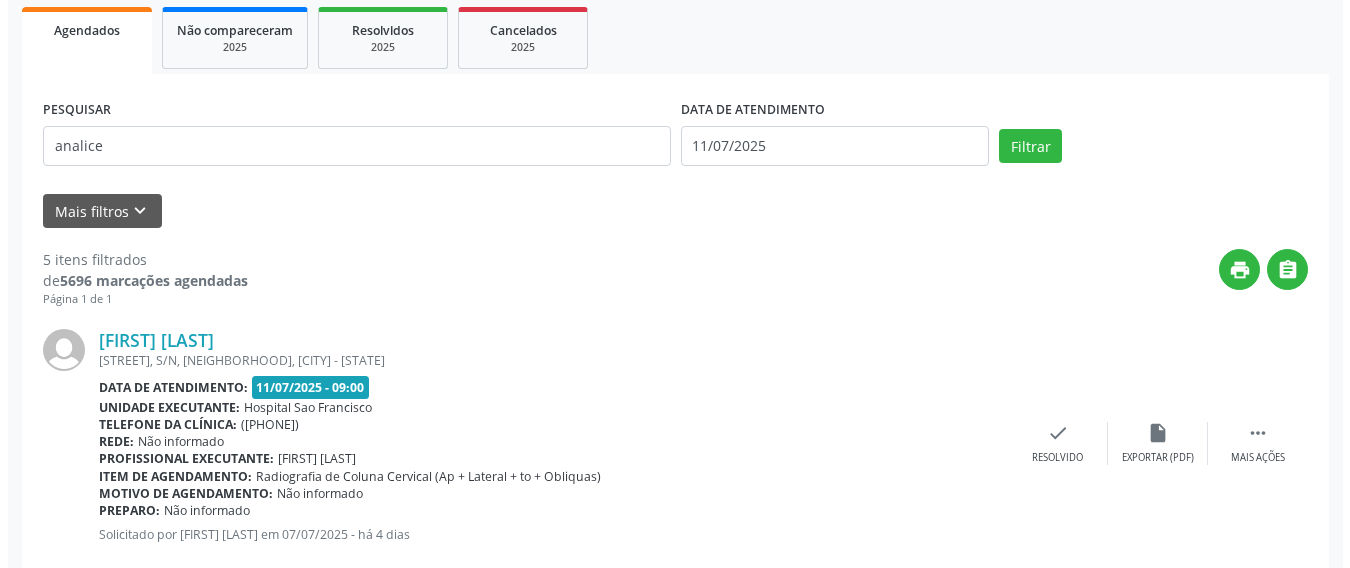 scroll, scrollTop: 400, scrollLeft: 0, axis: vertical 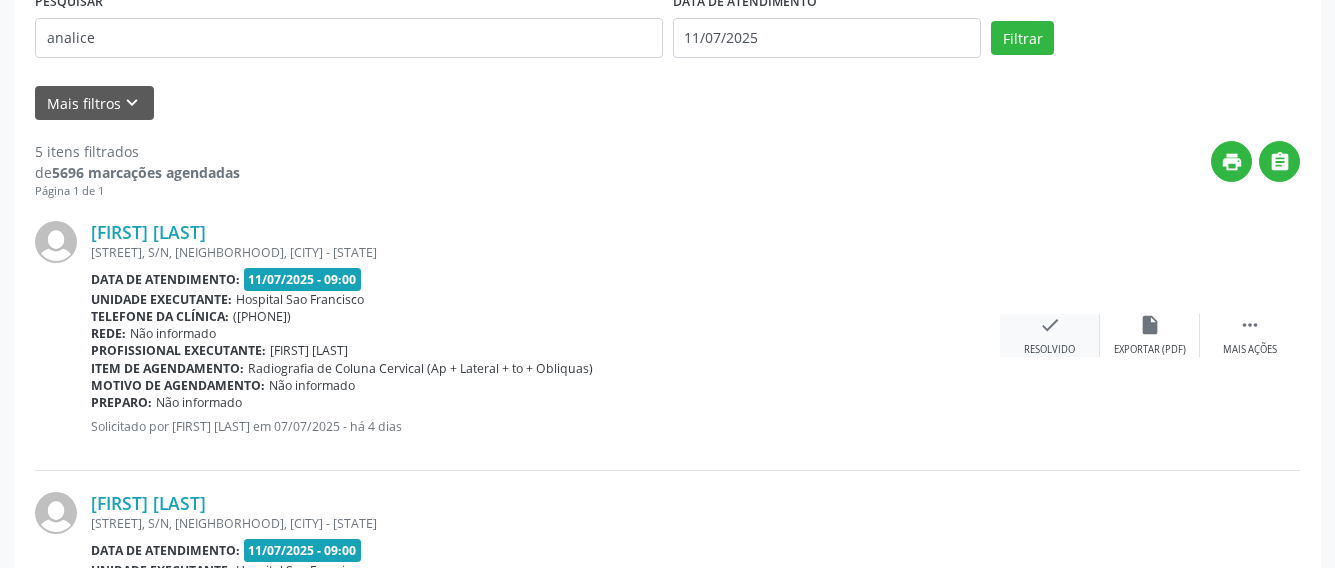 click on "check
Resolvido" at bounding box center [1050, 335] 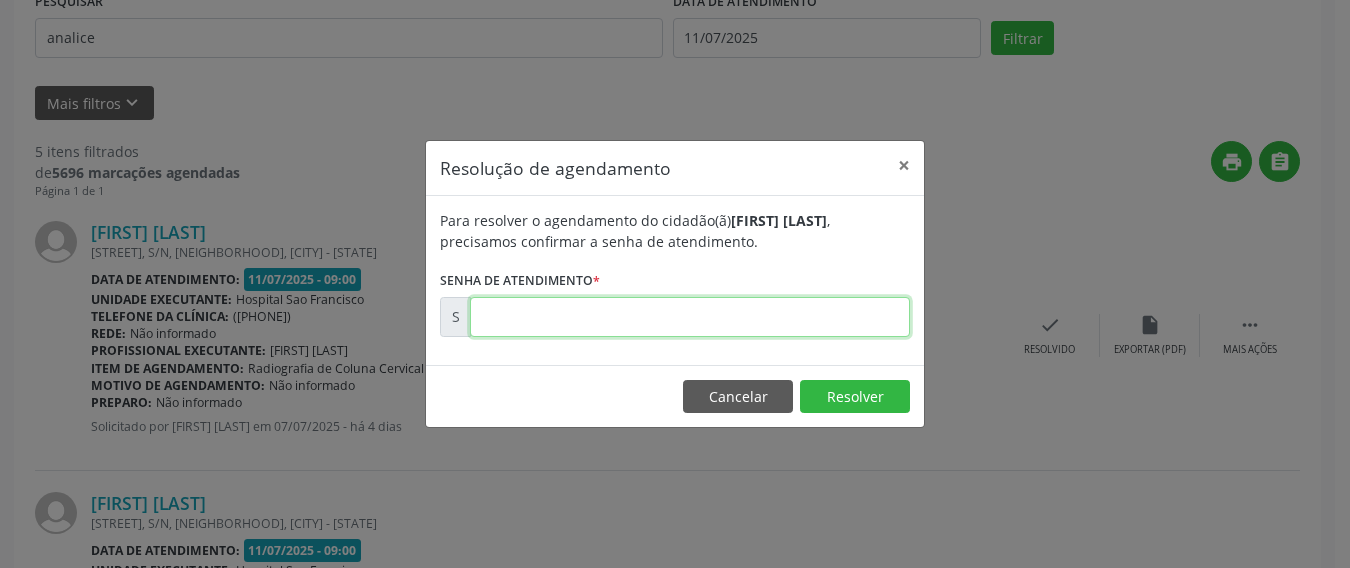 click at bounding box center [690, 317] 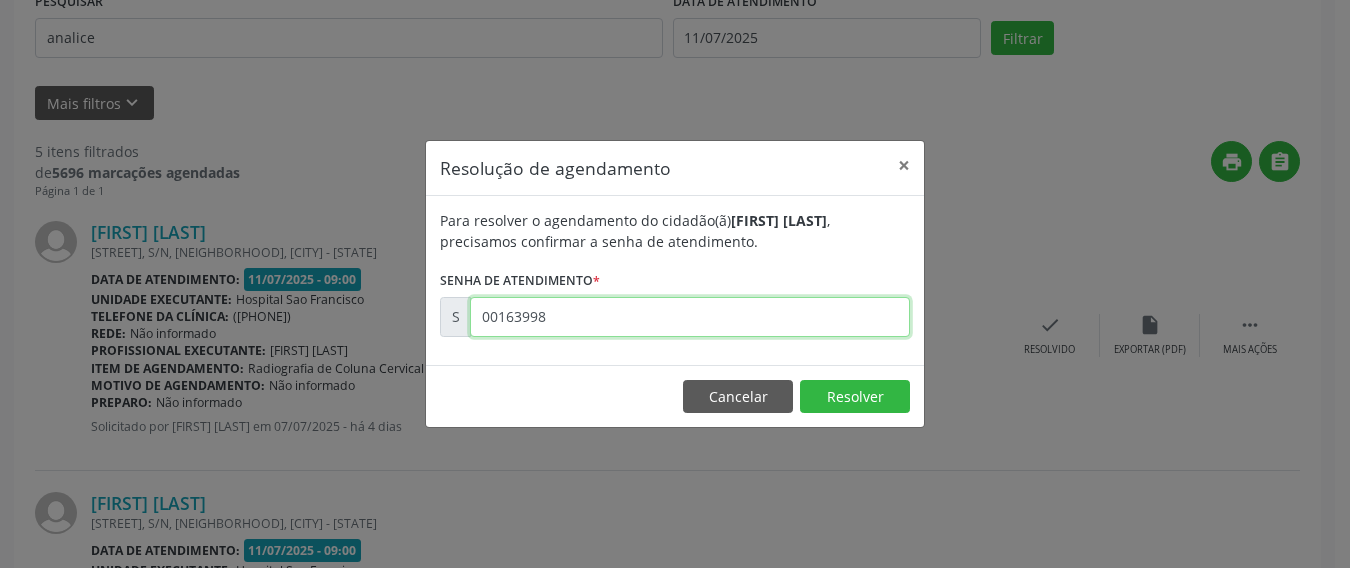 type on "00163998" 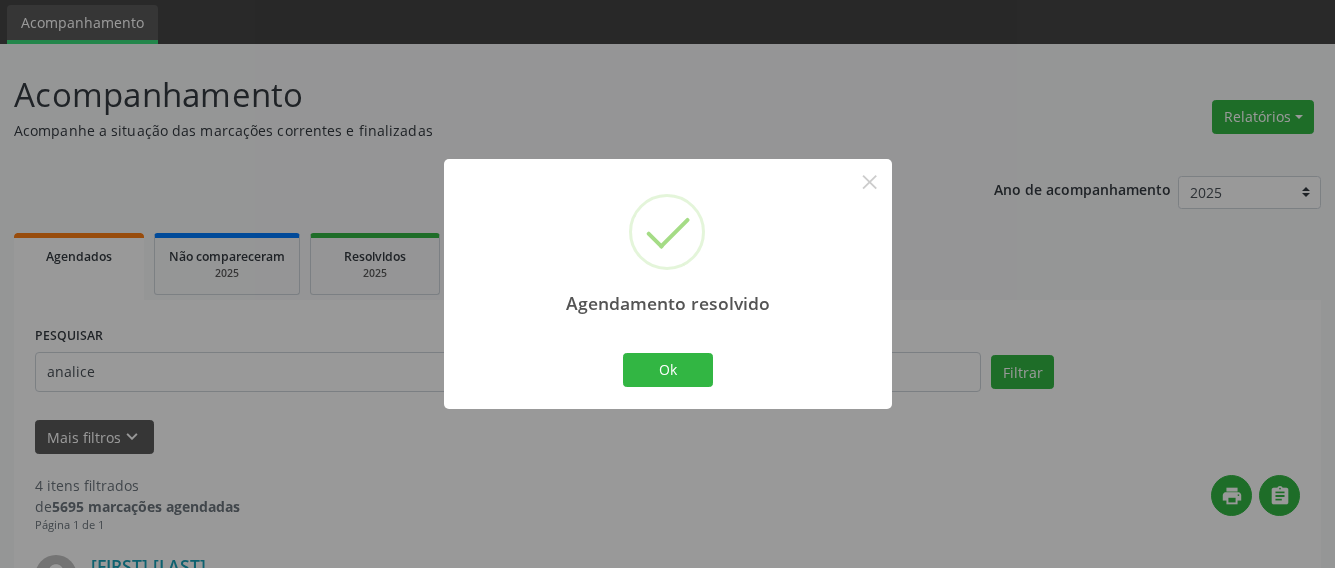 scroll, scrollTop: 0, scrollLeft: 0, axis: both 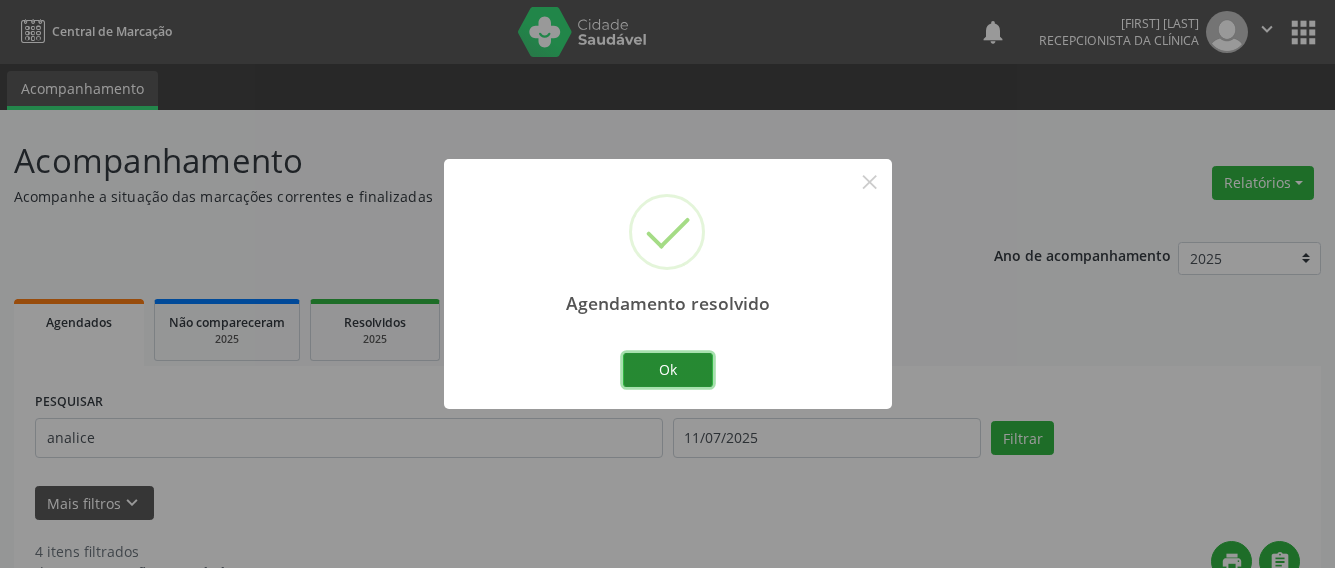 click on "Ok" at bounding box center [668, 370] 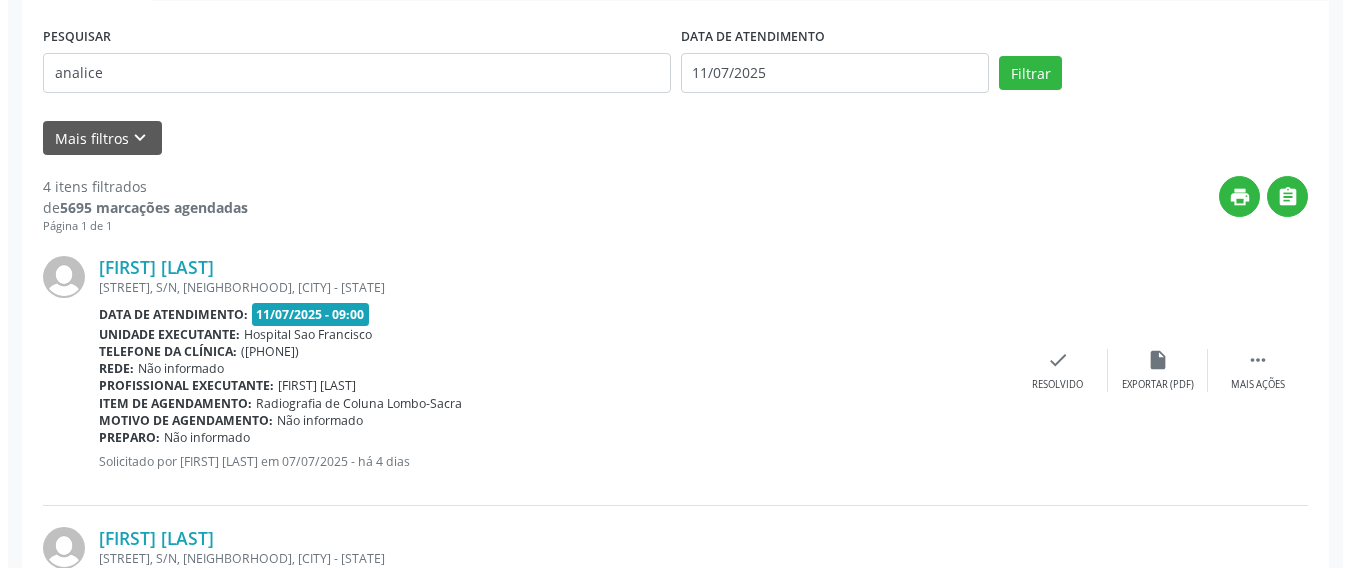 scroll, scrollTop: 400, scrollLeft: 0, axis: vertical 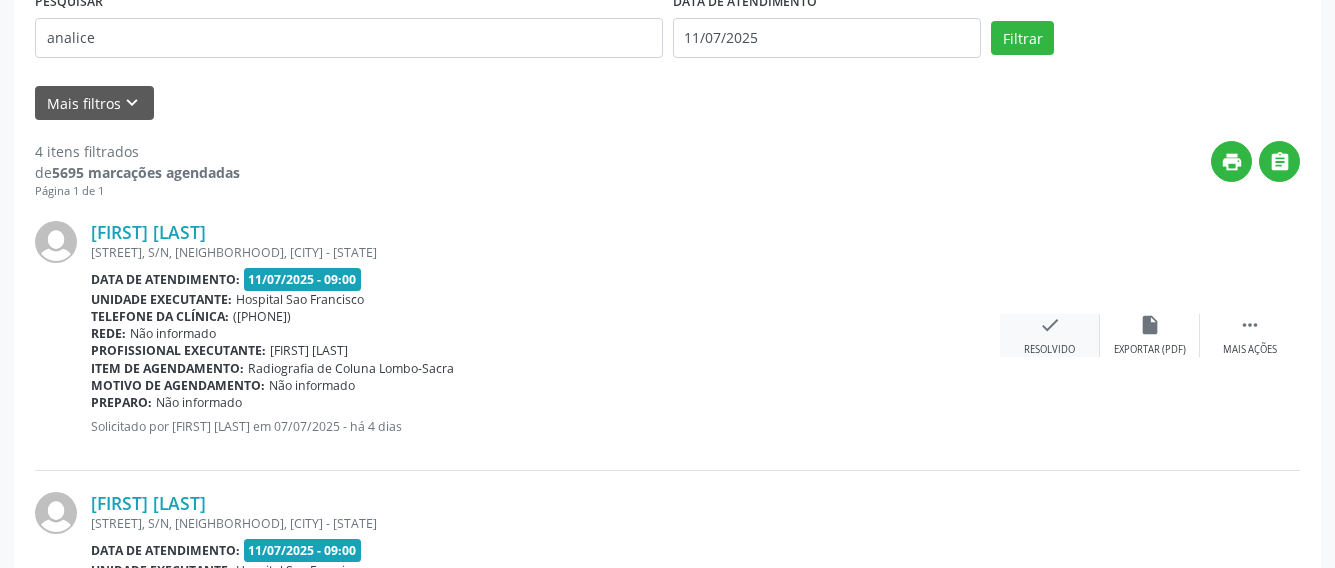 click on "Resolvido" at bounding box center [1049, 350] 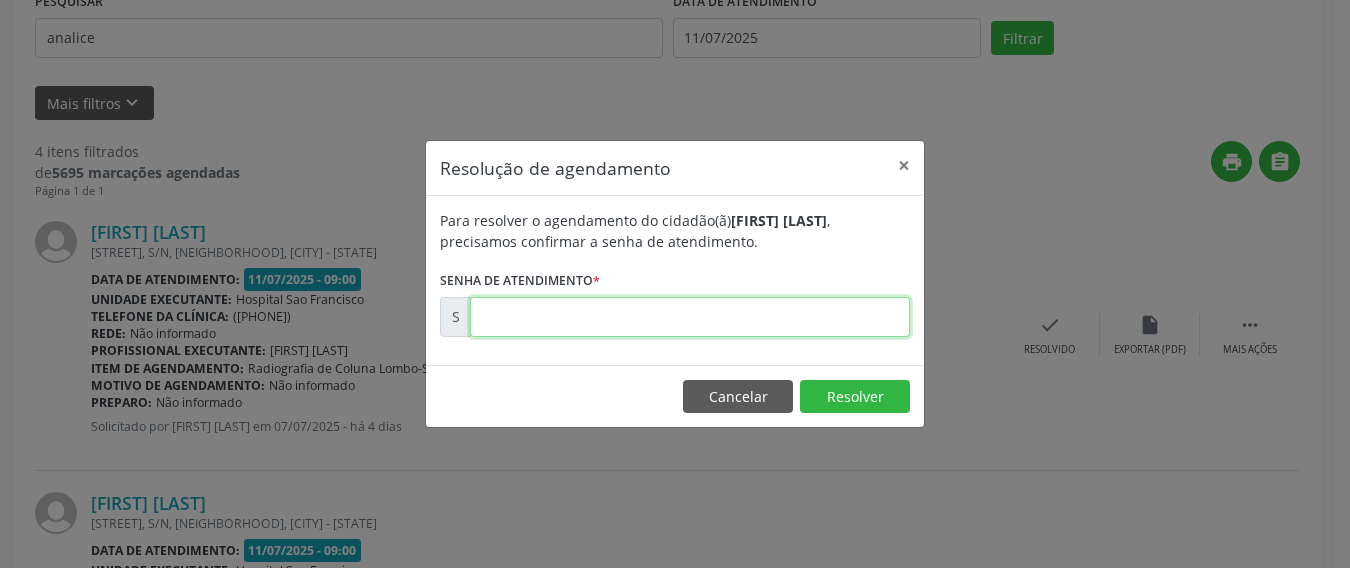 drag, startPoint x: 768, startPoint y: 317, endPoint x: 781, endPoint y: 326, distance: 15.811388 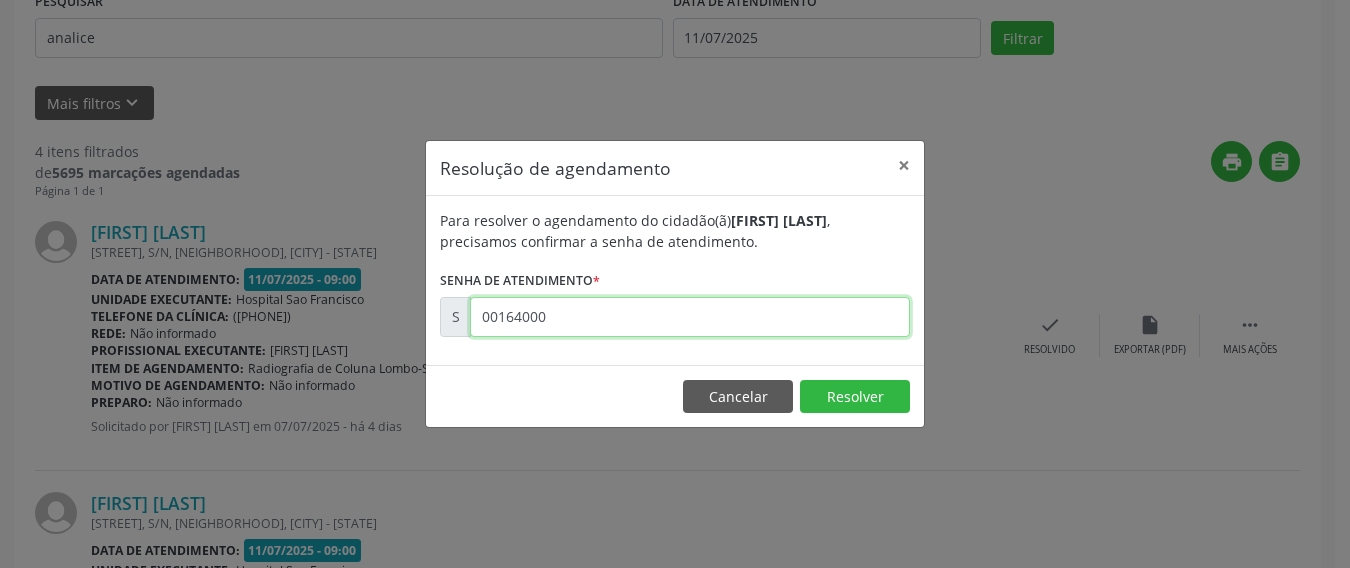 type on "00164000" 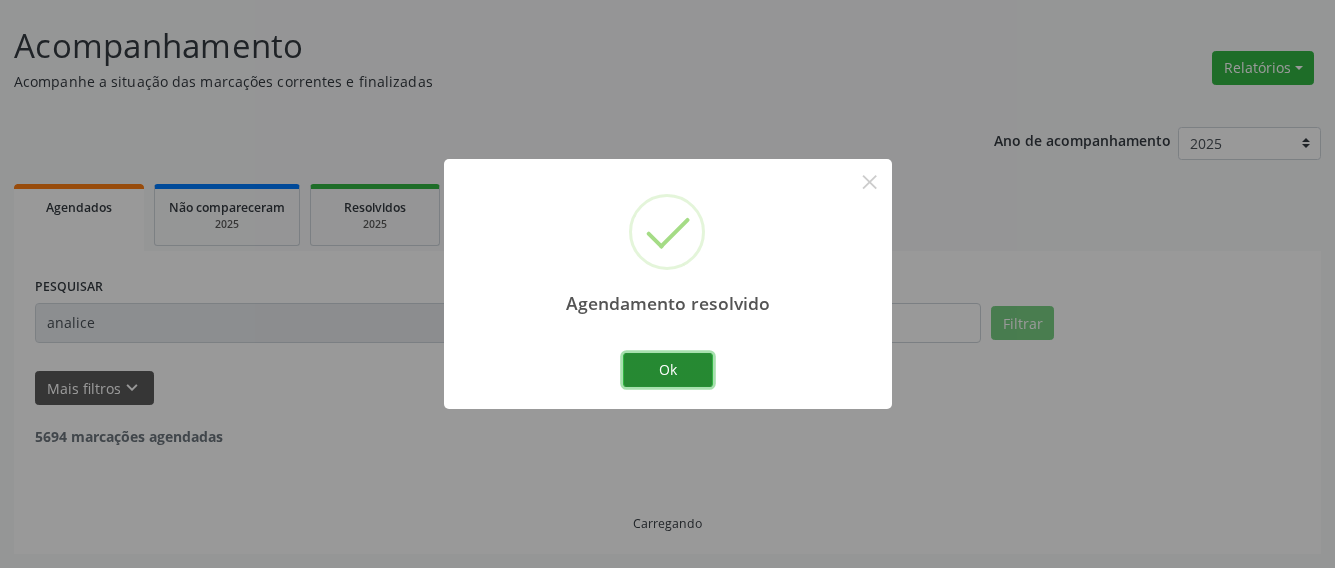 drag, startPoint x: 670, startPoint y: 370, endPoint x: 695, endPoint y: 366, distance: 25.317978 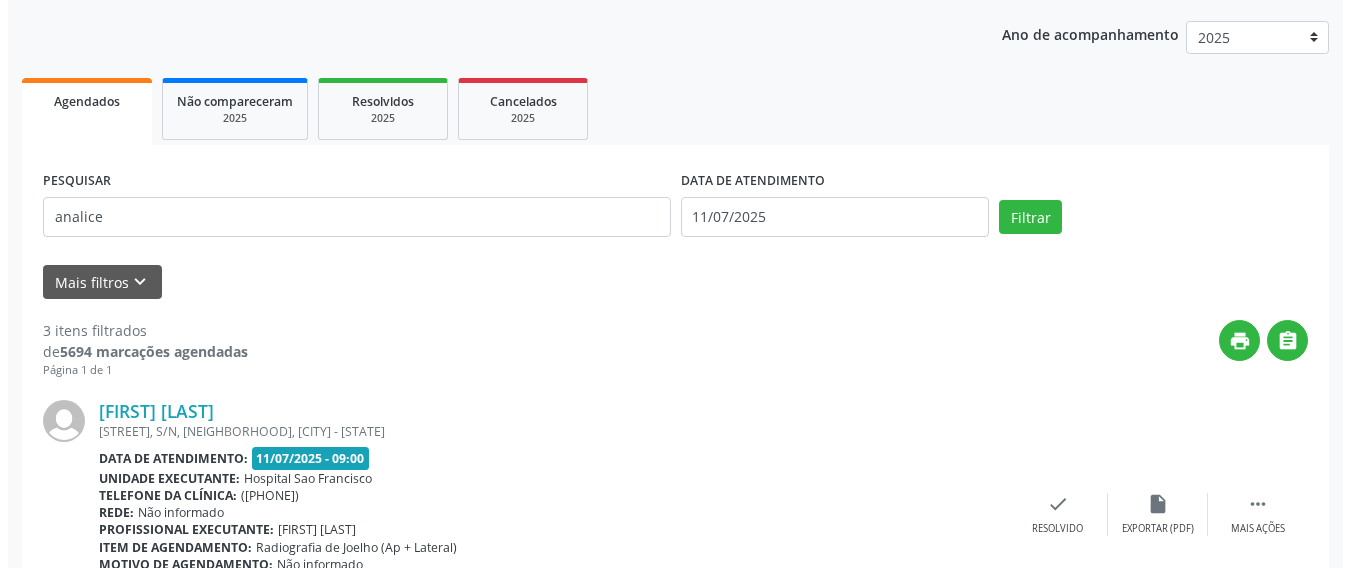scroll, scrollTop: 315, scrollLeft: 0, axis: vertical 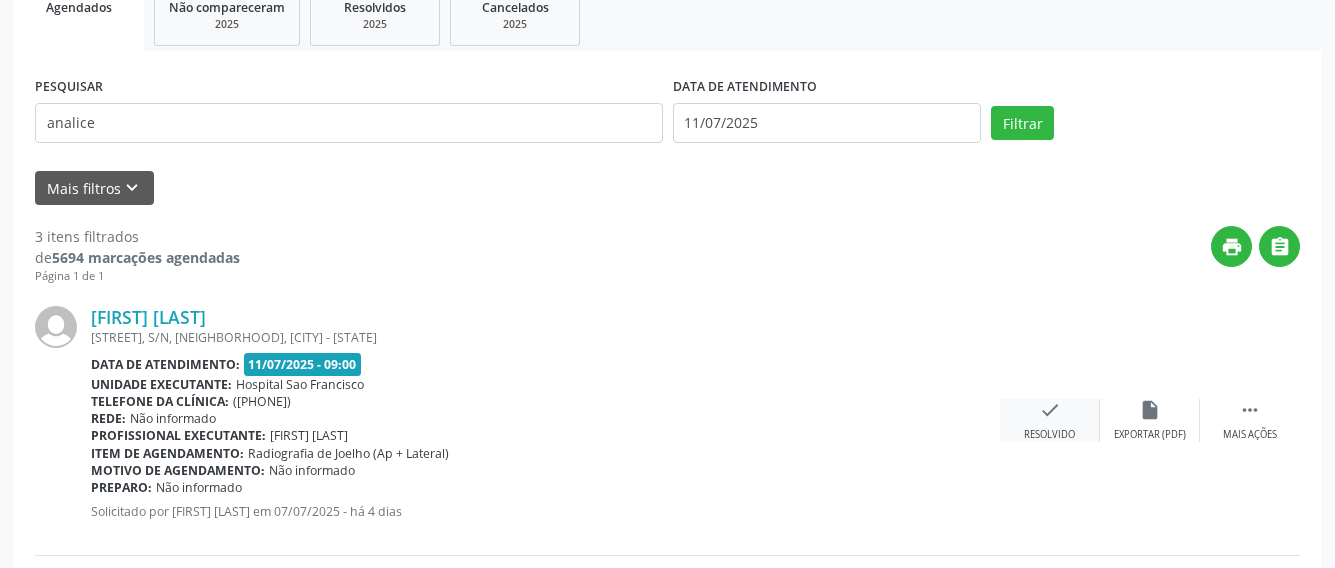 click on "check" at bounding box center [1050, 410] 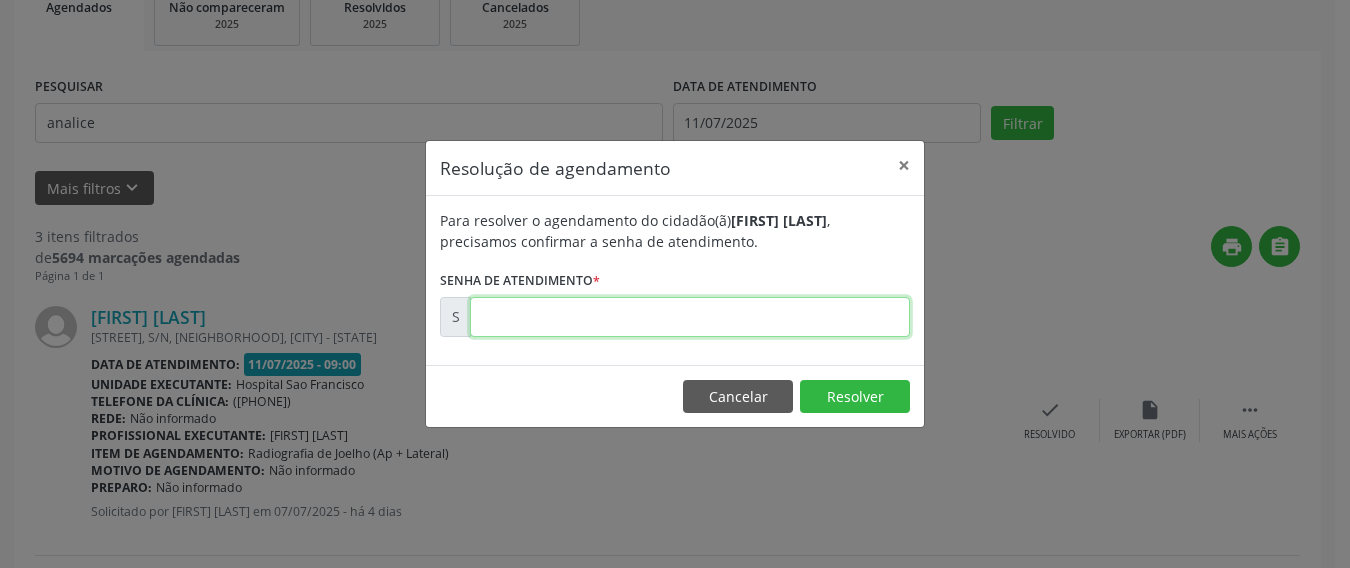 drag, startPoint x: 636, startPoint y: 324, endPoint x: 833, endPoint y: 292, distance: 199.58206 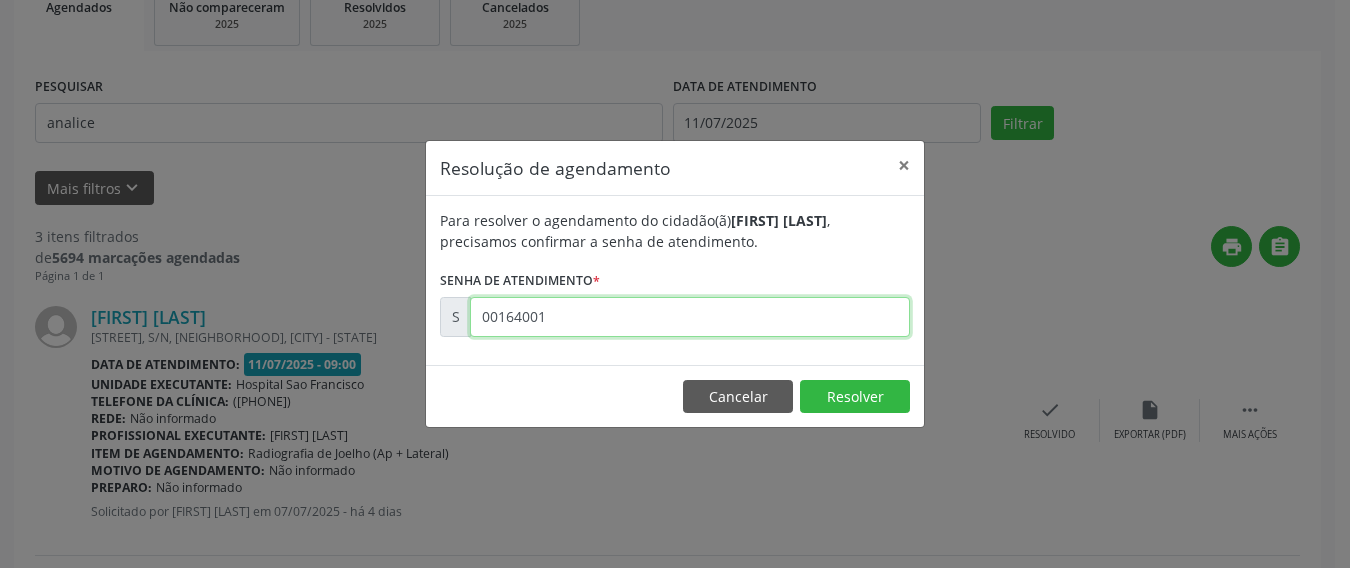 type on "00164001" 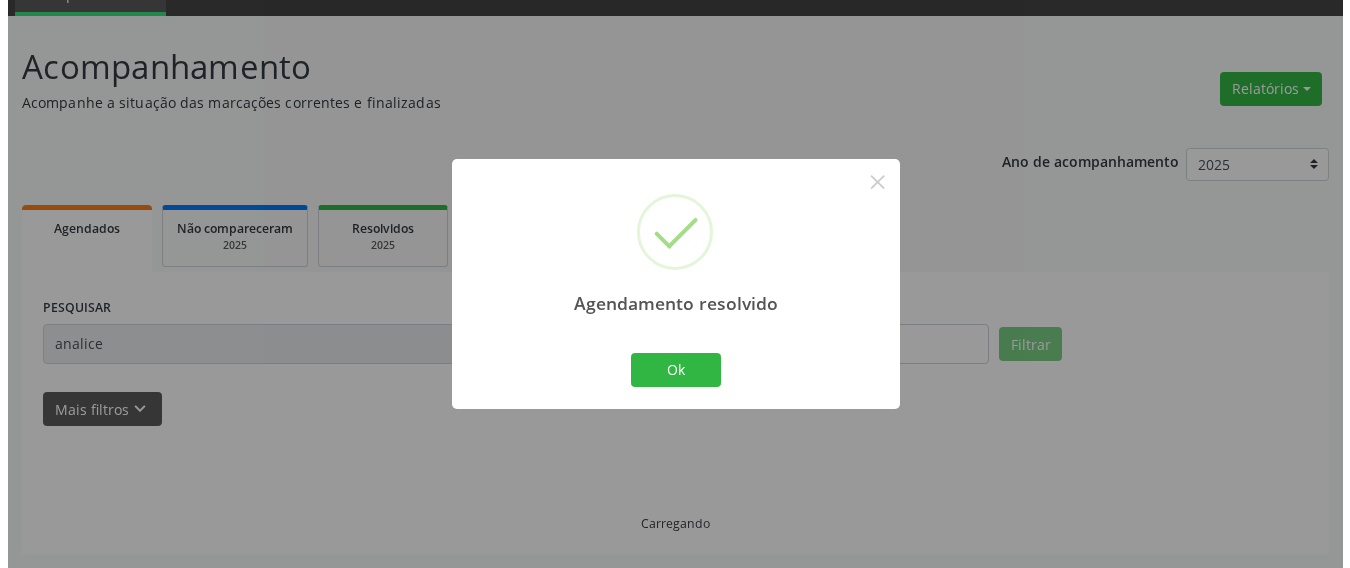 scroll, scrollTop: 315, scrollLeft: 0, axis: vertical 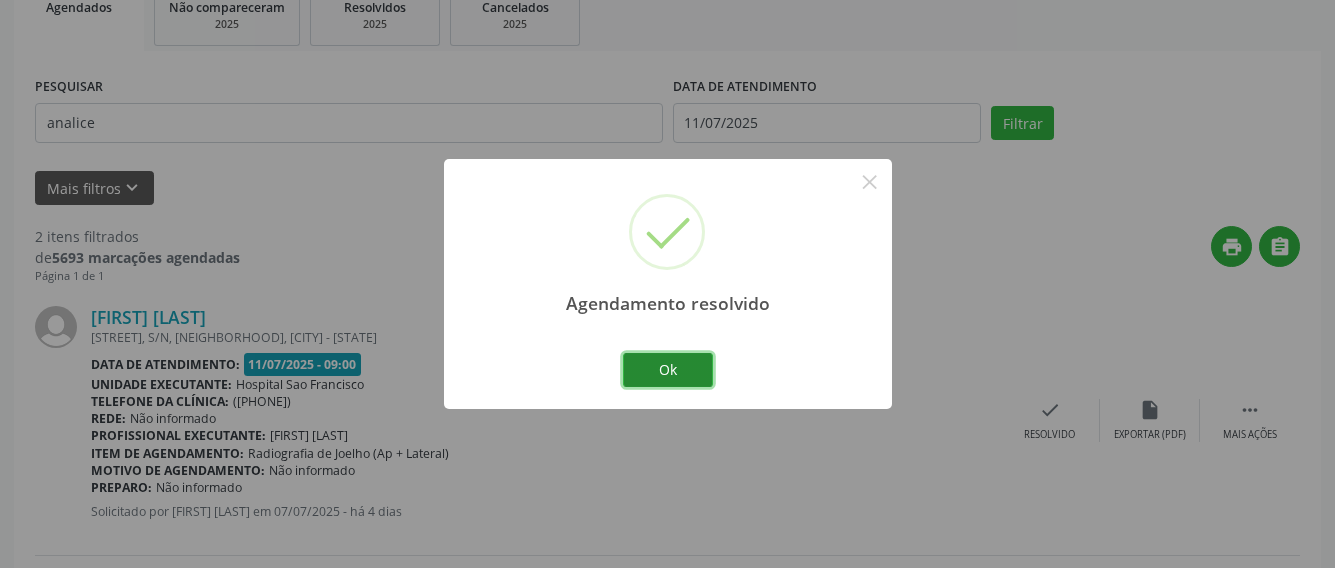 click on "Ok" at bounding box center (668, 370) 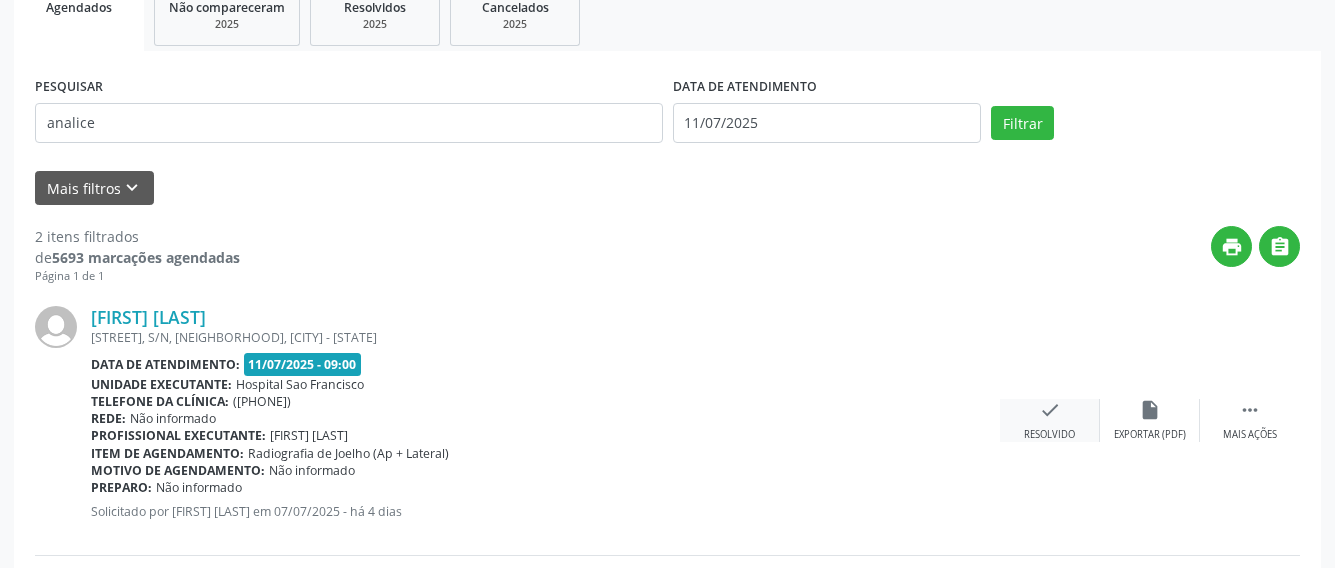 click on "check" at bounding box center [1050, 410] 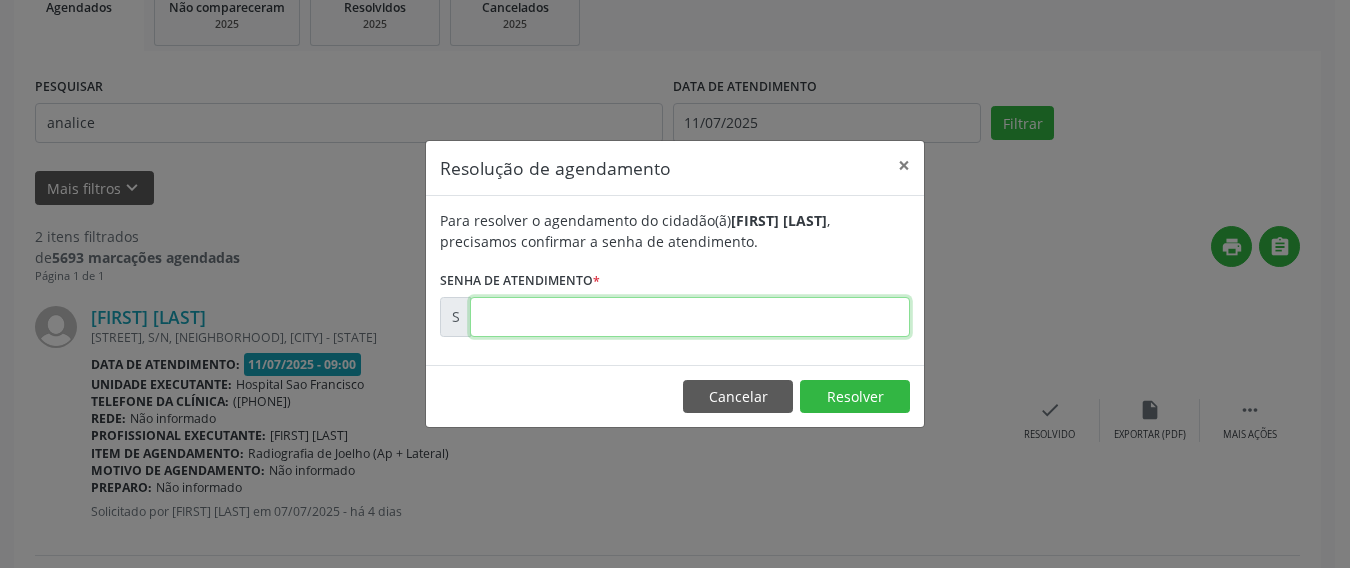 click at bounding box center (690, 317) 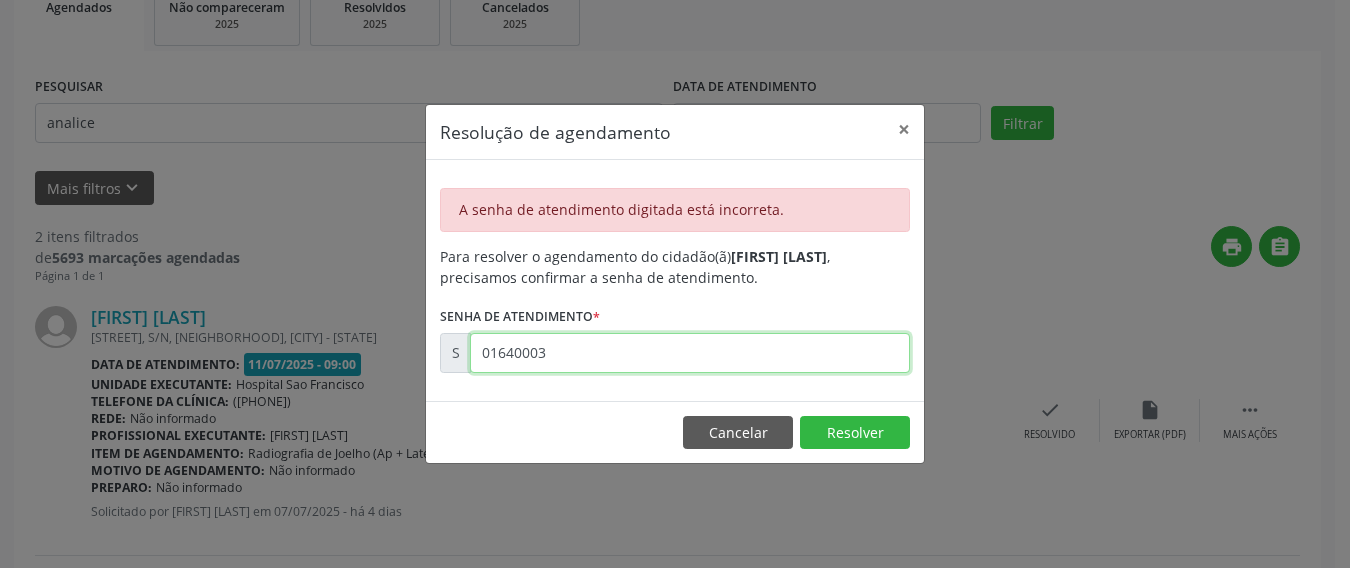 click on "01640003" at bounding box center [690, 353] 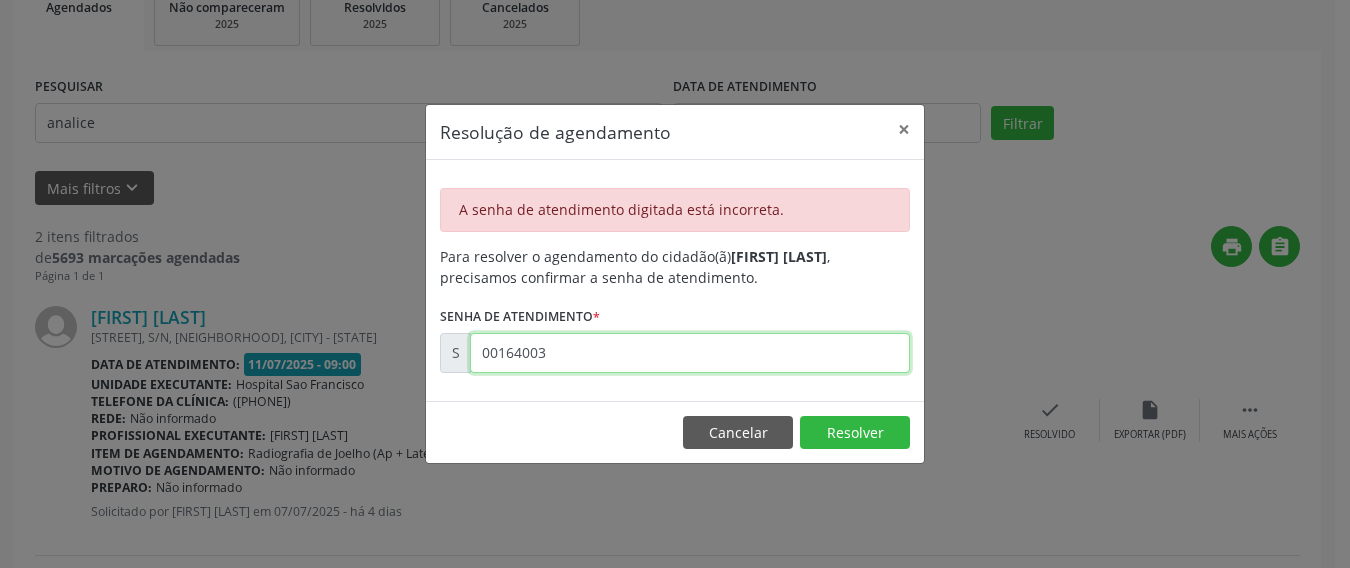 type on "00164003" 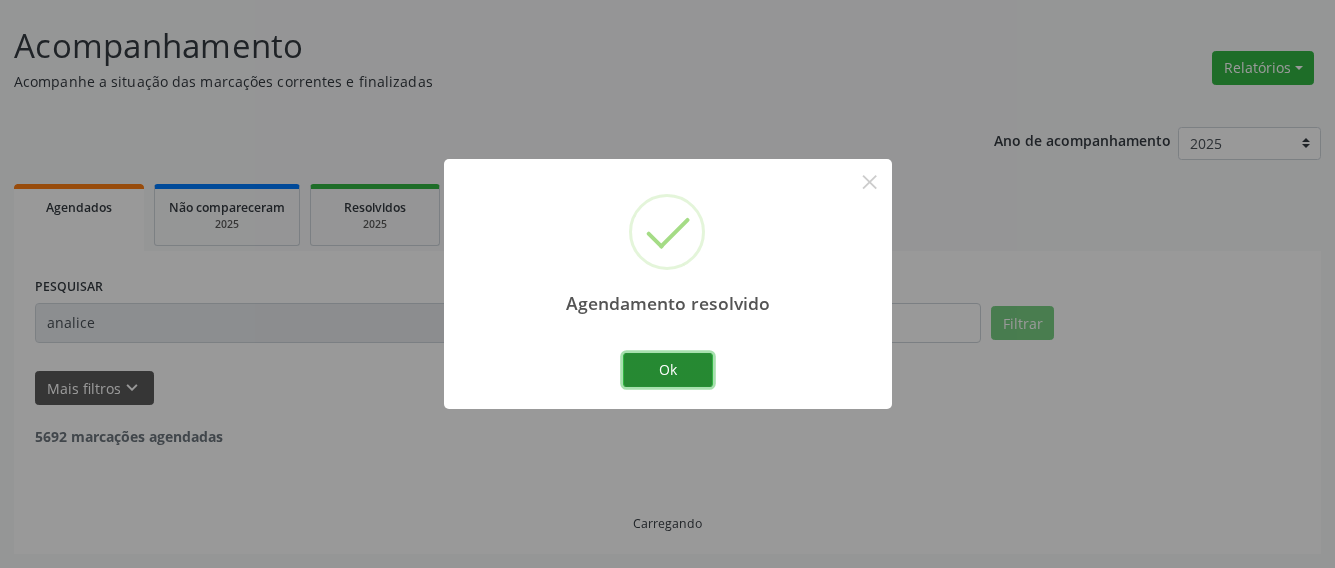 click on "Ok" at bounding box center [668, 370] 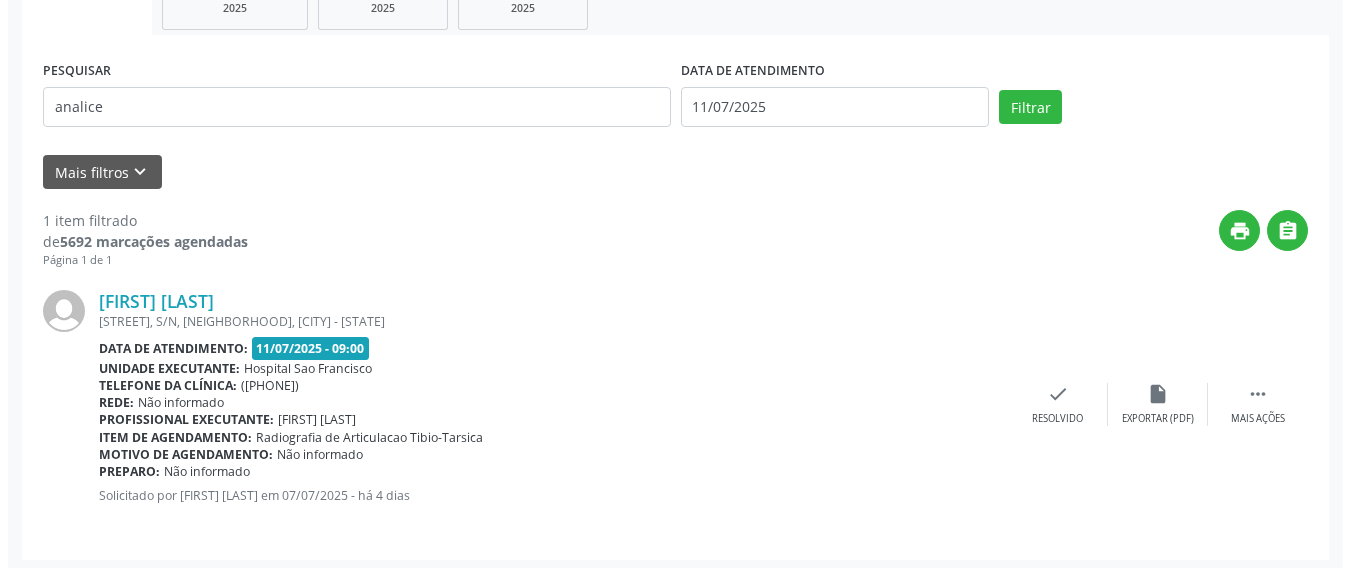 scroll, scrollTop: 337, scrollLeft: 0, axis: vertical 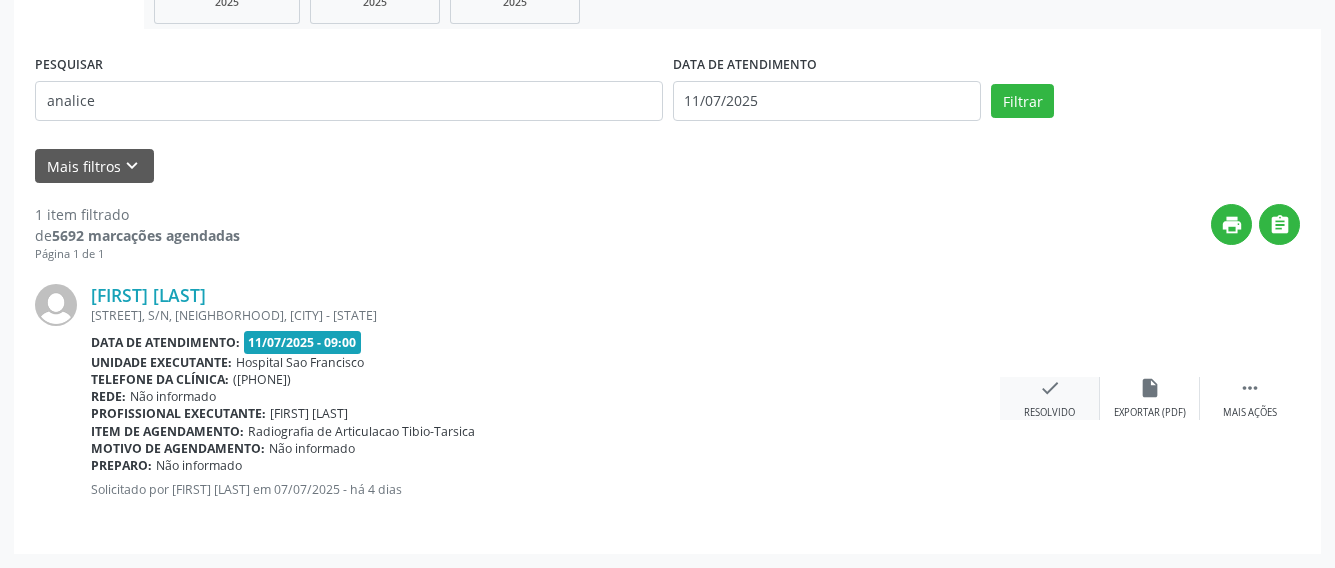 click on "check
Resolvido" at bounding box center [1050, 398] 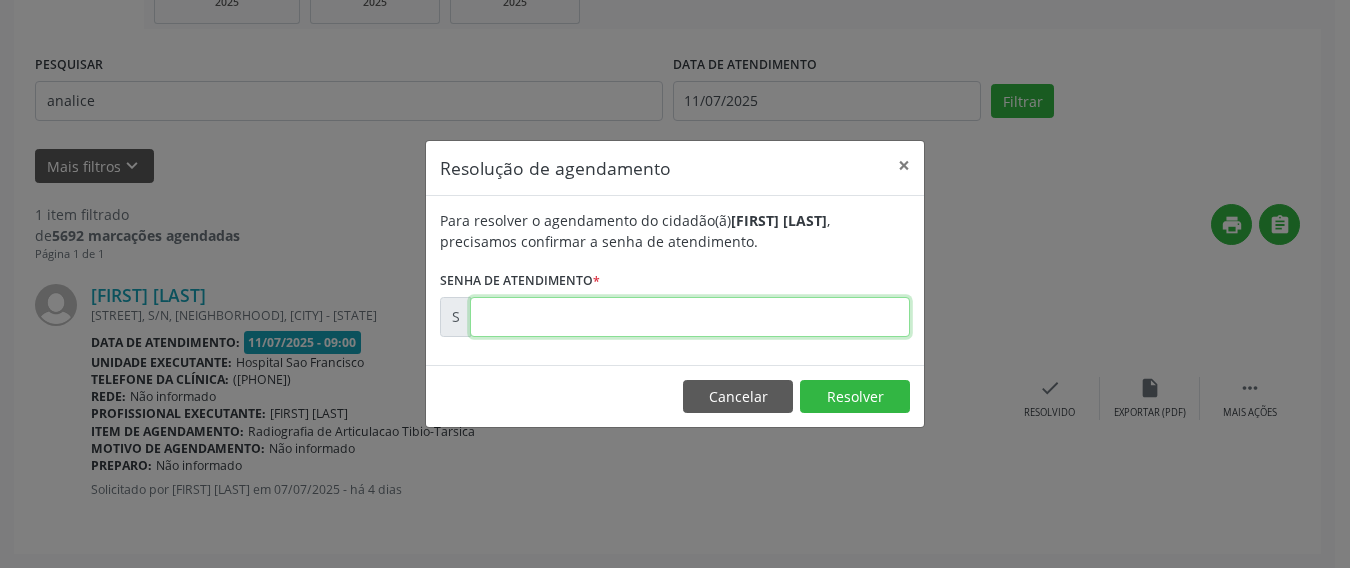 click at bounding box center (690, 317) 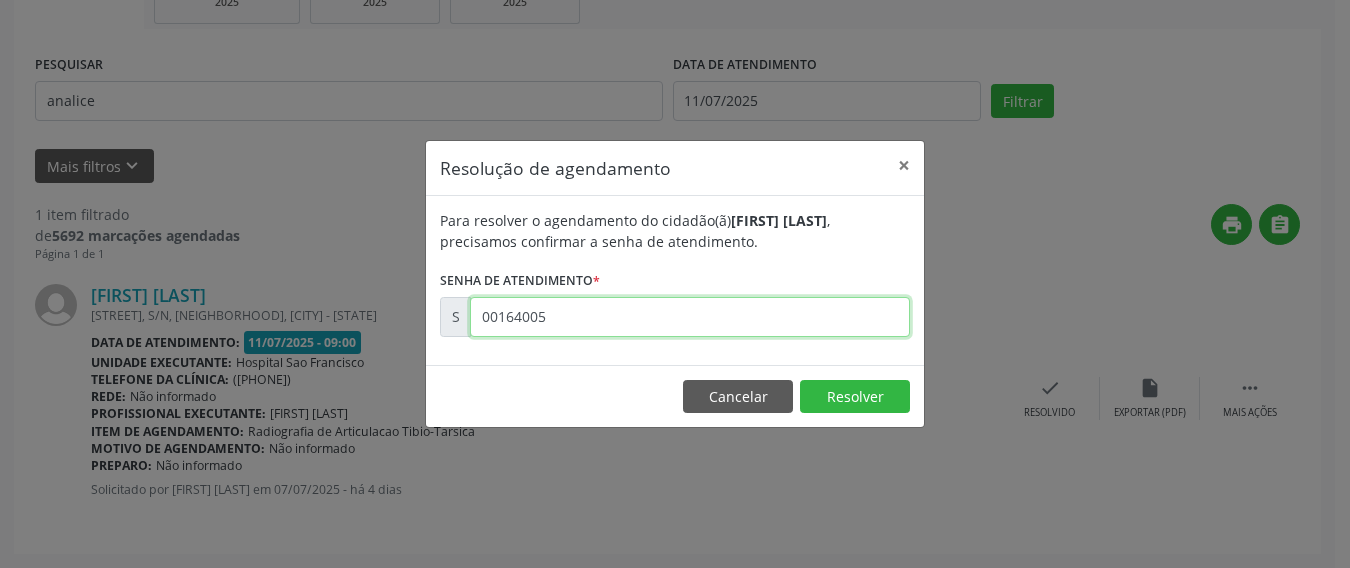 type on "00164005" 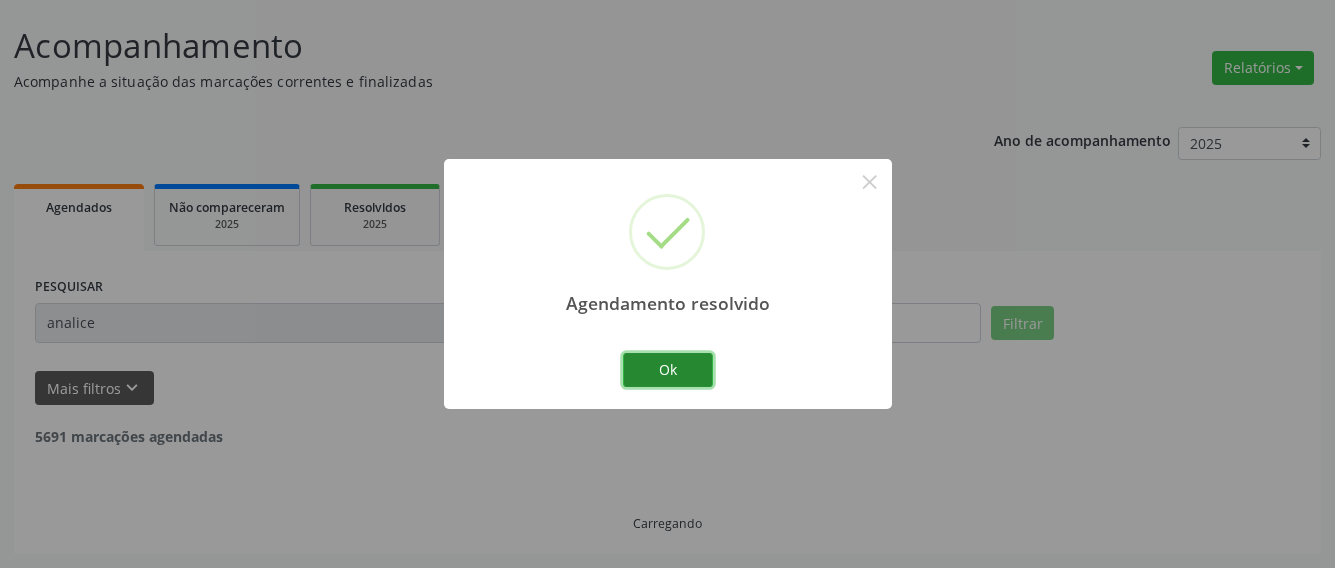 click on "Ok" at bounding box center [668, 370] 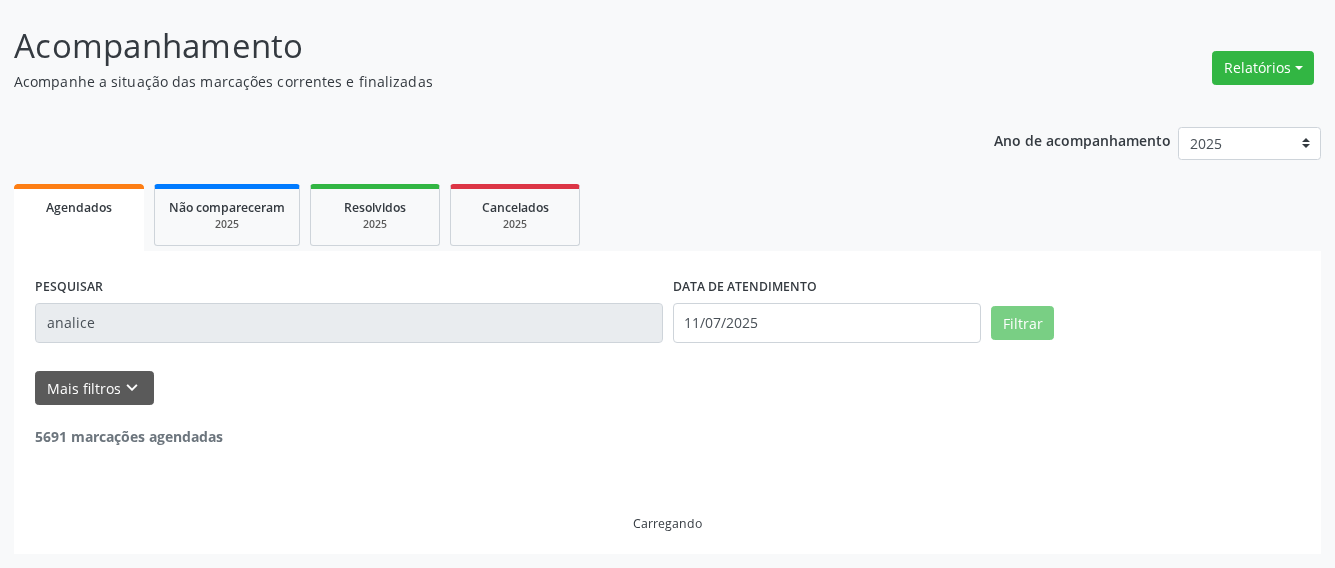 scroll, scrollTop: 50, scrollLeft: 0, axis: vertical 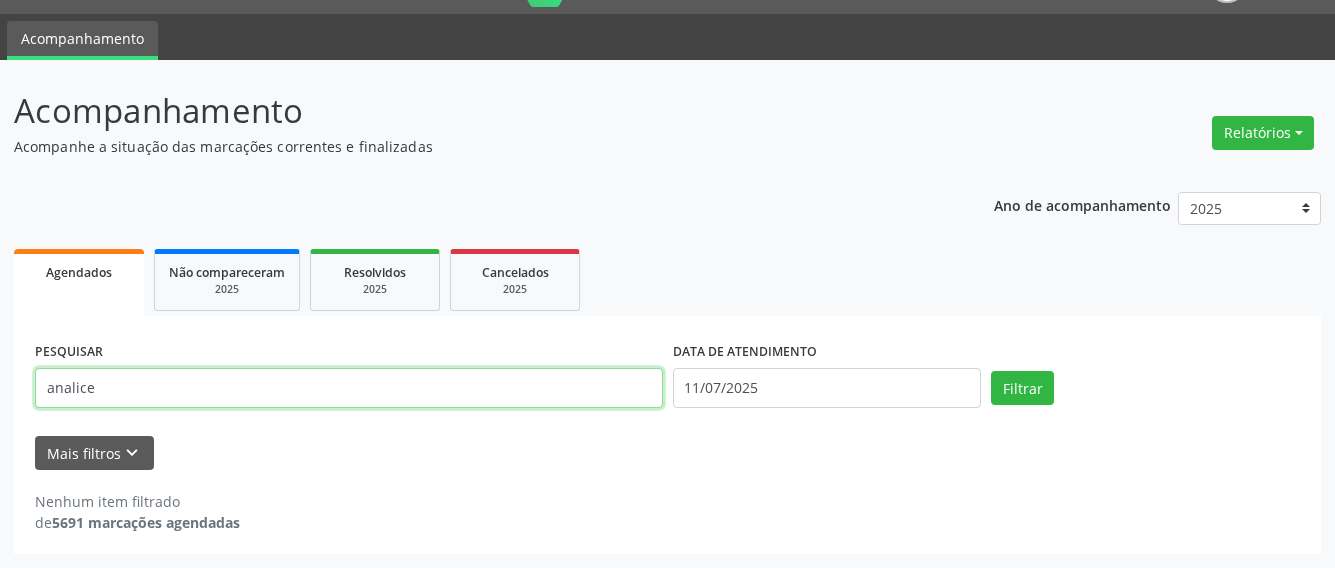 drag, startPoint x: 129, startPoint y: 388, endPoint x: -28, endPoint y: 315, distance: 173.14156 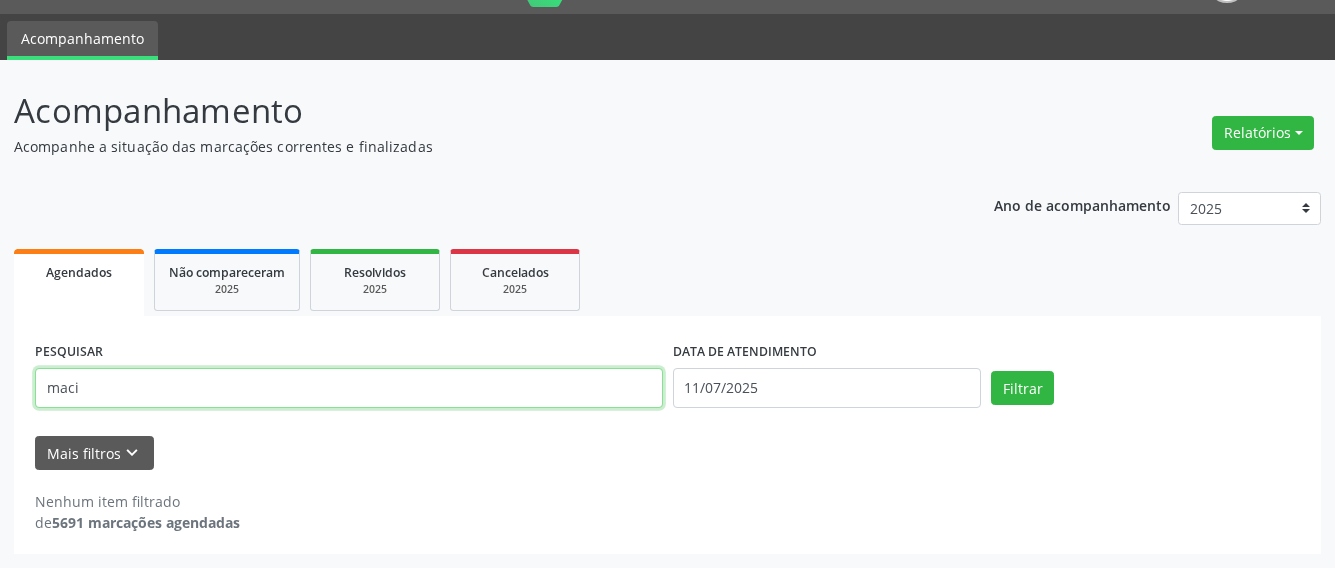 type on "maci" 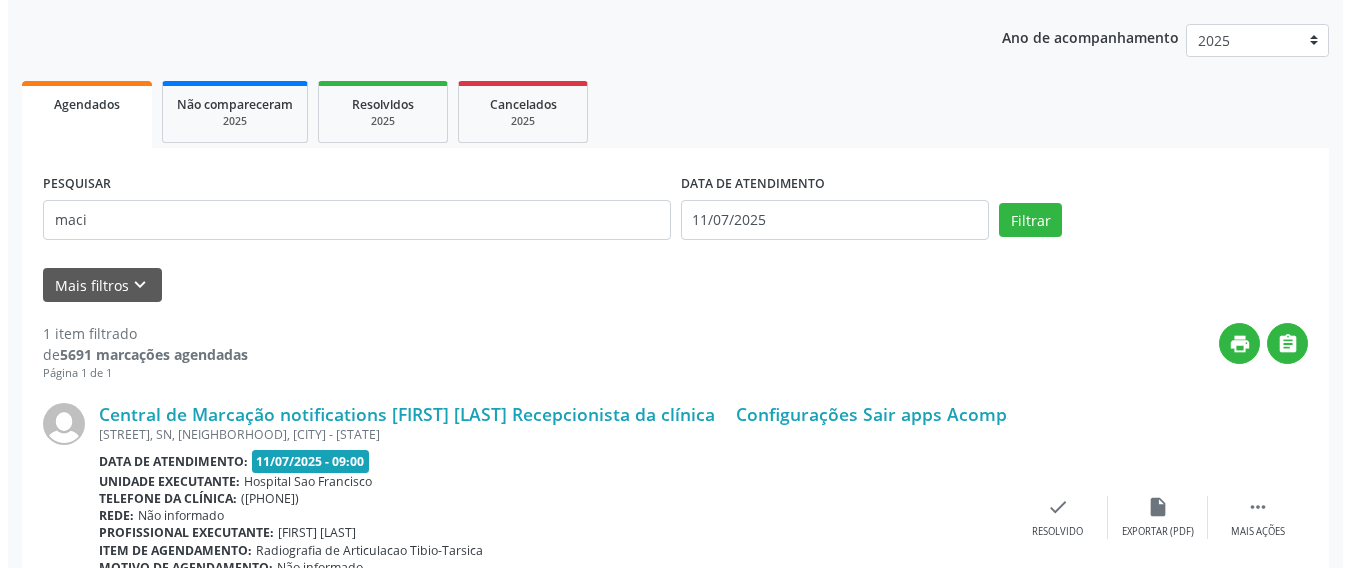 scroll, scrollTop: 315, scrollLeft: 0, axis: vertical 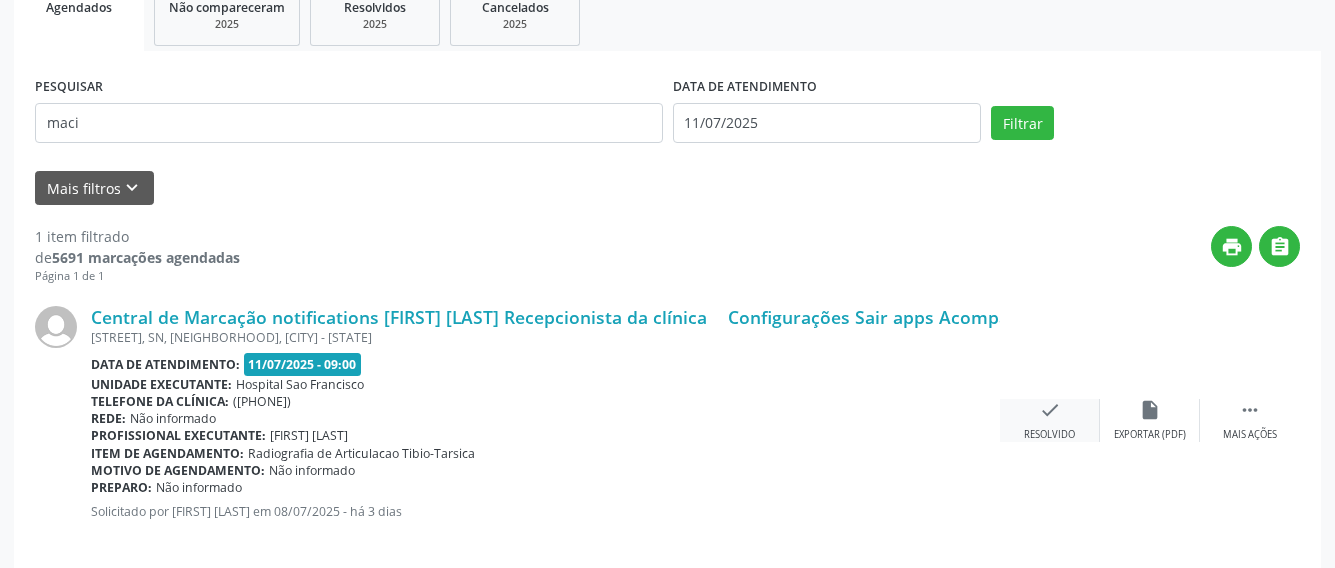 click on "check
Resolvido" at bounding box center (1050, 420) 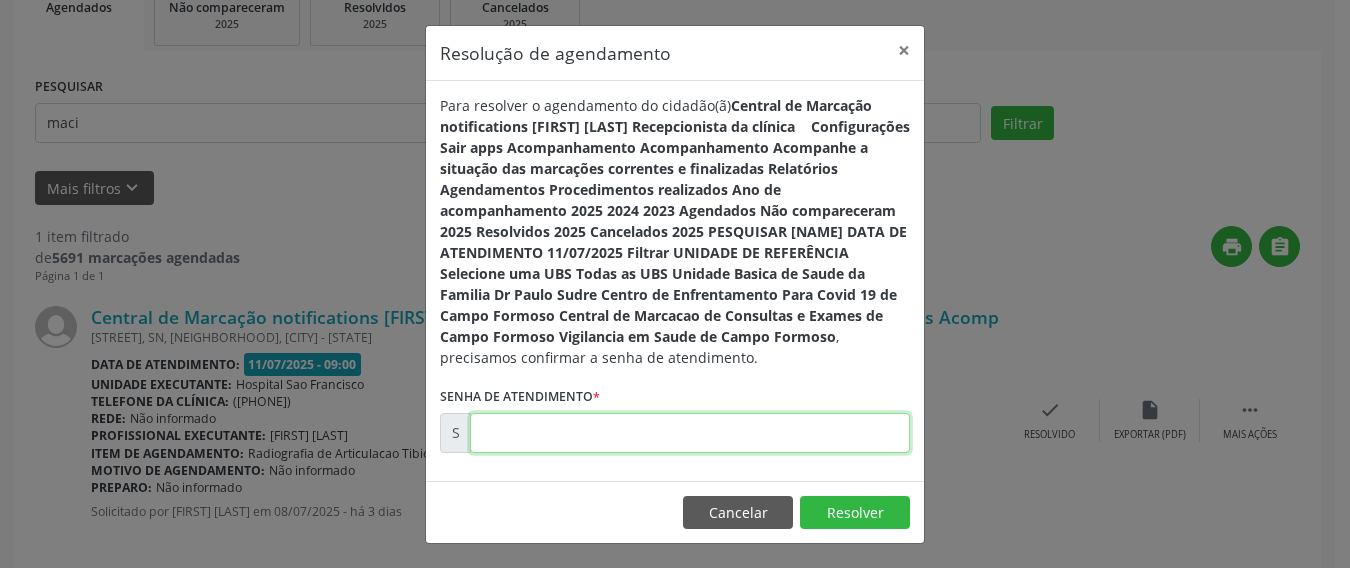 click at bounding box center [690, 433] 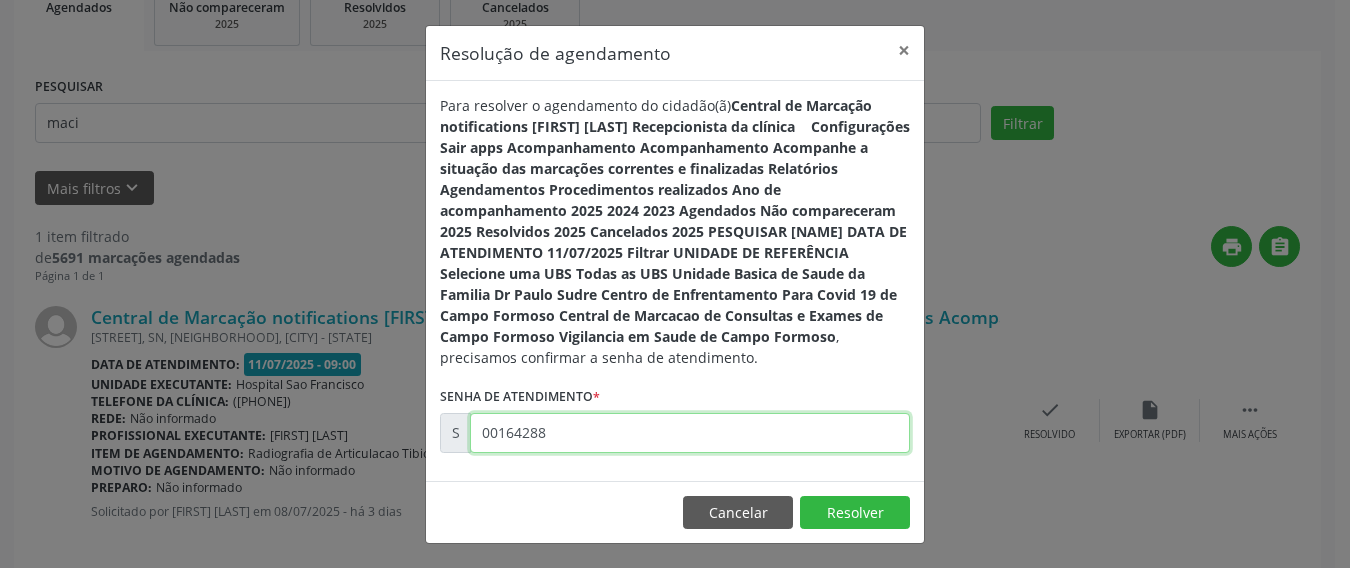 type on "00164288" 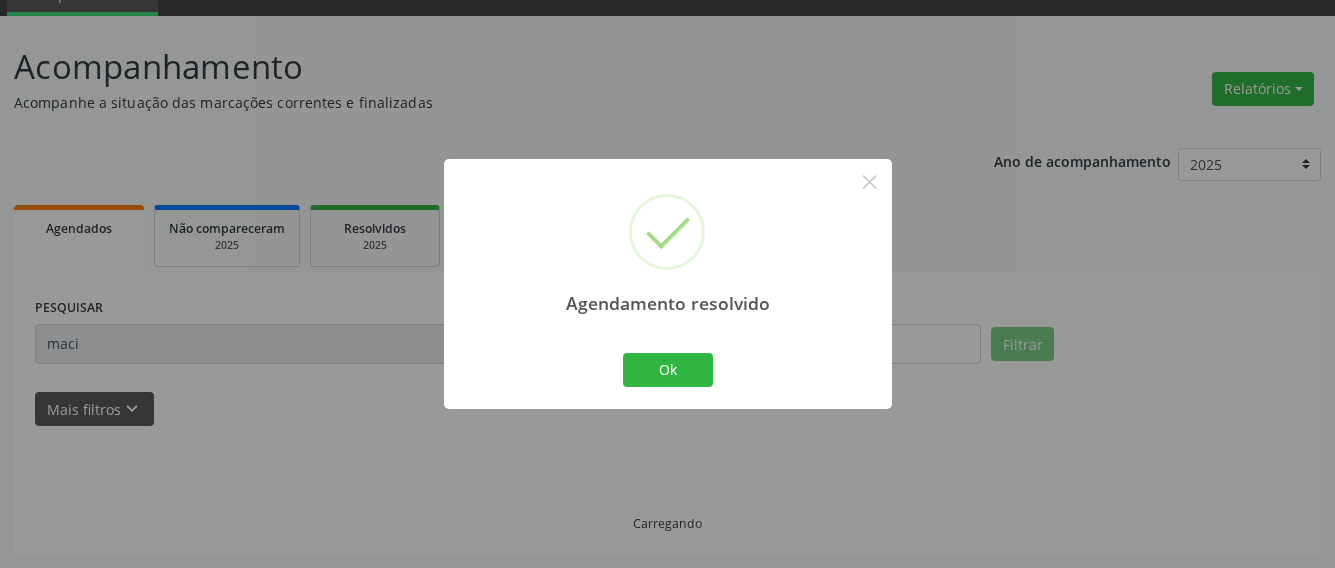 scroll, scrollTop: 50, scrollLeft: 0, axis: vertical 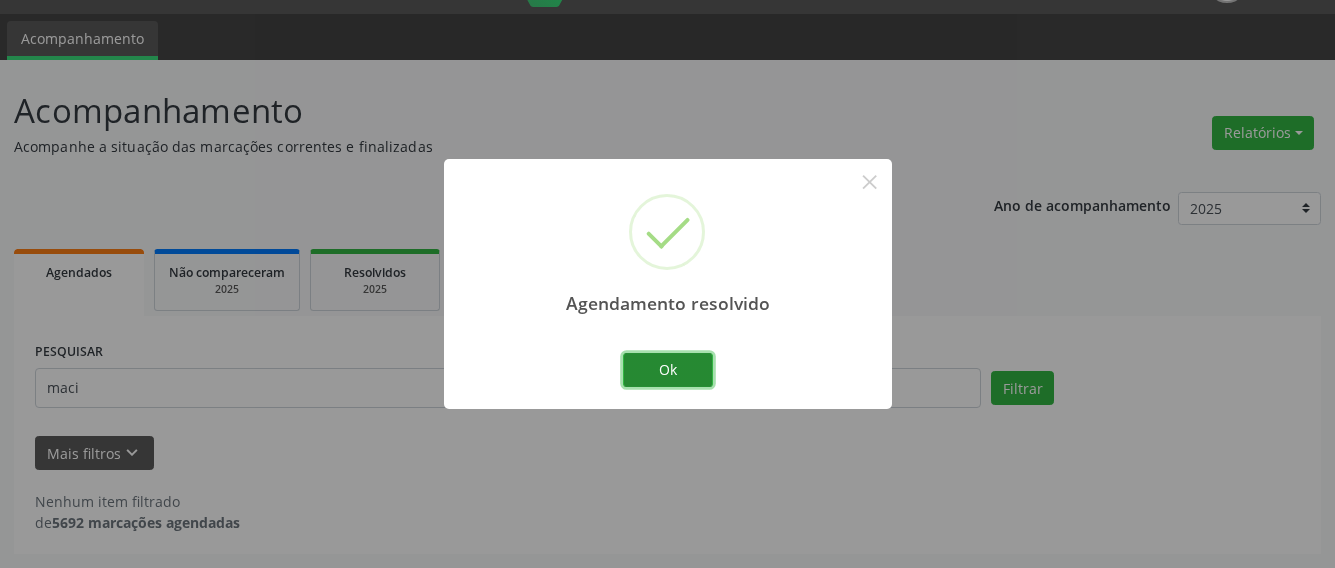 click on "Ok" at bounding box center (668, 370) 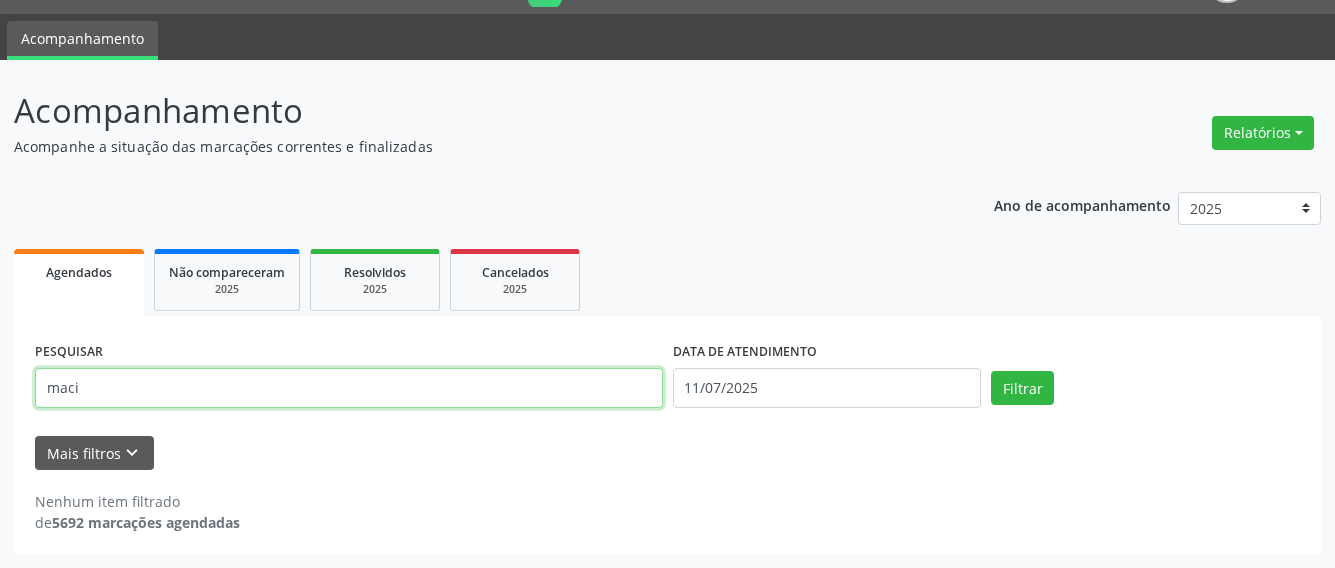 drag, startPoint x: 35, startPoint y: 396, endPoint x: 17, endPoint y: 434, distance: 42.047592 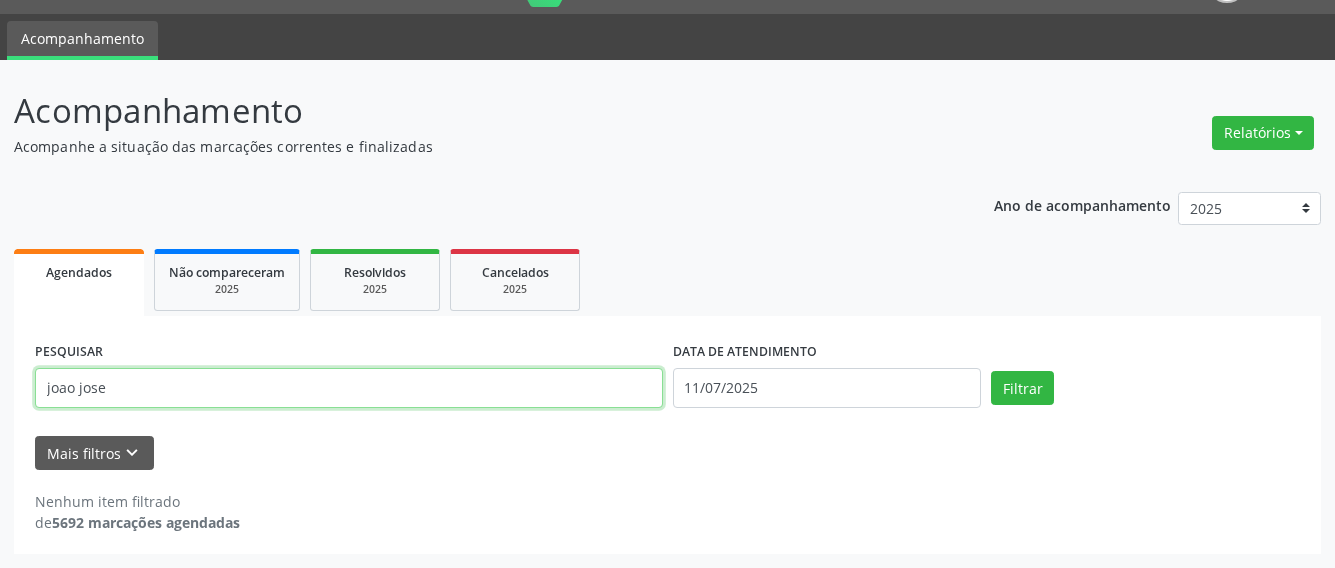 type on "joao jose" 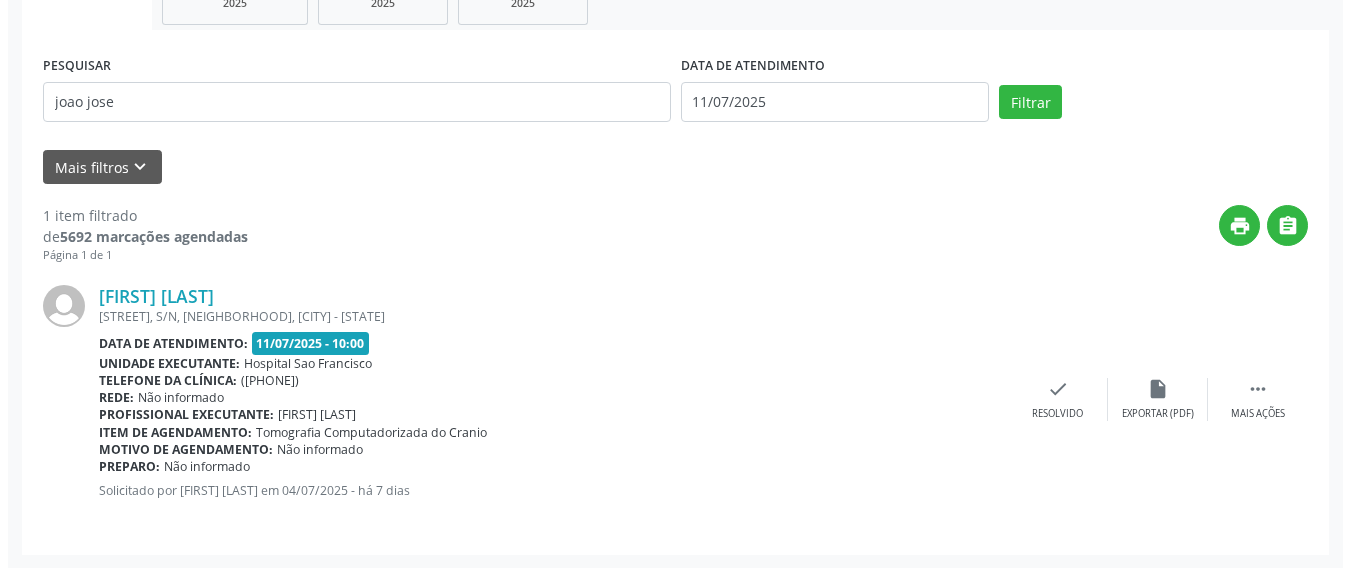 scroll, scrollTop: 337, scrollLeft: 0, axis: vertical 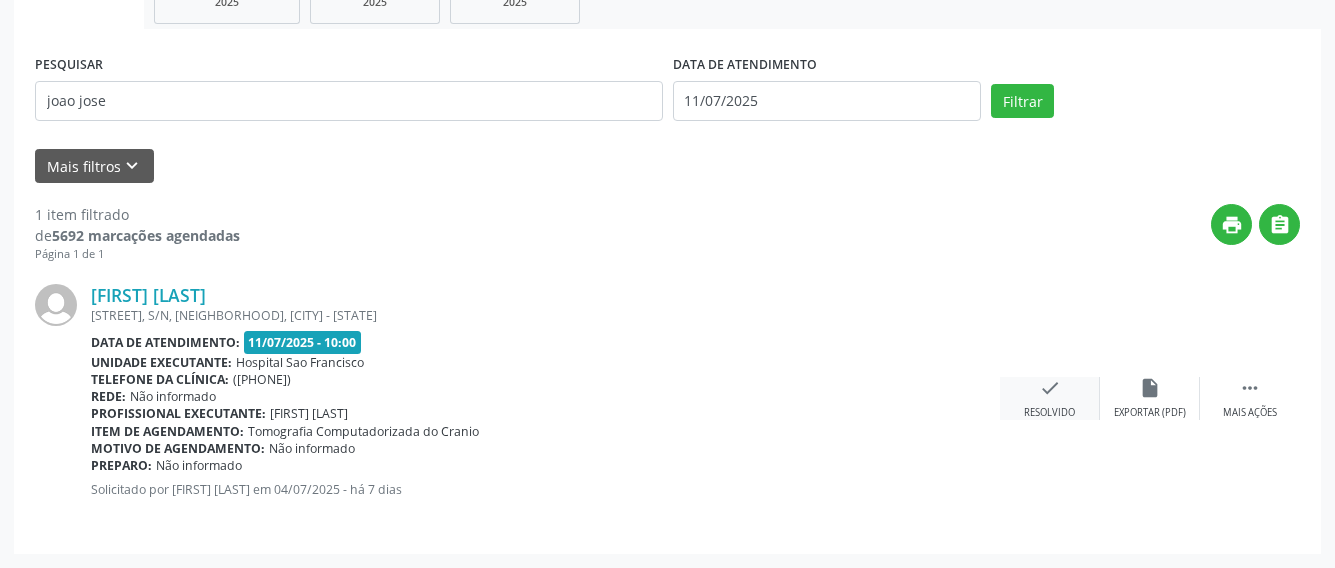click on "check
Resolvido" at bounding box center [1050, 398] 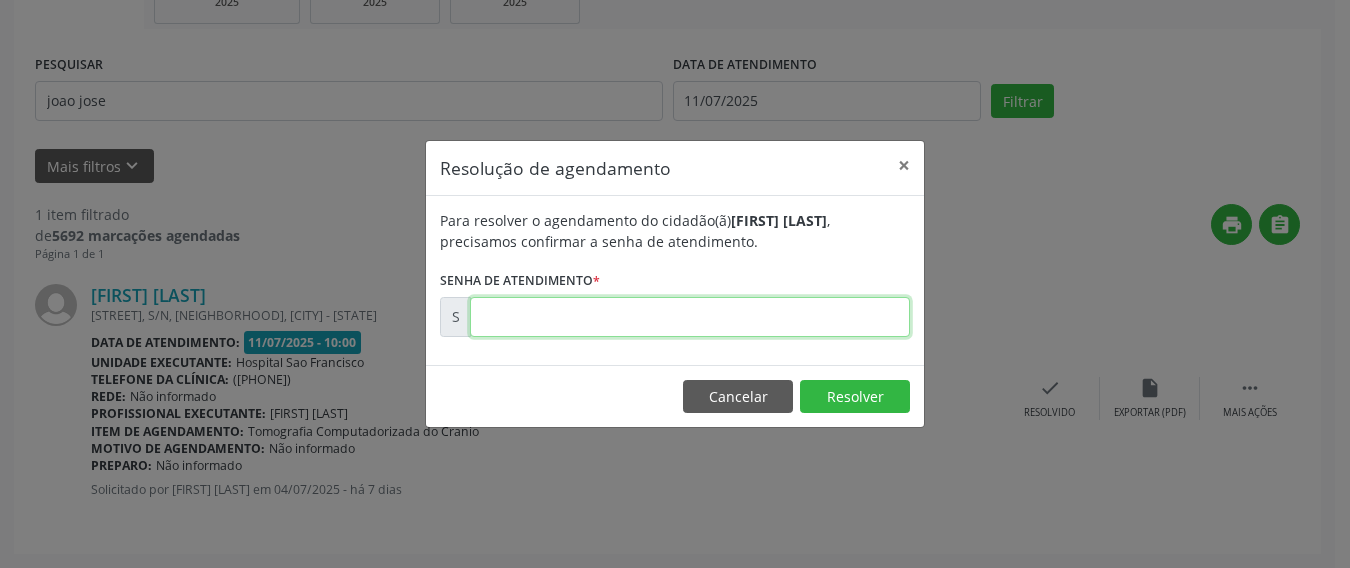 click at bounding box center (690, 317) 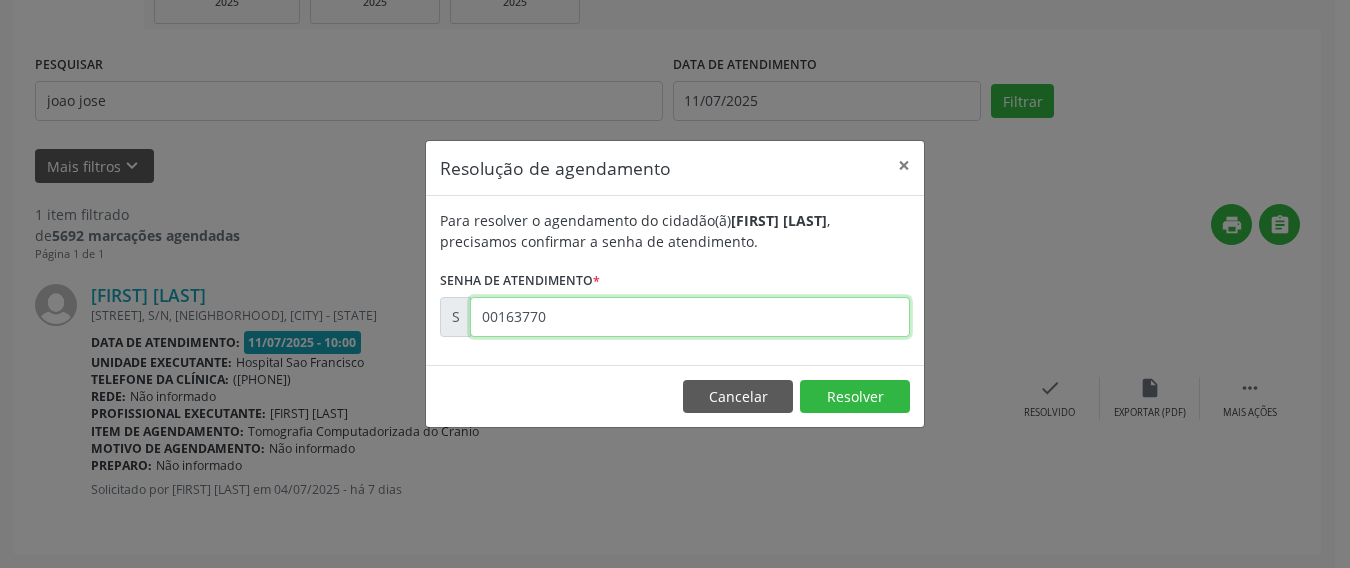 type on "00163770" 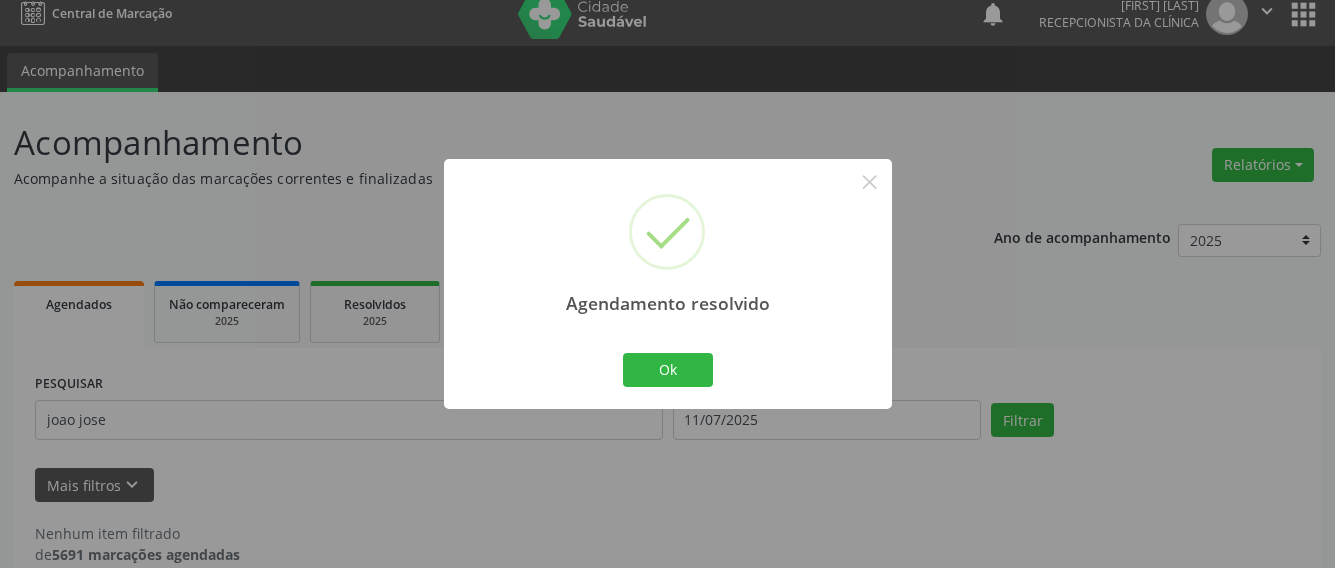 scroll, scrollTop: 0, scrollLeft: 0, axis: both 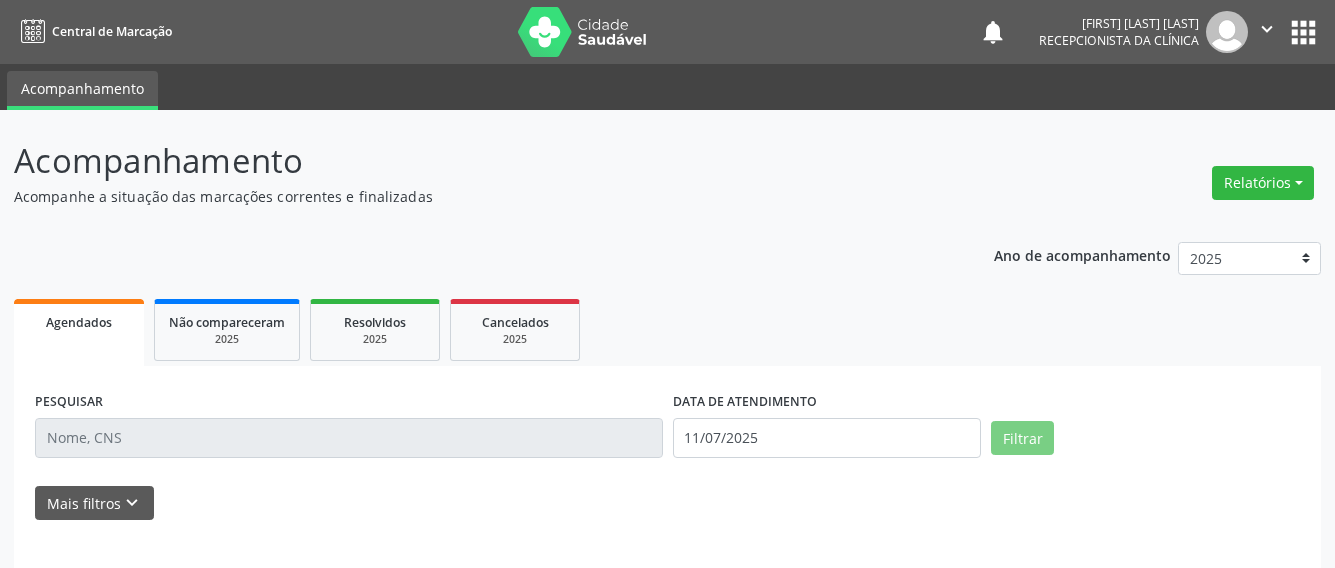 click on "PESQUISAR
DATA DE ATENDIMENTO
11/07/2025
Filtrar
UNIDADE DE REFERÊNCIA
Selecione uma UBS
Todas as UBS   Unidade Basica de Saude da Familia Dr Paulo Sudre   Centro de Enfrentamento Para Covid 19 de Campo Formoso   Central de Marcacao de Consultas e Exames de Campo Formoso   Vigilancia em Saude de Campo Formoso   PSF Lage dos Negros III   P S da Familia do Povoado de Caraibas   Unidade Basica de Saude da Familia Maninho Ferreira   P S de Curral da Ponta Psf Oseas Manoel da Silva   Farmacia Basica   Unidade Basica de Saude da Familia de Brejao da Caatinga   P S da Familia do Povoado de Pocos   P S da Familia do Povoado de Tiquara   P S da Familia do Povoado de Sao Tome   P S de Lages dos Negros   P S da Familia do Povoado de Tuiutiba   P S de Curral Velho   Centro de Saude Mutirao   Caps Centro de Atencao Psicossocial   Unidade Odontologica Movel   Unidade Basica de Saude da Familia Limoeiro" at bounding box center (667, 507) 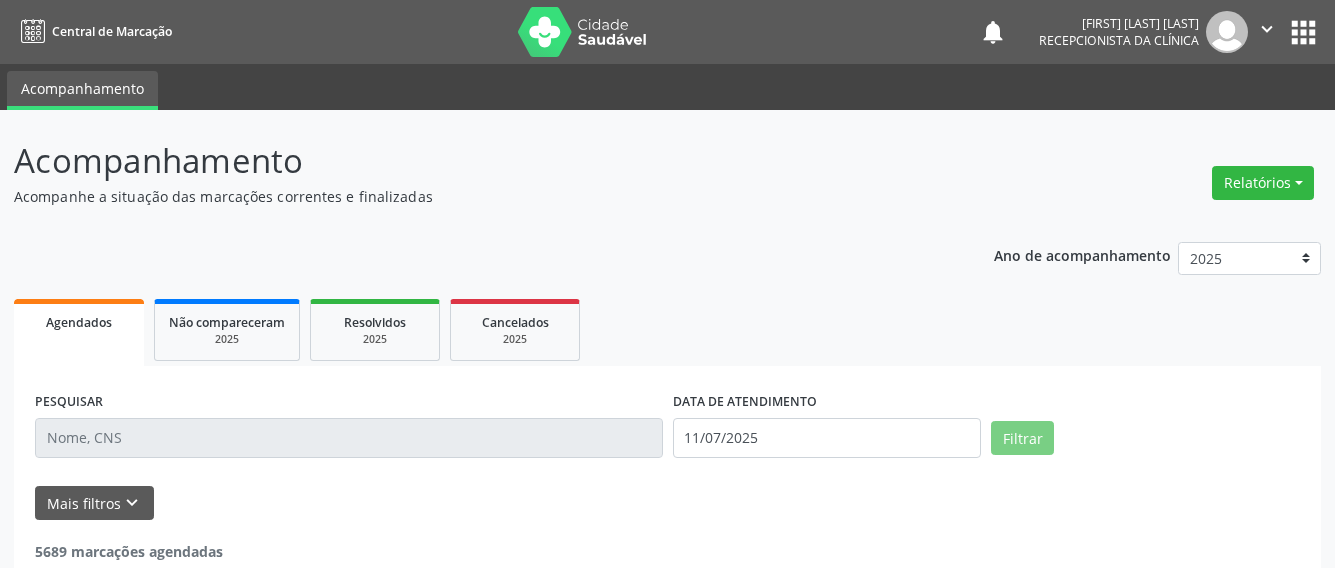 click at bounding box center [349, 438] 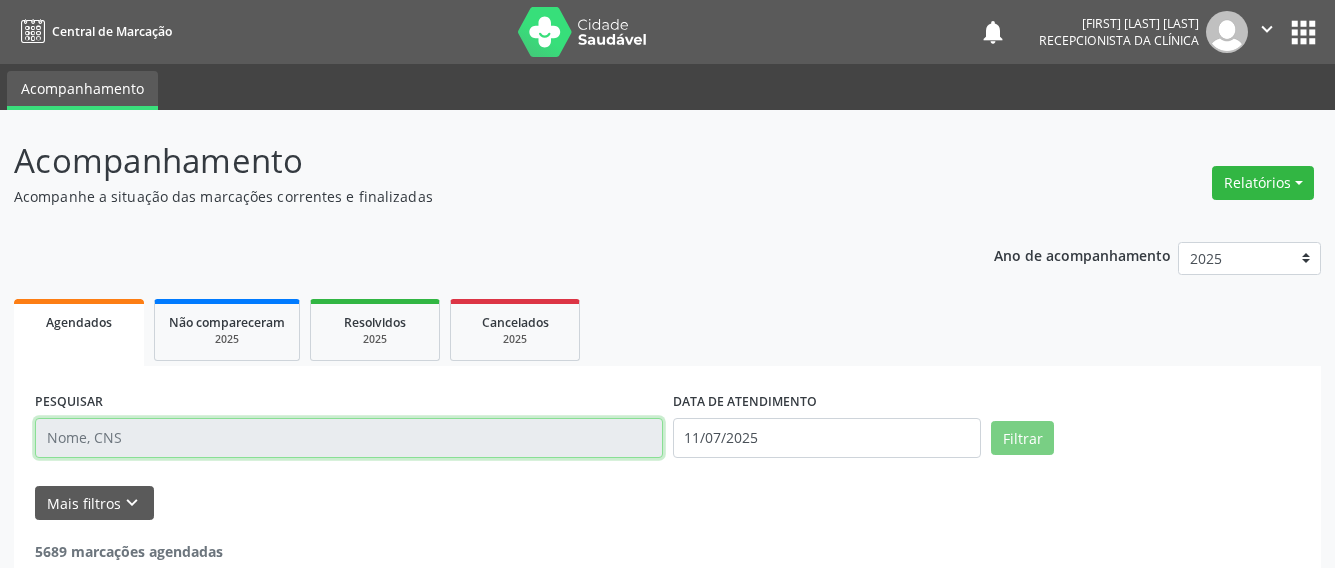 click at bounding box center (349, 438) 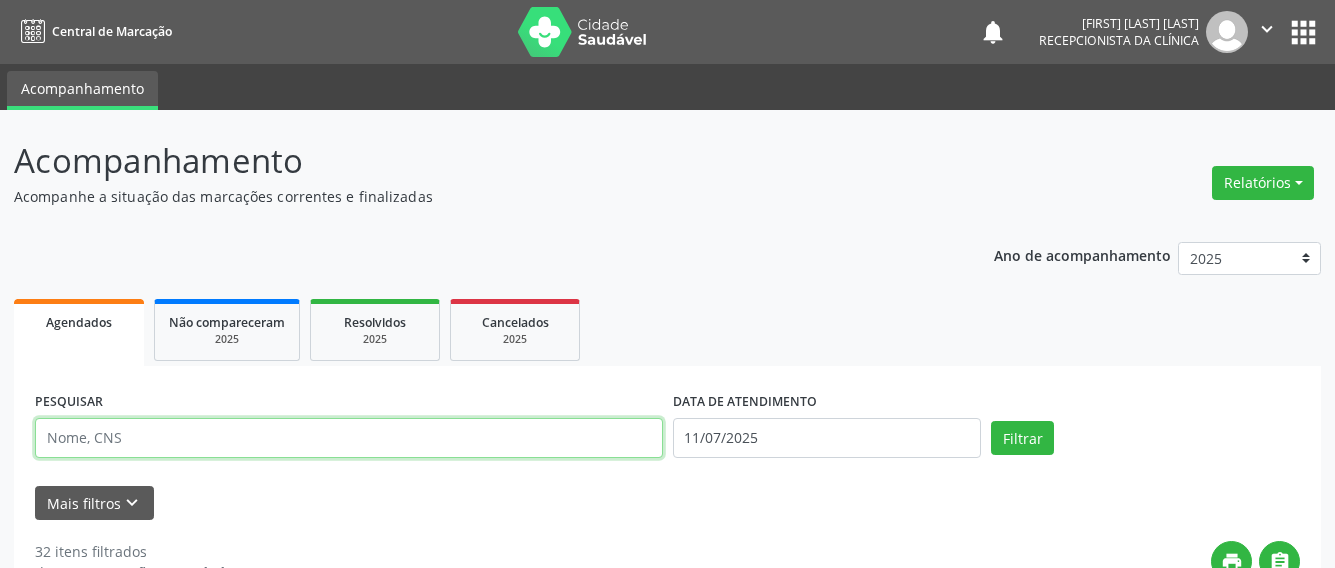 drag, startPoint x: 137, startPoint y: 448, endPoint x: 120, endPoint y: 438, distance: 19.723083 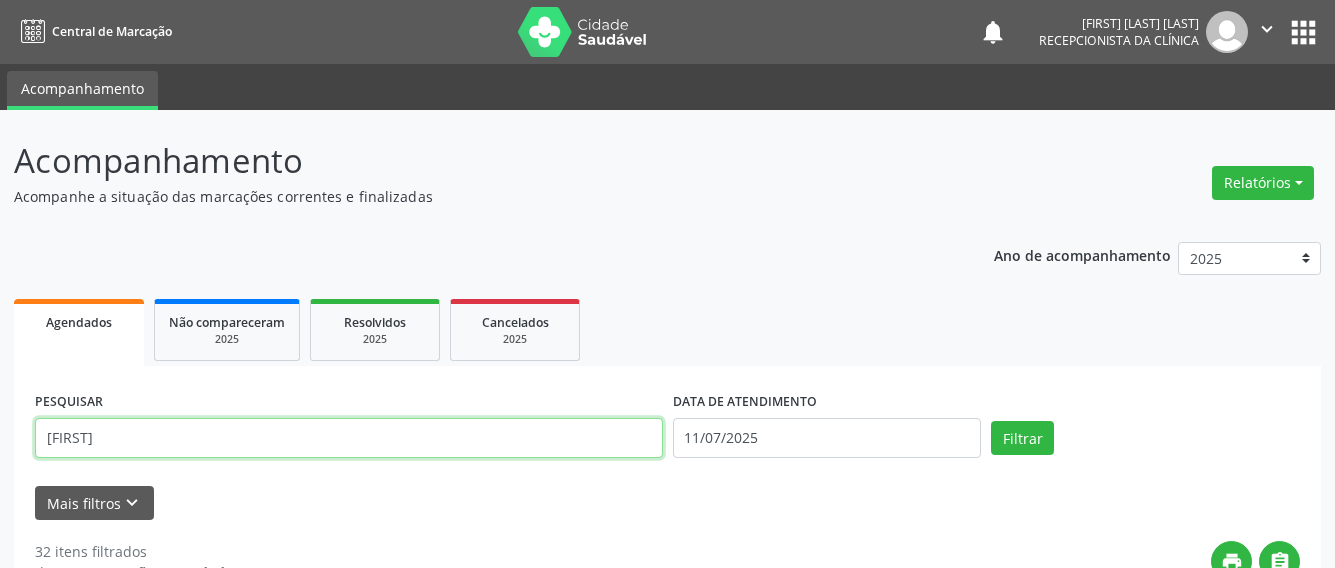 click on "Filtrar" at bounding box center (1022, 438) 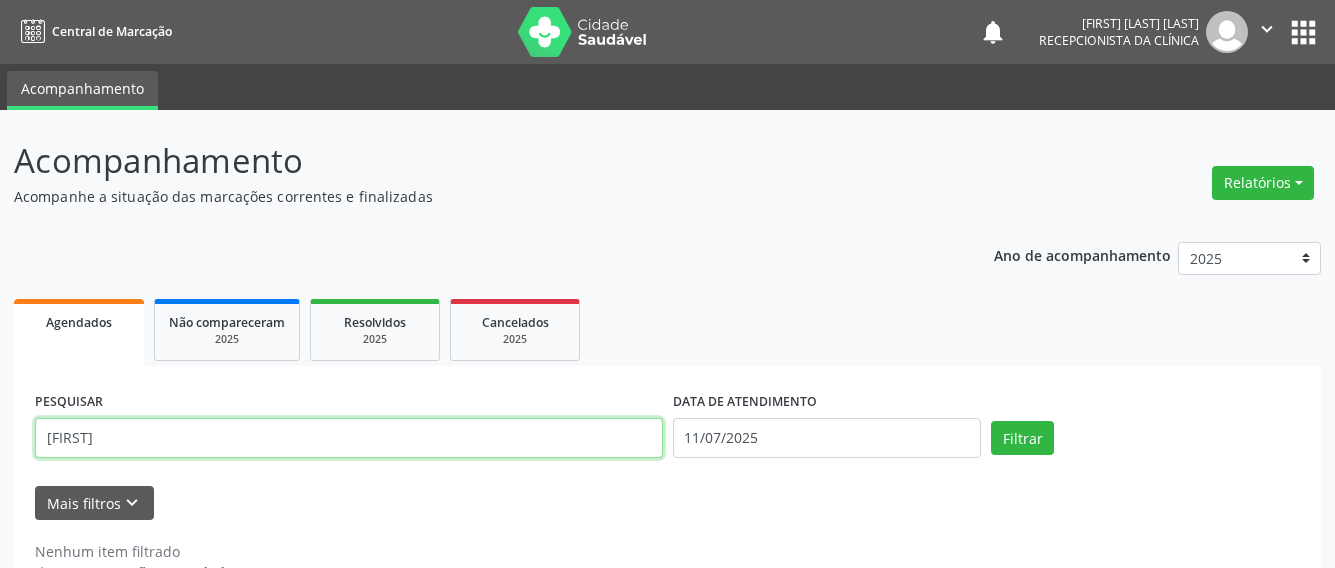 drag, startPoint x: 145, startPoint y: 442, endPoint x: 54, endPoint y: 478, distance: 97.862144 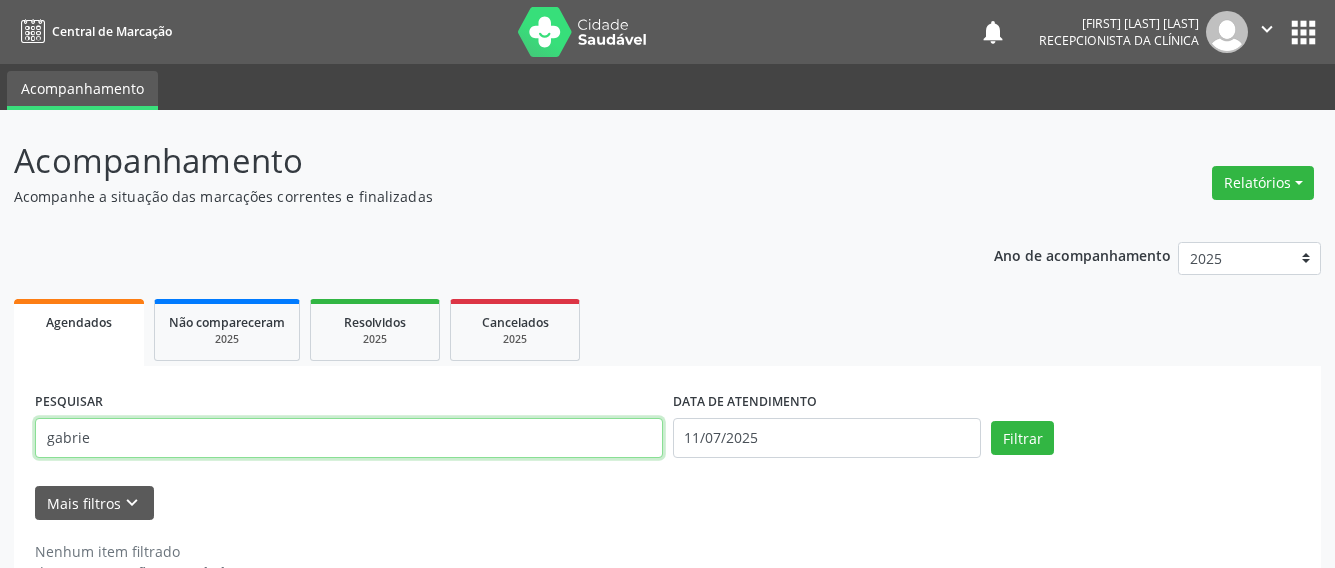 type on "gabrie" 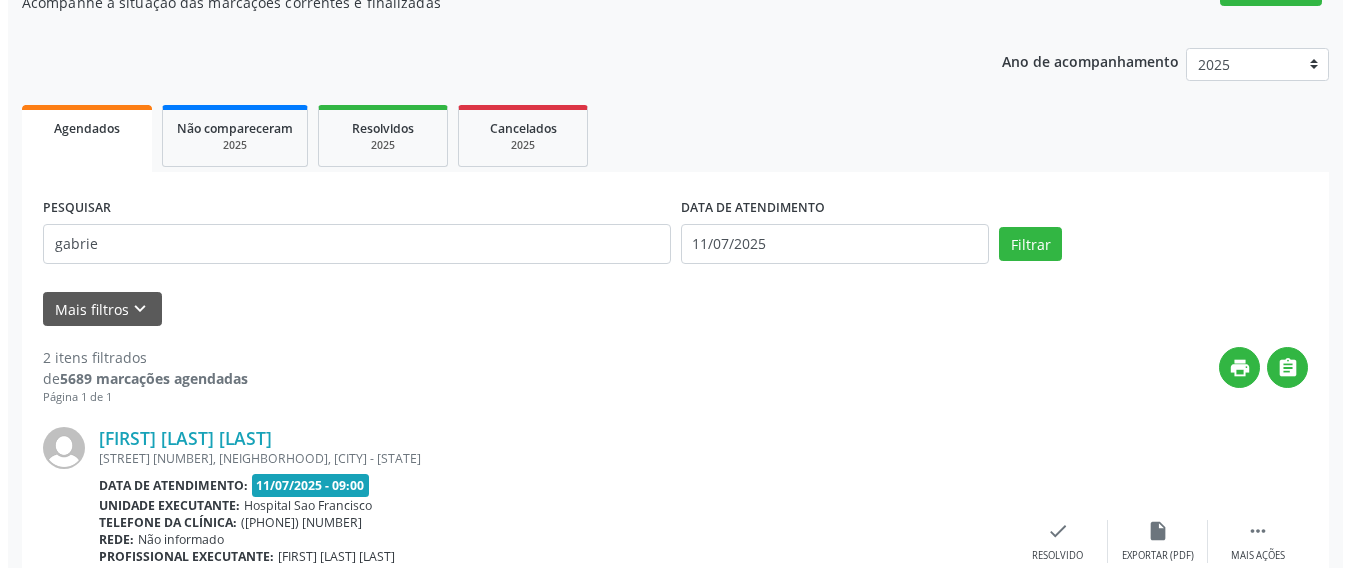 scroll, scrollTop: 500, scrollLeft: 0, axis: vertical 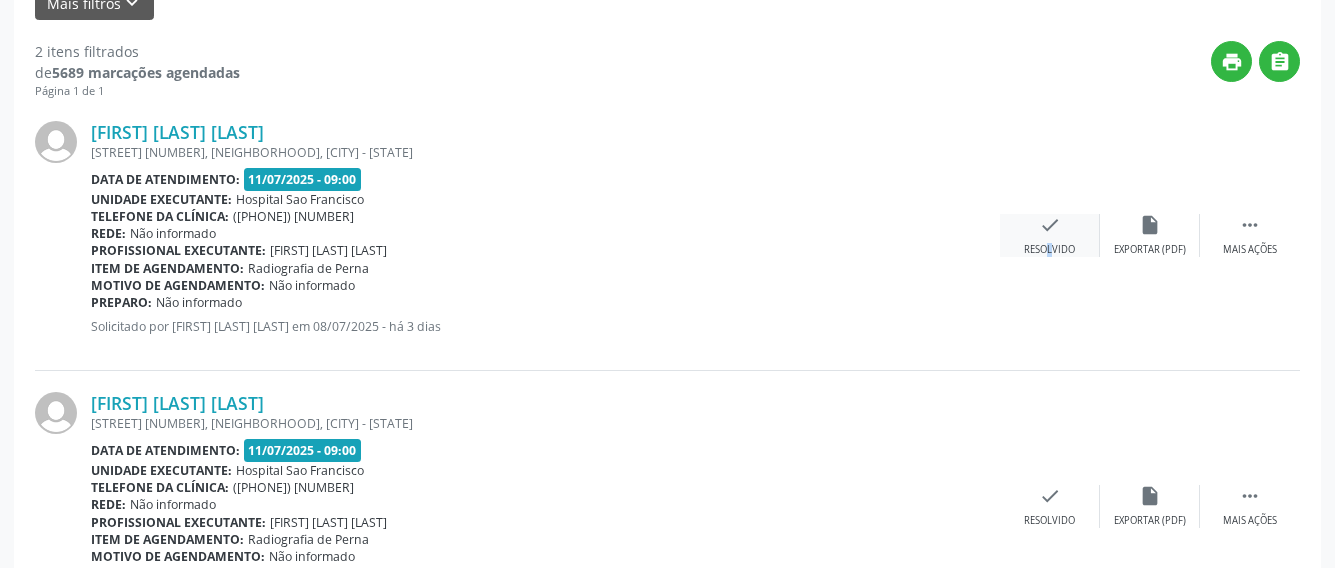click on "check
Resolvido" at bounding box center [1050, 235] 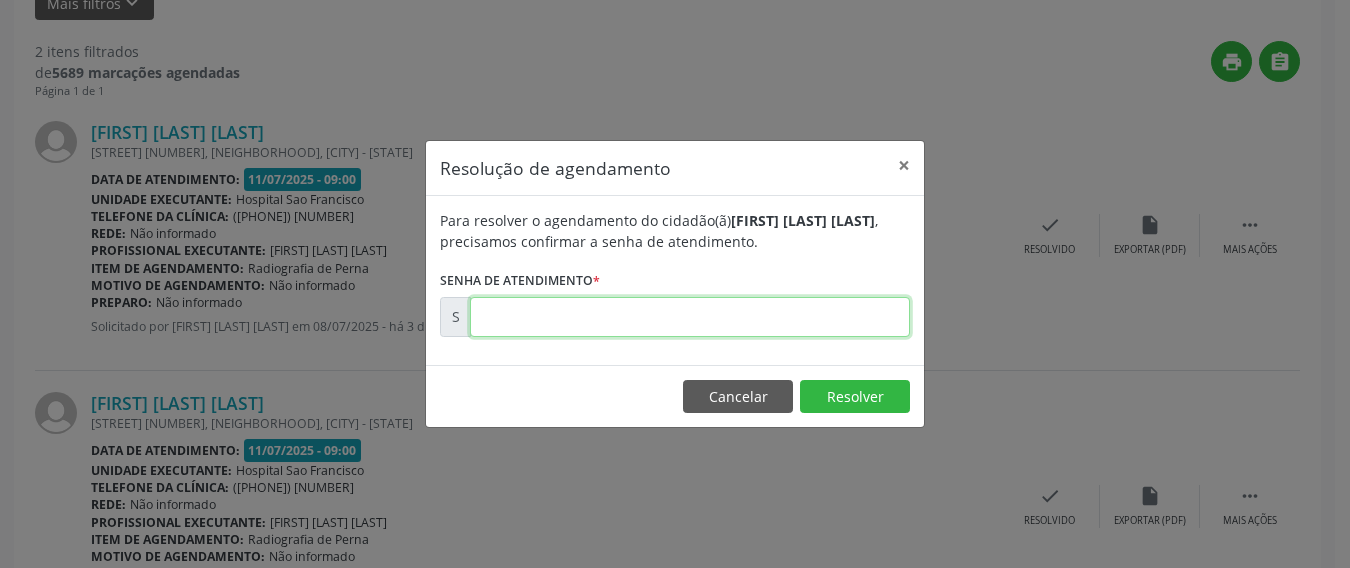 drag, startPoint x: 798, startPoint y: 310, endPoint x: 792, endPoint y: 319, distance: 10.816654 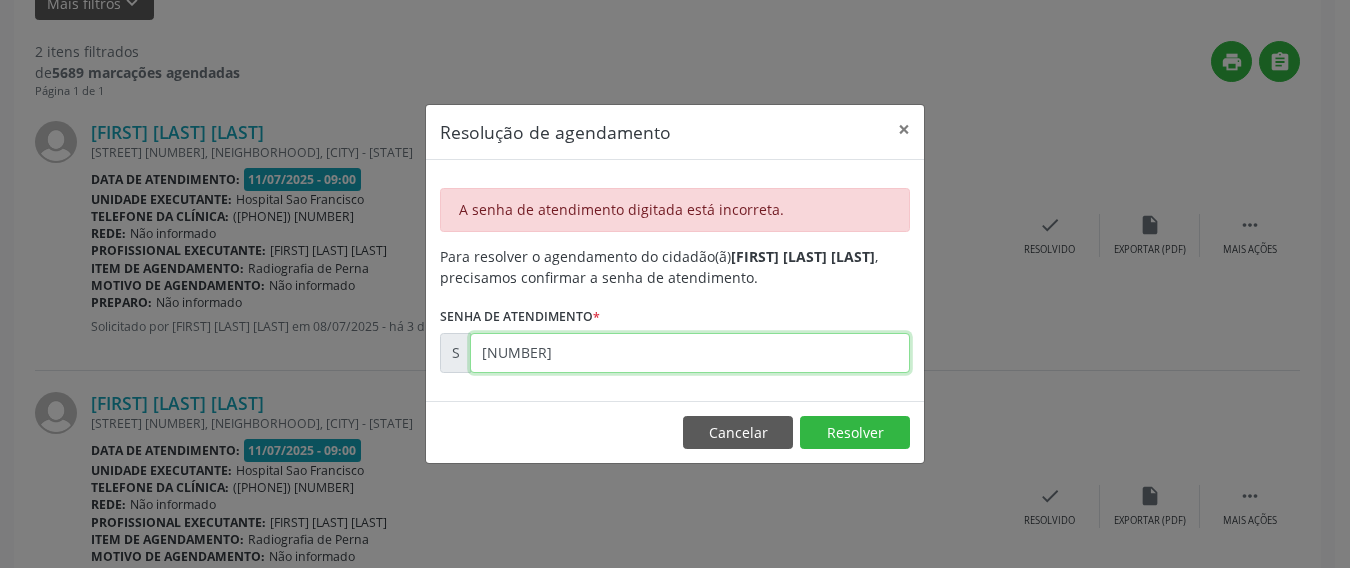 drag, startPoint x: 669, startPoint y: 357, endPoint x: 686, endPoint y: 357, distance: 17 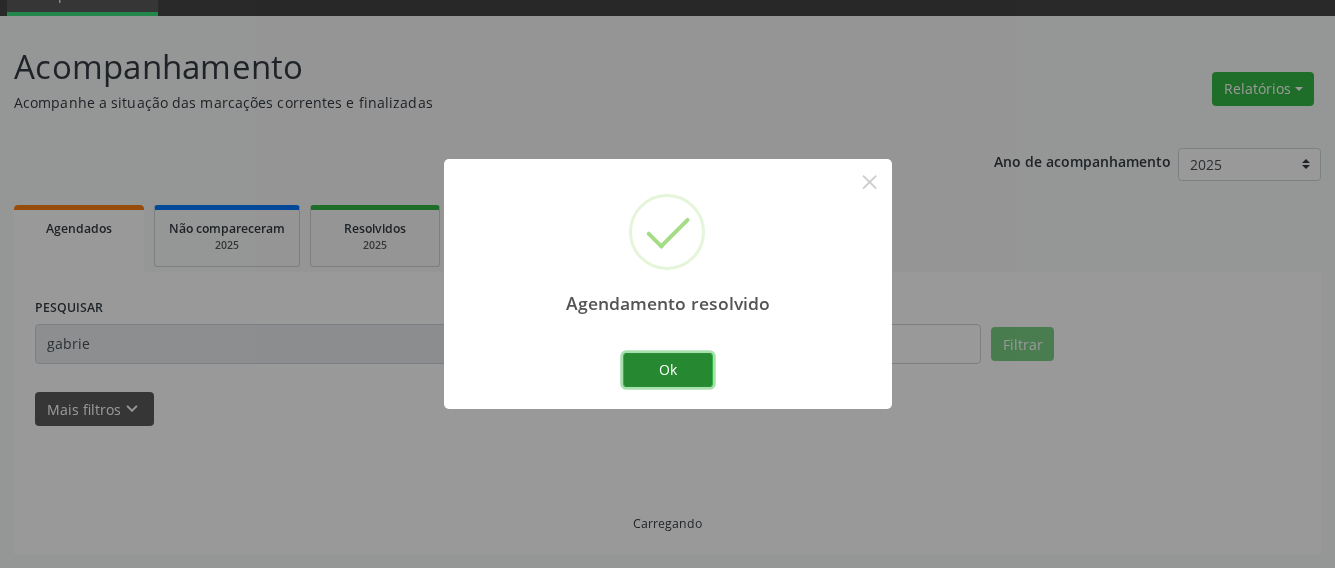 click on "Ok" at bounding box center [668, 370] 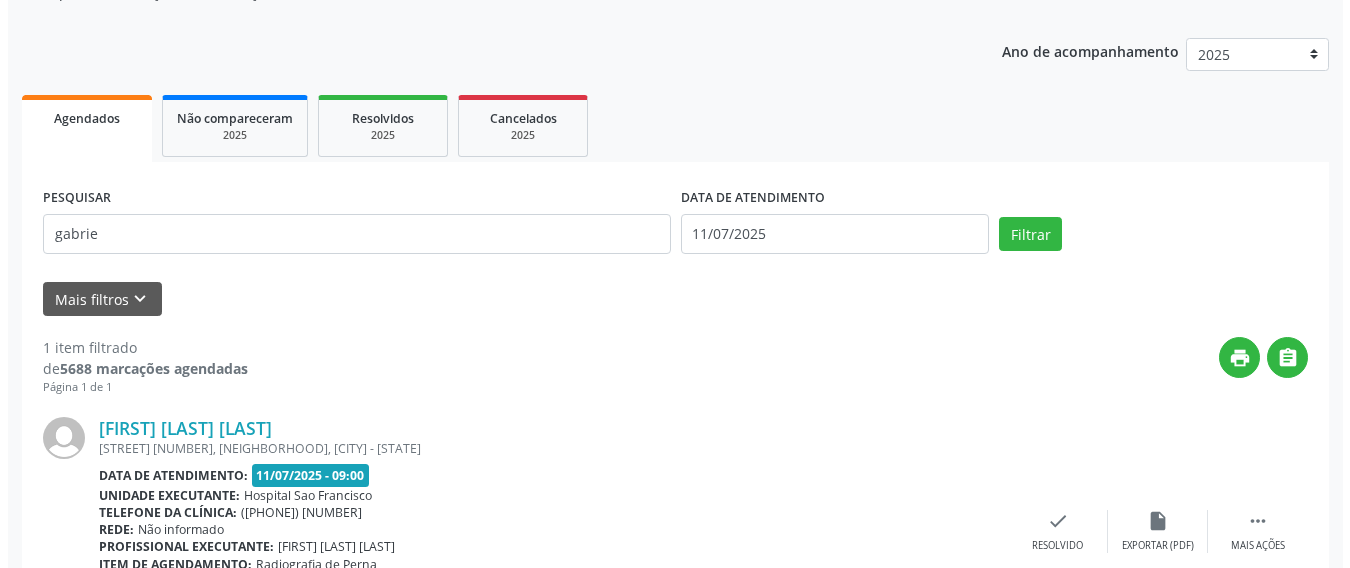 scroll, scrollTop: 337, scrollLeft: 0, axis: vertical 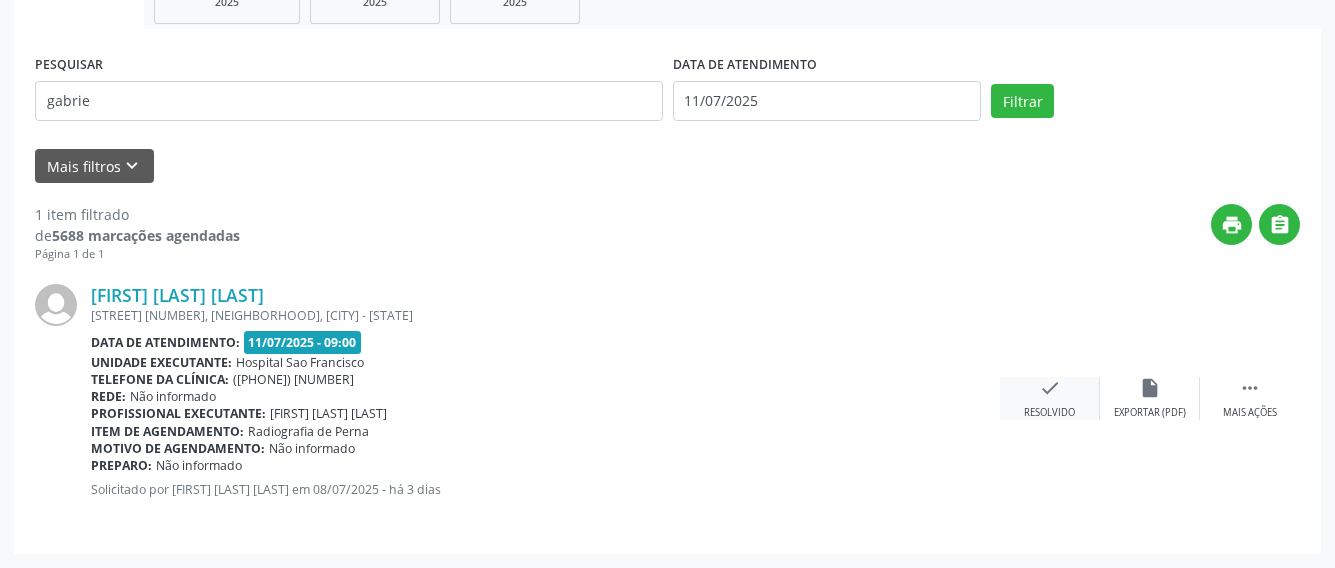 click on "check" at bounding box center (1050, 388) 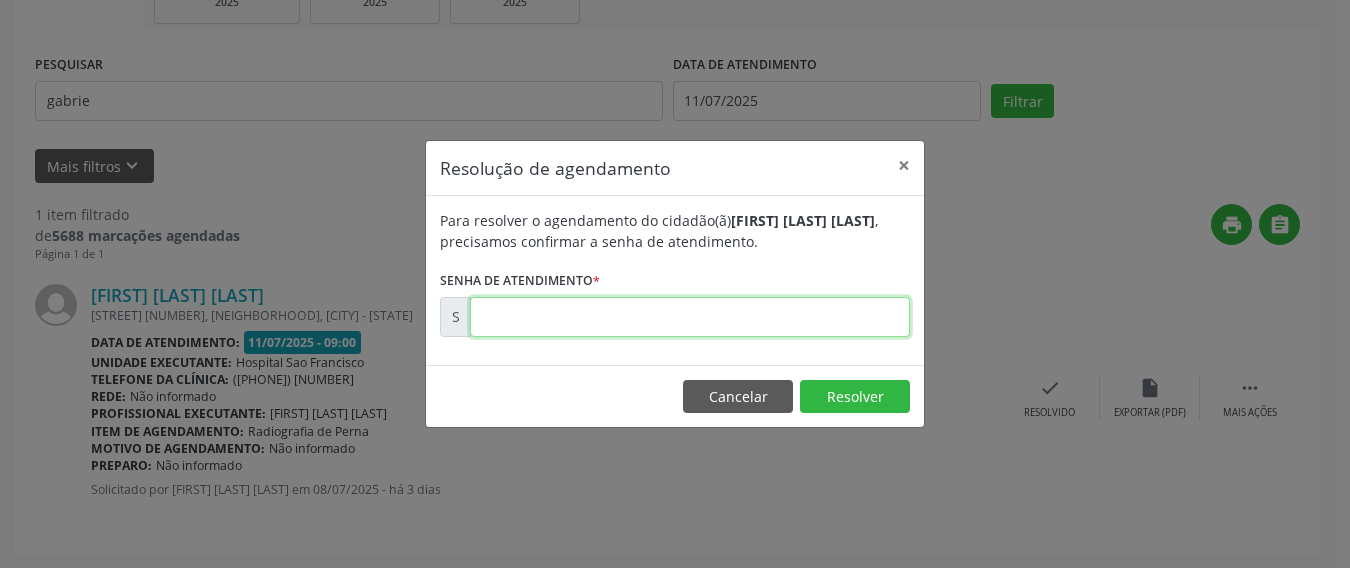 click at bounding box center (690, 317) 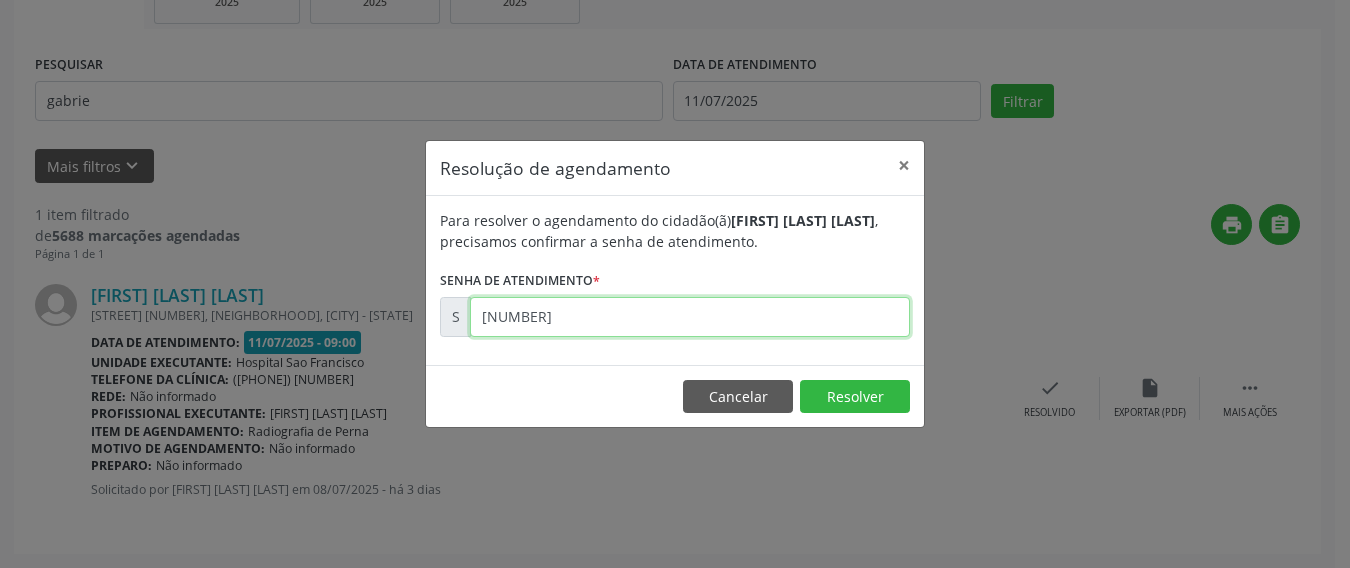 type on "00164220" 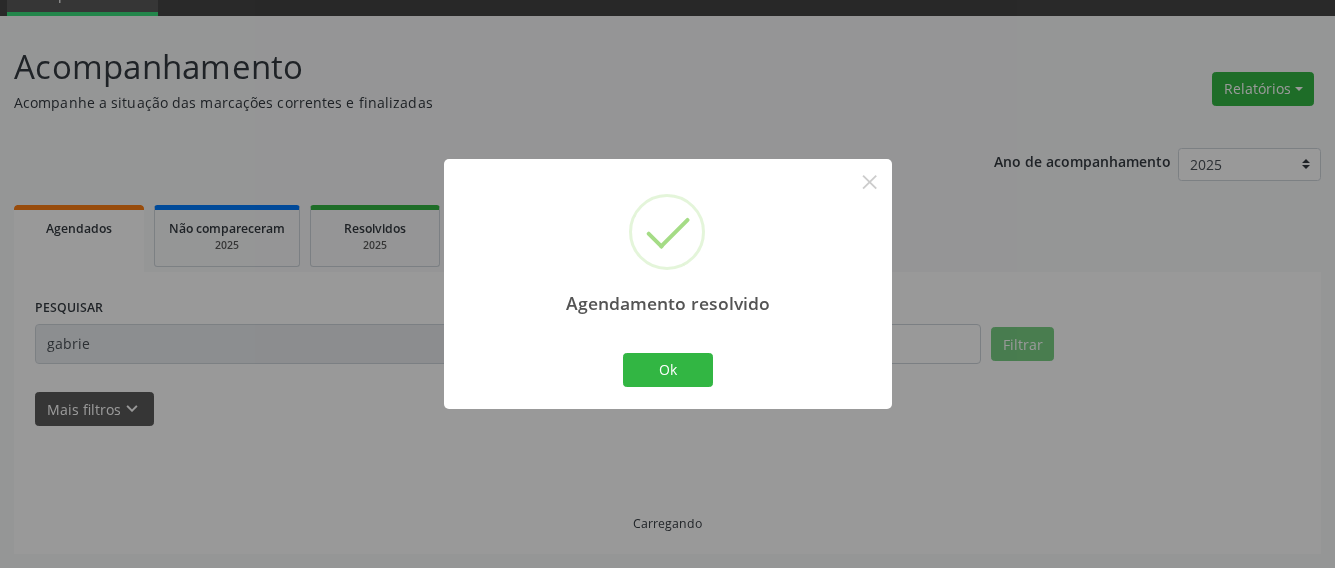 scroll, scrollTop: 50, scrollLeft: 0, axis: vertical 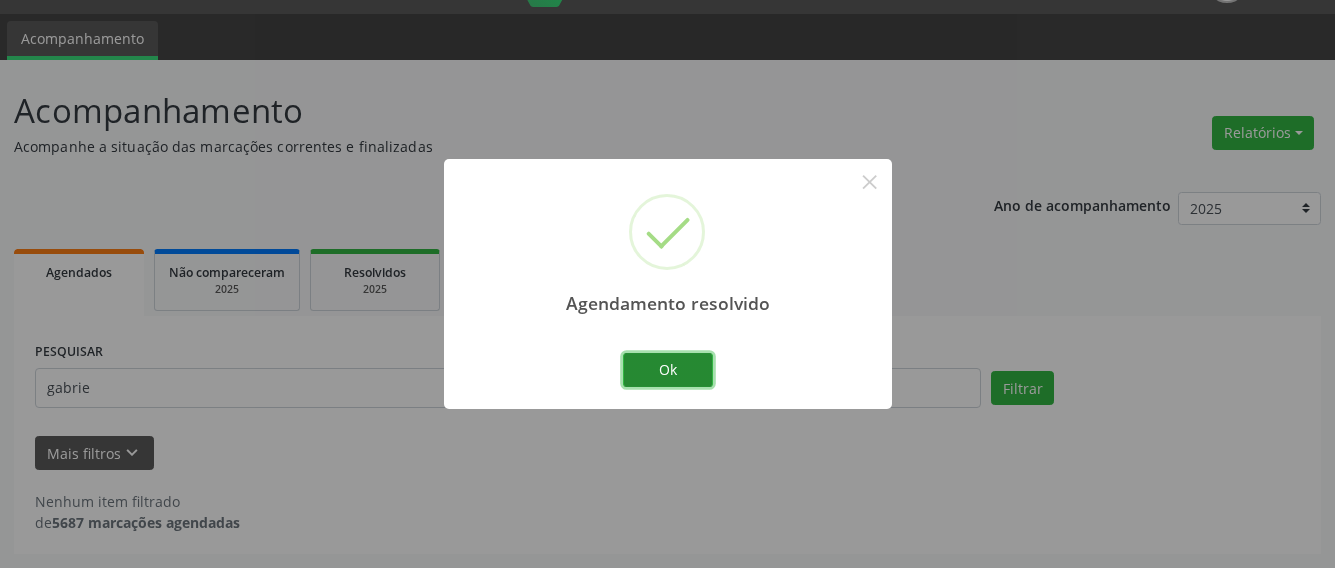 click on "Ok" at bounding box center [668, 370] 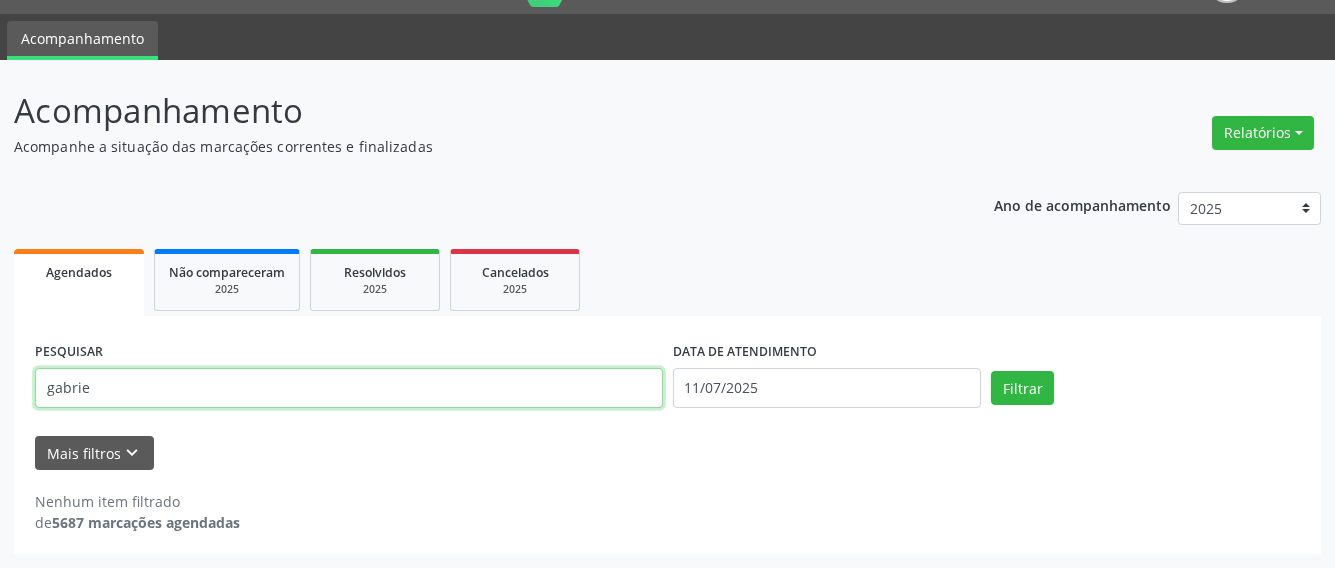 drag, startPoint x: 184, startPoint y: 376, endPoint x: -28, endPoint y: 371, distance: 212.05896 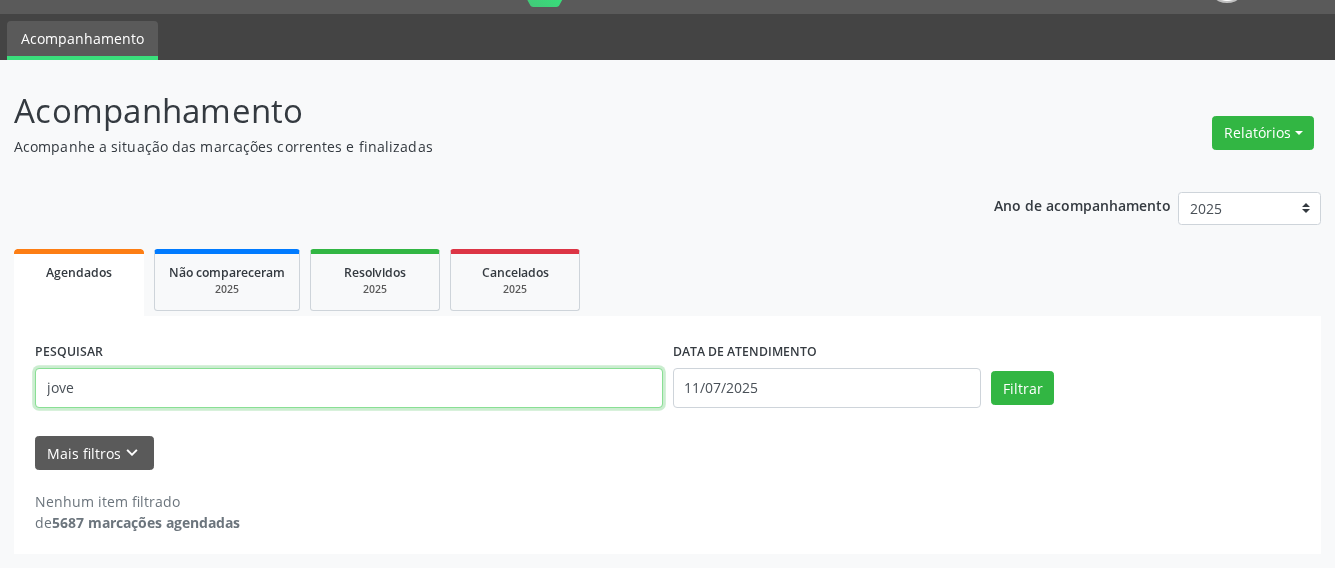type on "jove" 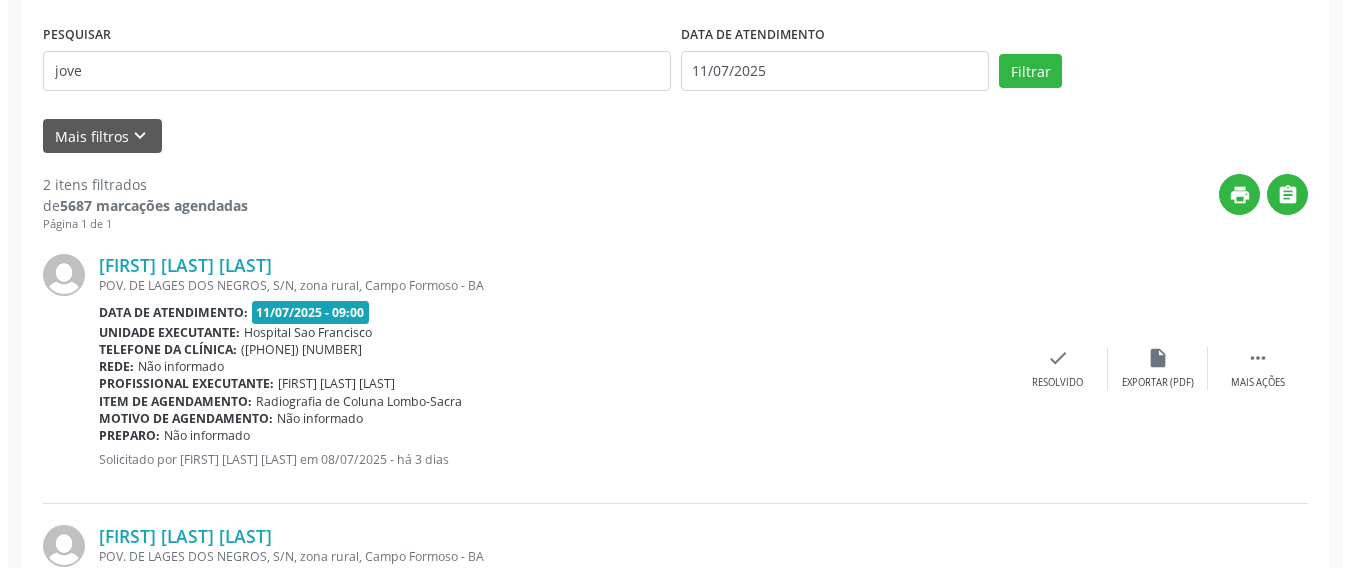 scroll, scrollTop: 550, scrollLeft: 0, axis: vertical 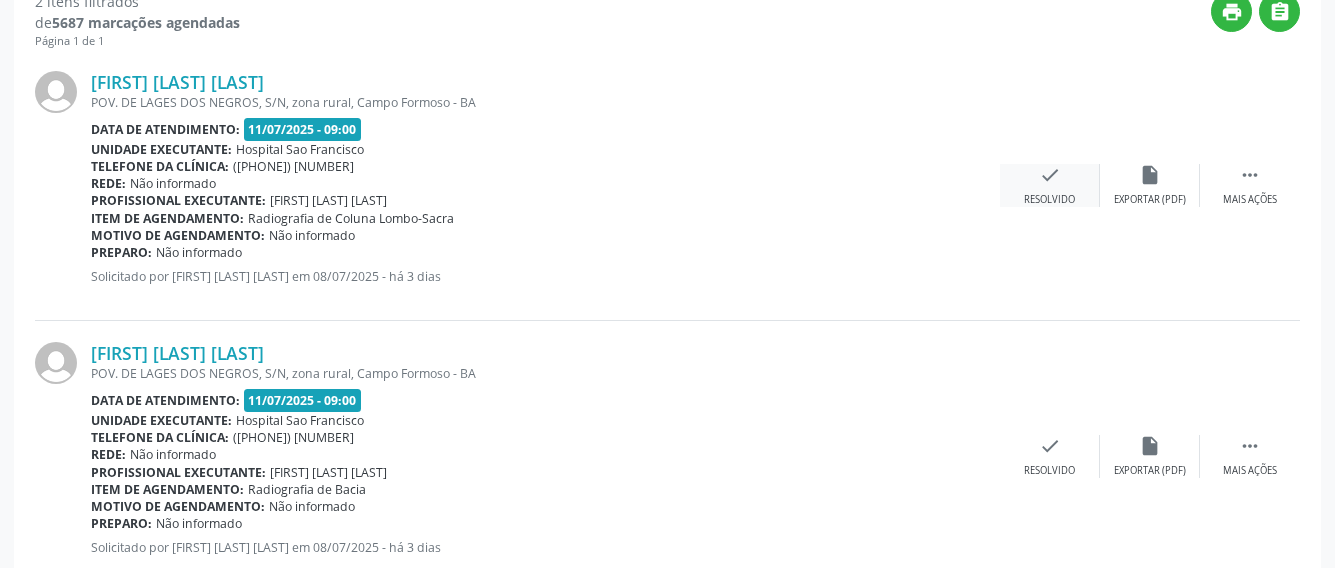 click on "check" at bounding box center [1050, 175] 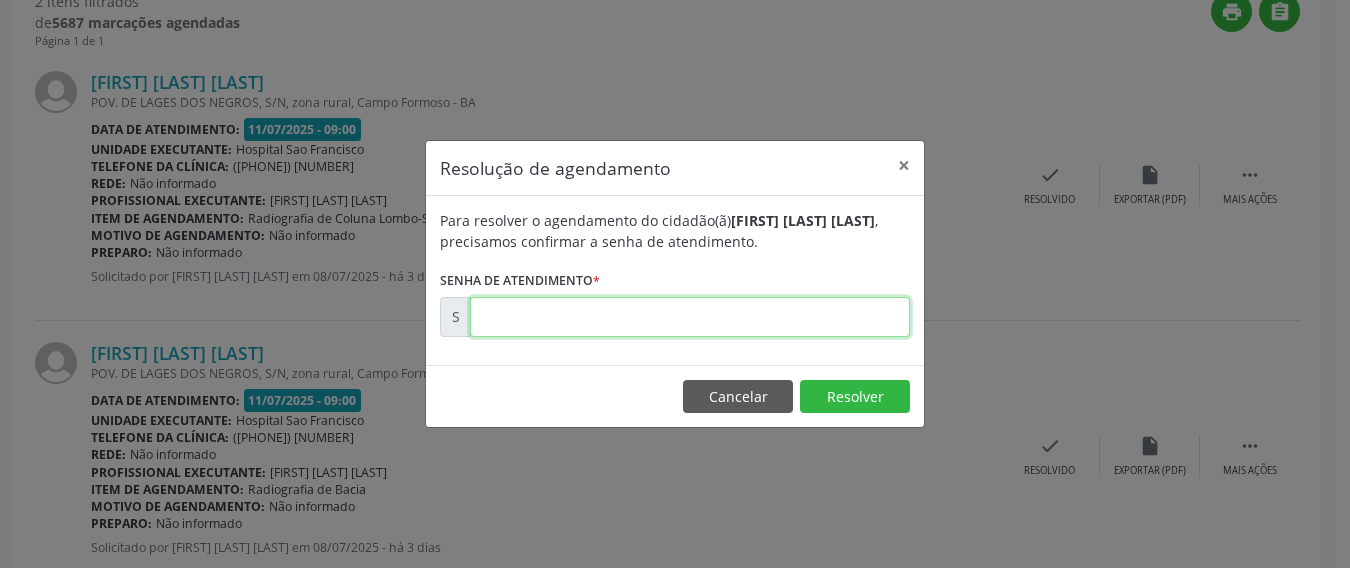 click at bounding box center [690, 317] 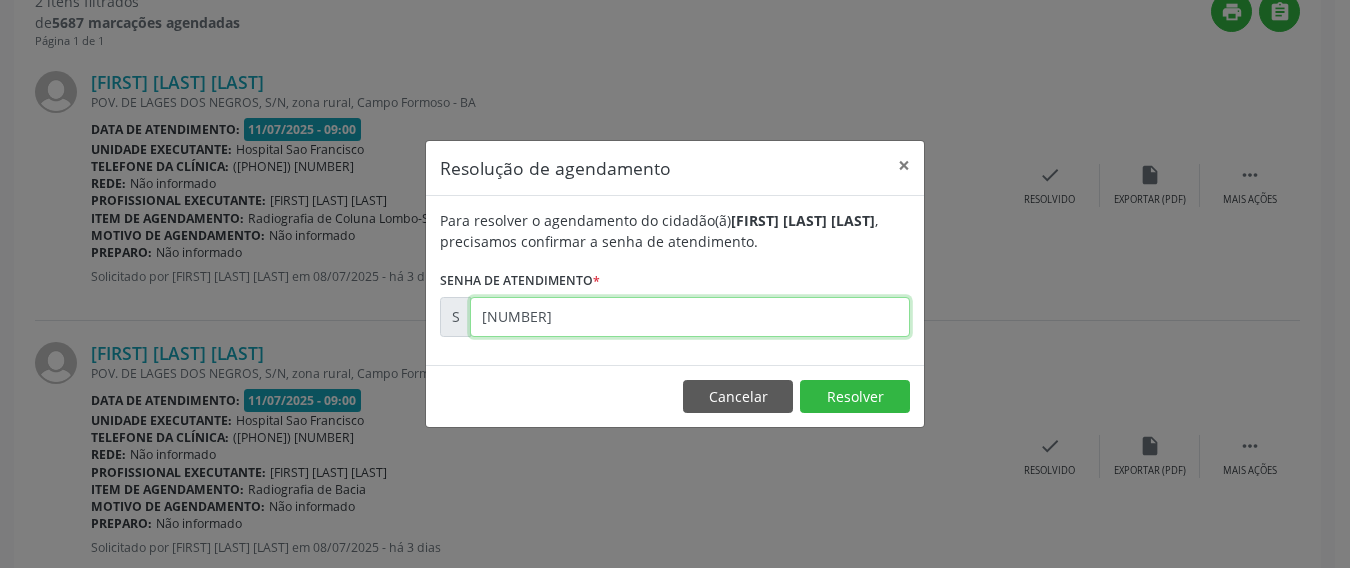 type on "00164181" 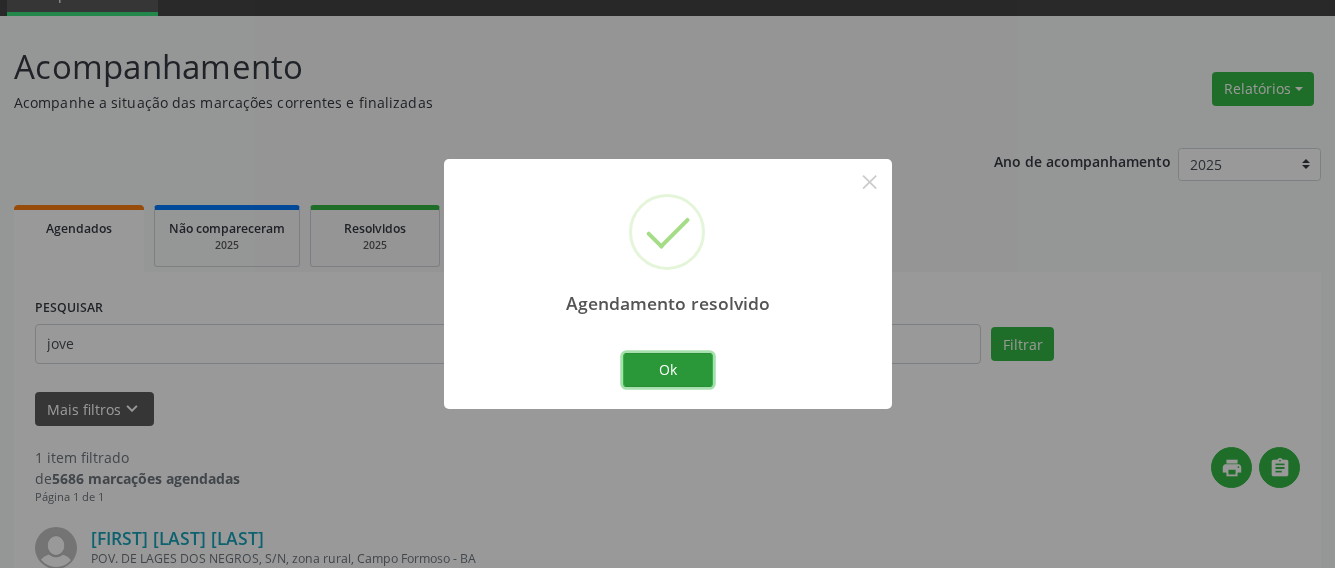drag, startPoint x: 658, startPoint y: 370, endPoint x: 799, endPoint y: 370, distance: 141 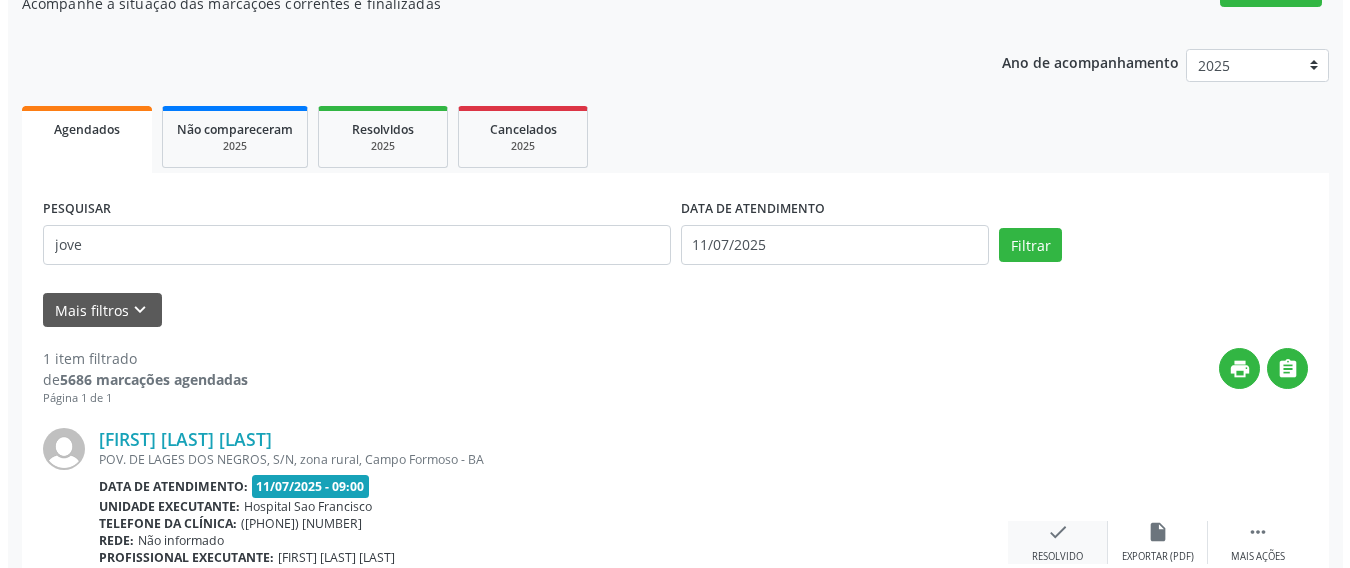 scroll, scrollTop: 337, scrollLeft: 0, axis: vertical 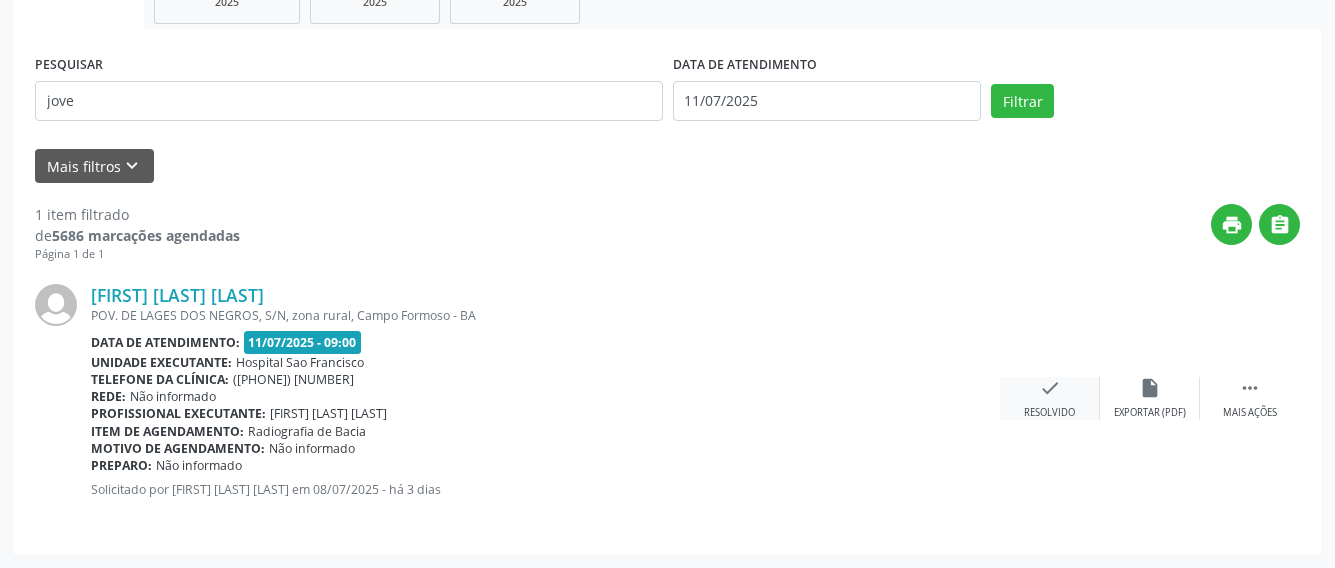 click on "check" at bounding box center [1050, 388] 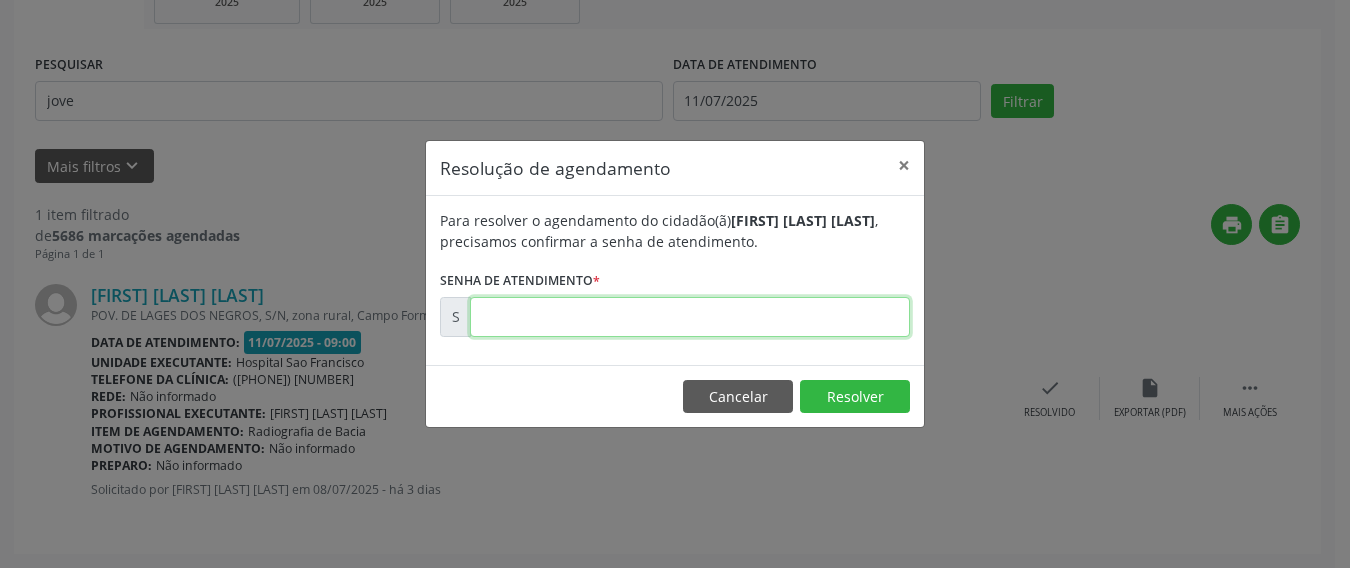 click at bounding box center [690, 317] 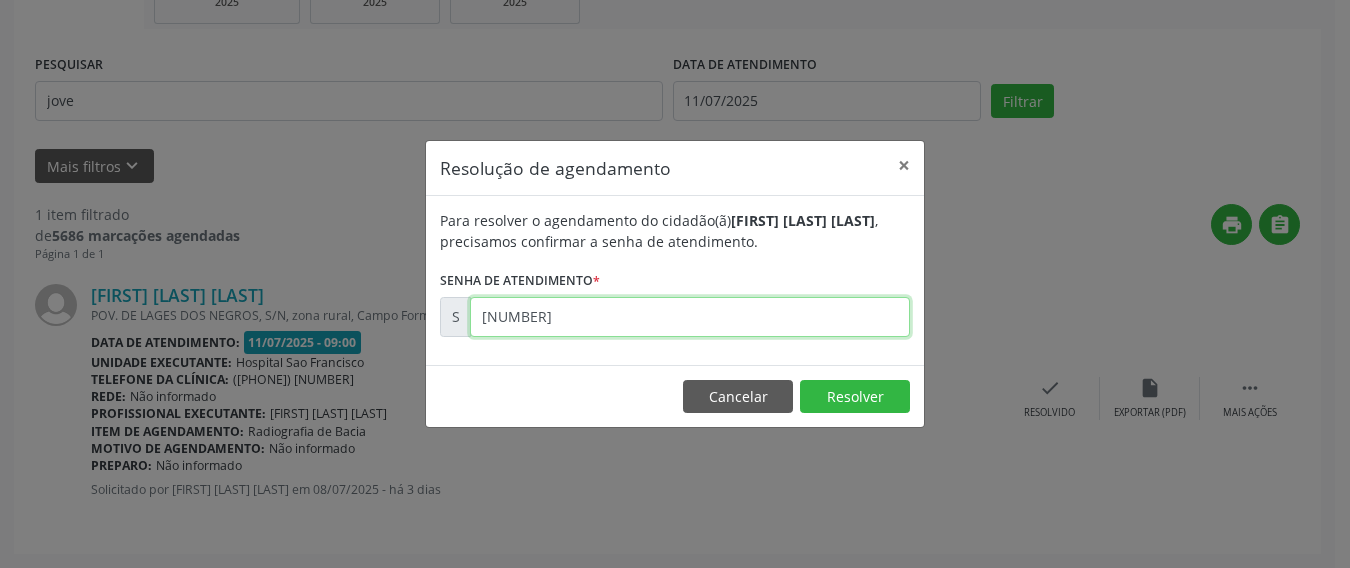 type on "00164182" 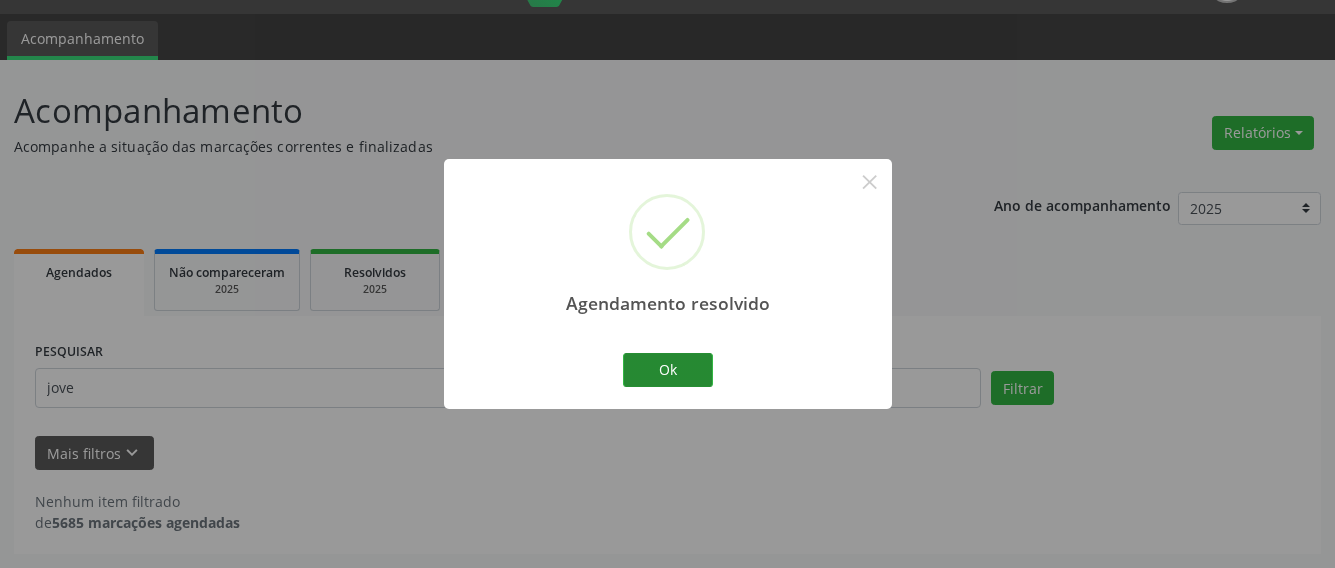 scroll, scrollTop: 50, scrollLeft: 0, axis: vertical 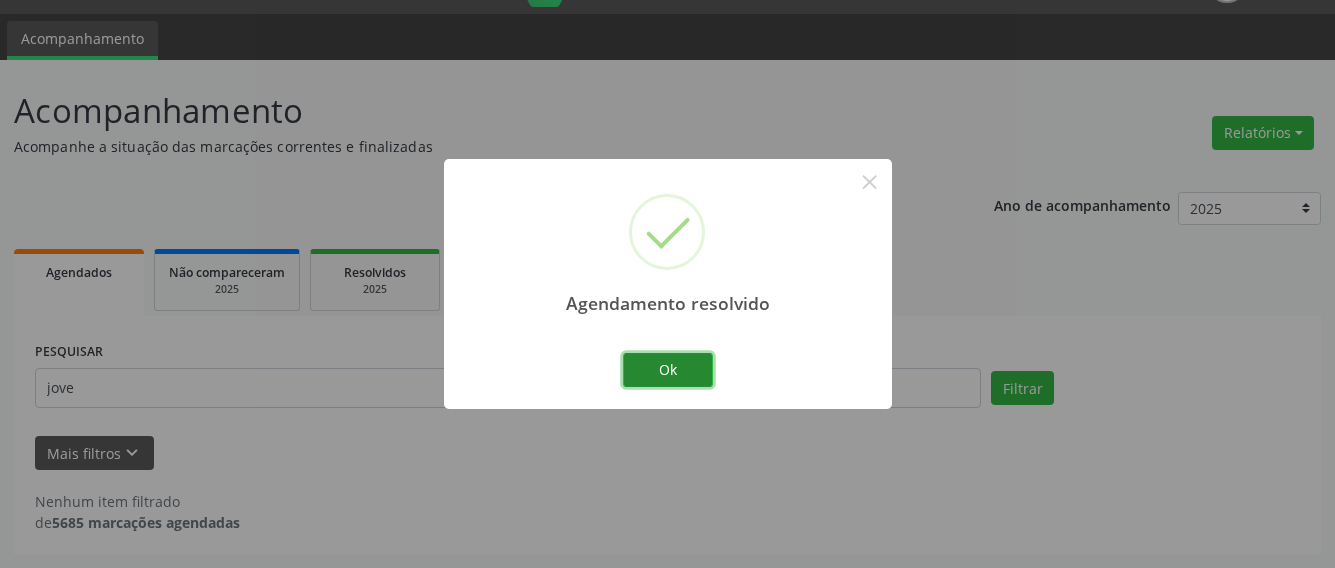 drag, startPoint x: 694, startPoint y: 373, endPoint x: 610, endPoint y: 477, distance: 133.6862 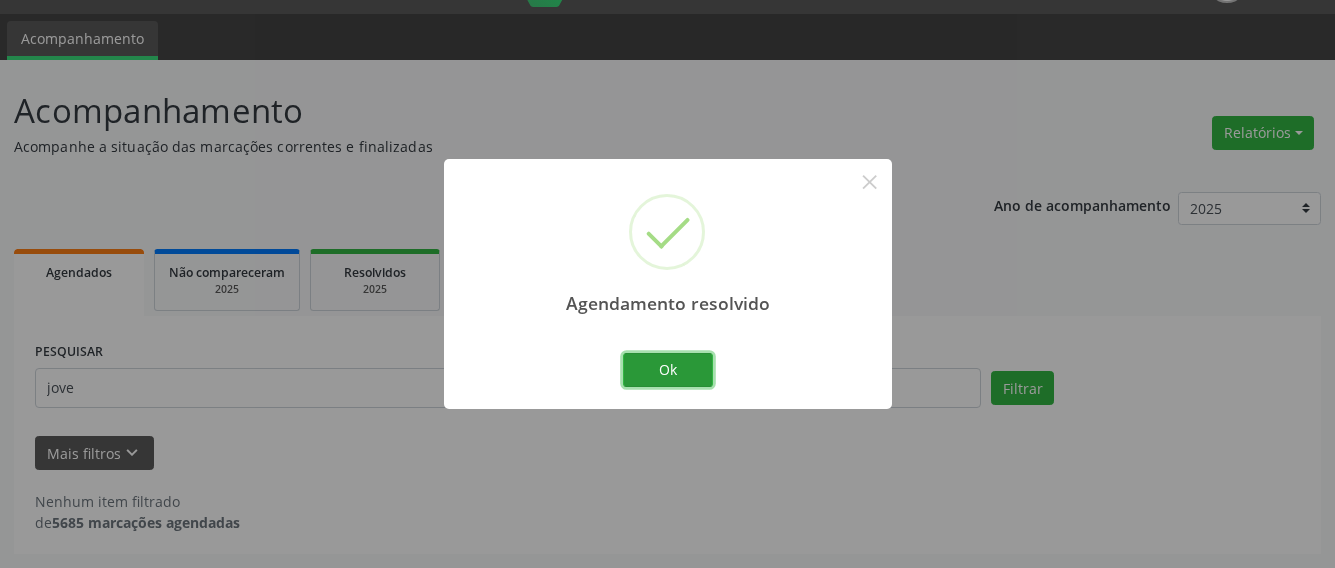 click on "Ok" at bounding box center [668, 370] 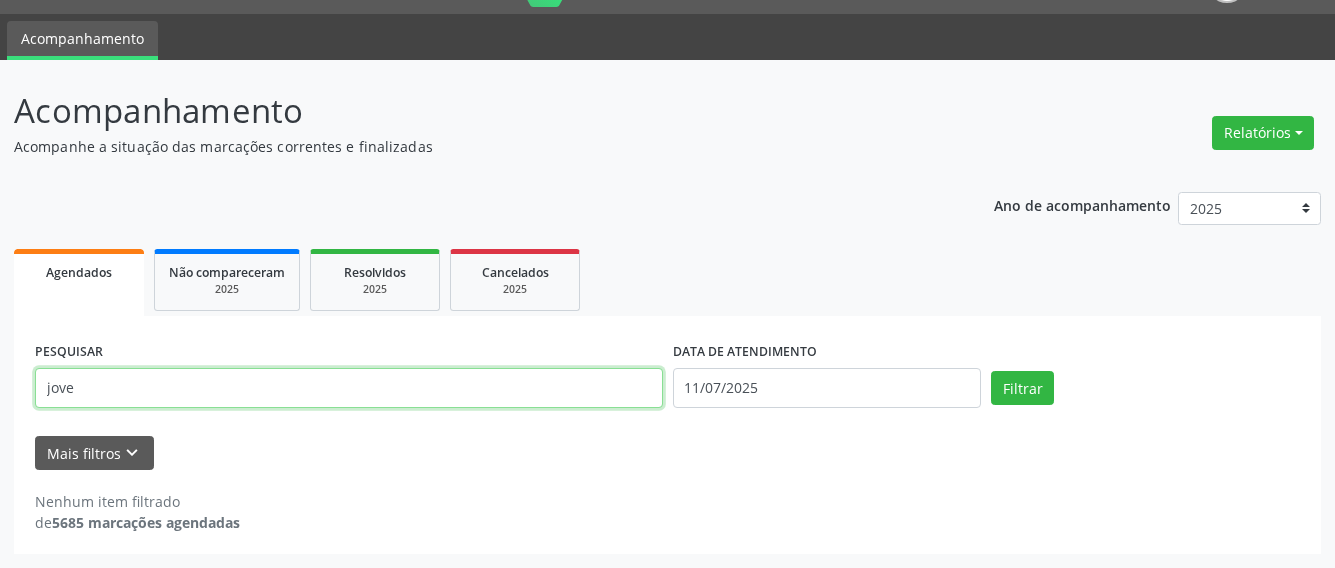 click on "jove" at bounding box center (349, 388) 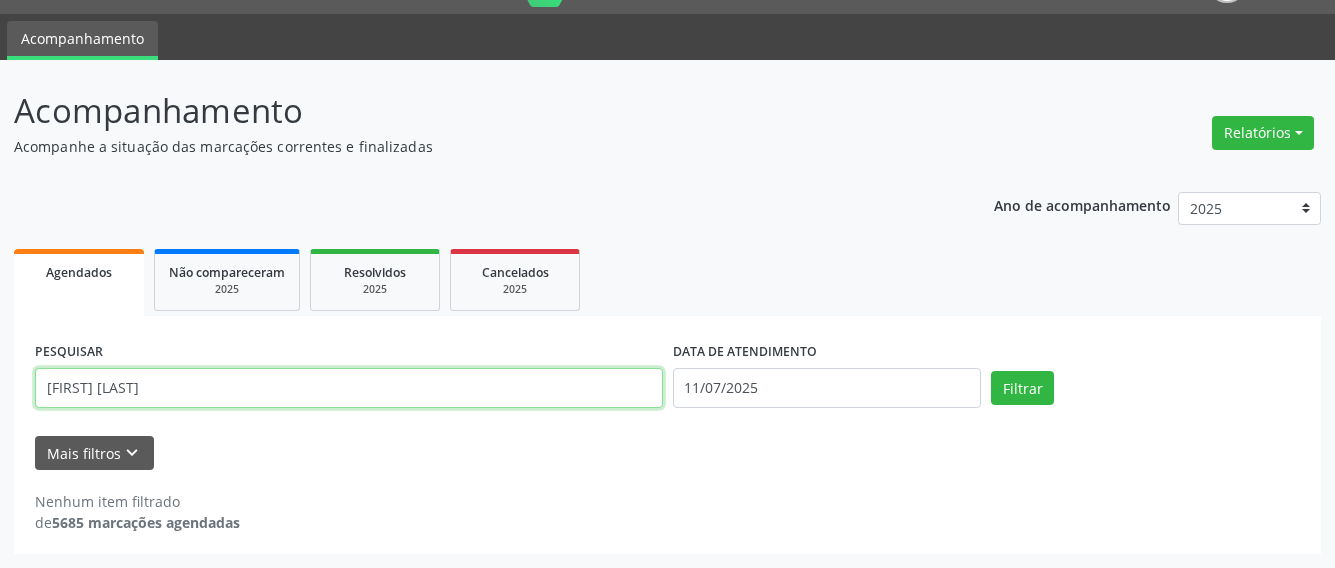 type on "LUCAS LU" 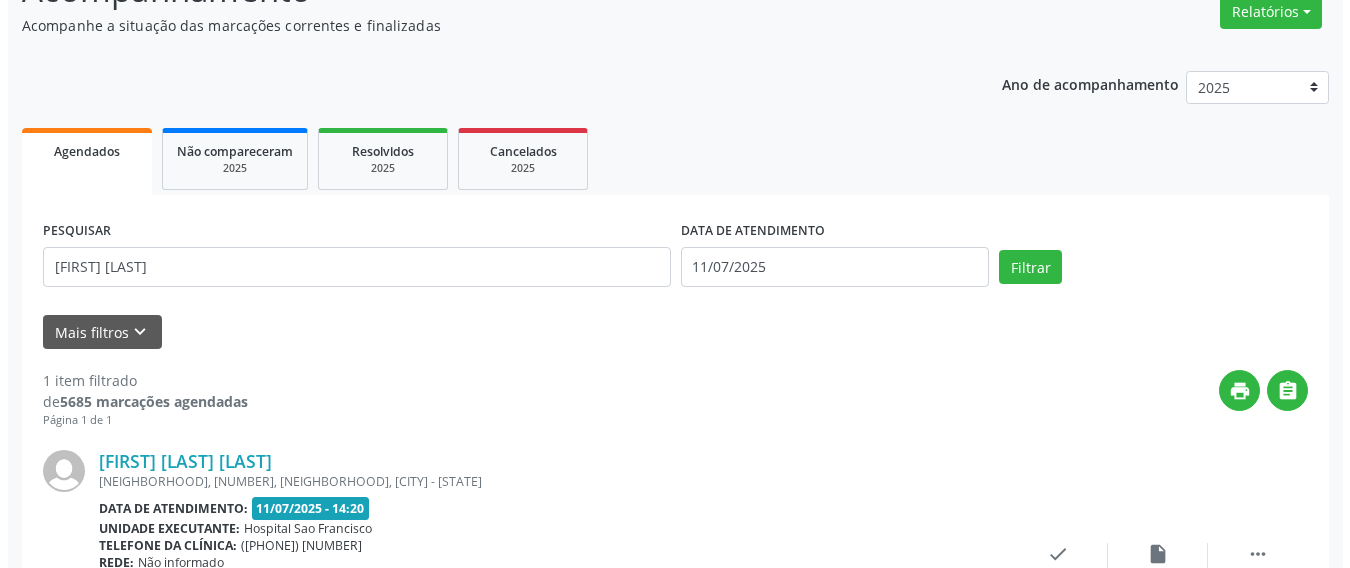 scroll, scrollTop: 337, scrollLeft: 0, axis: vertical 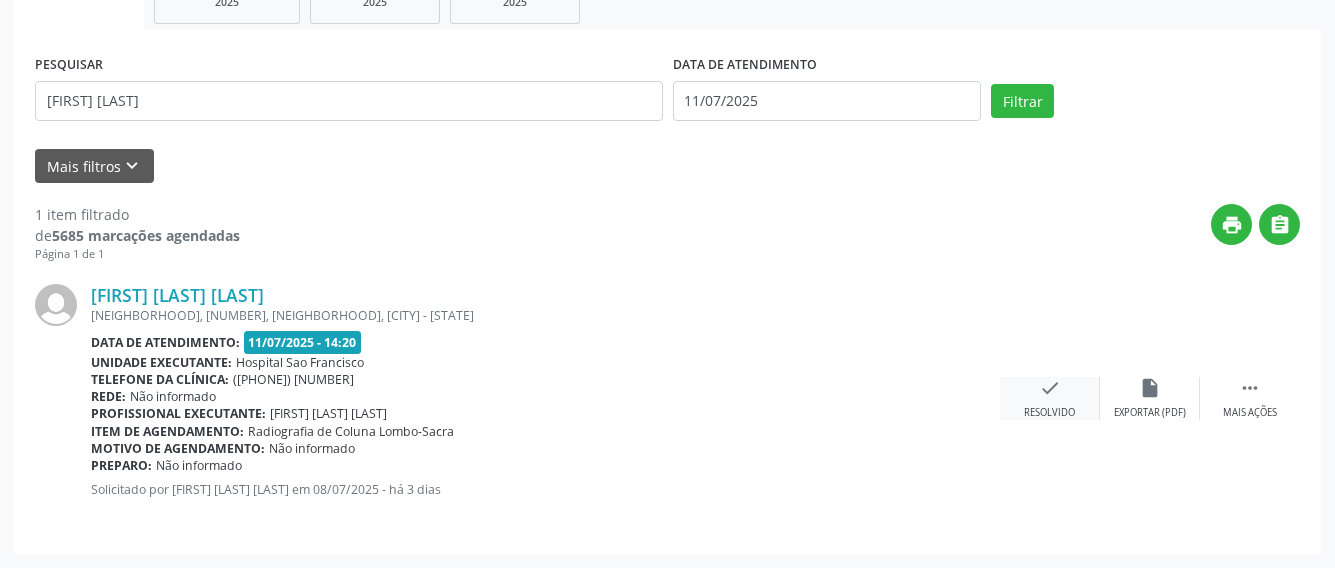 click on "check
Resolvido" at bounding box center [1050, 398] 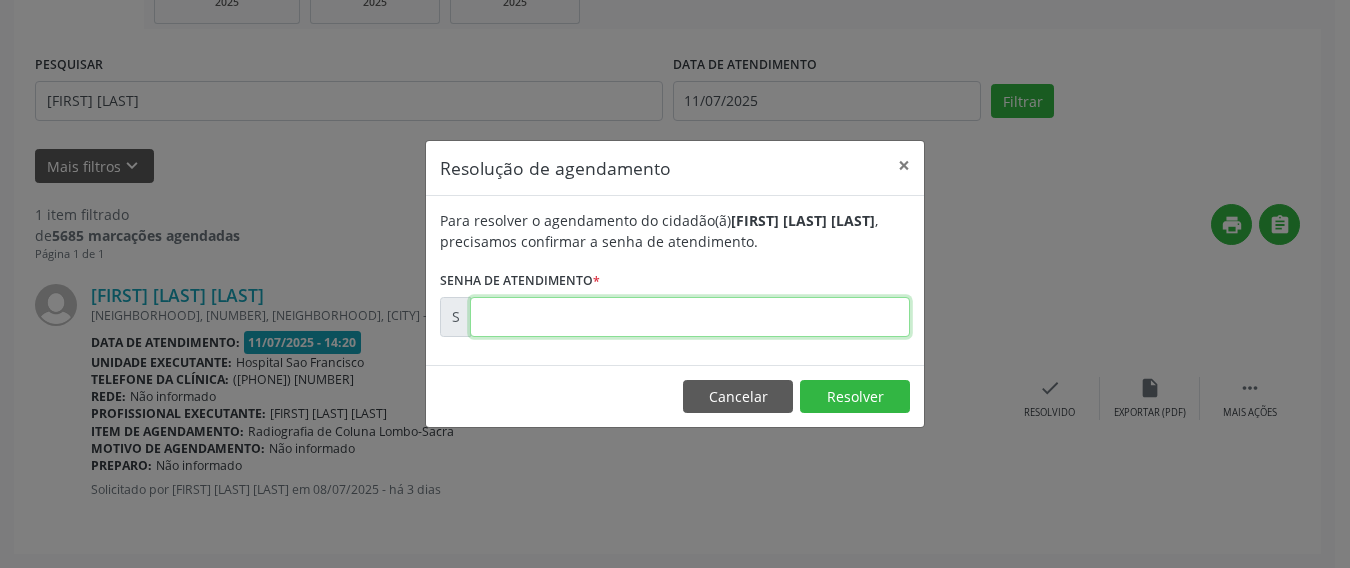 click at bounding box center (690, 317) 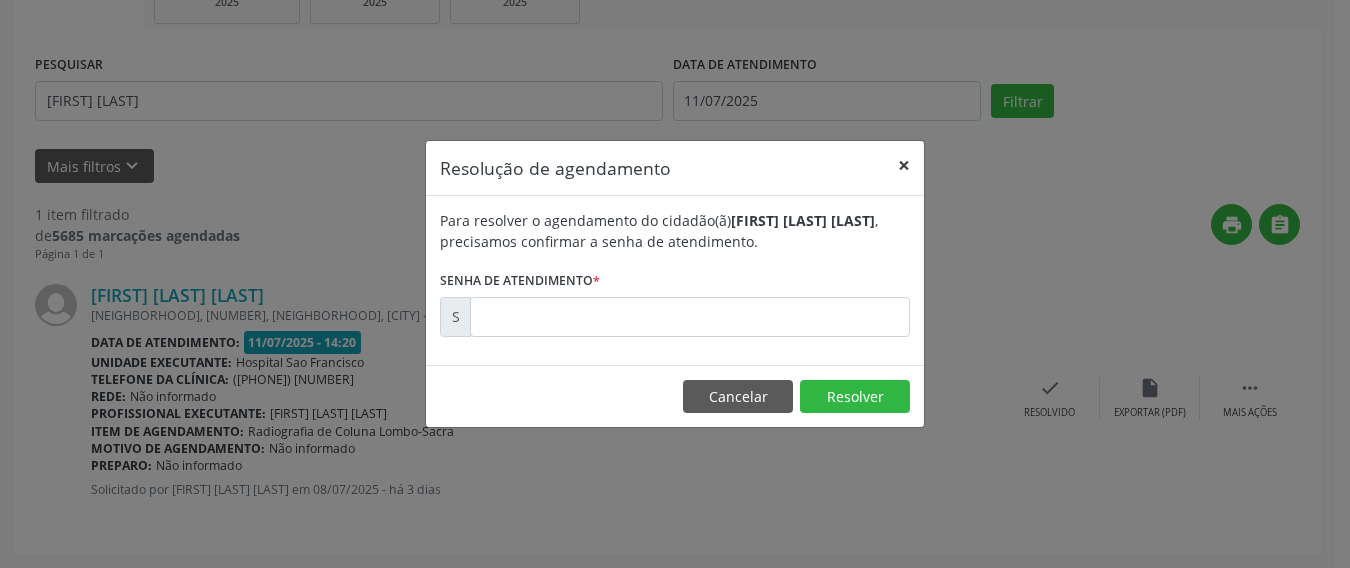 click on "×" at bounding box center (904, 165) 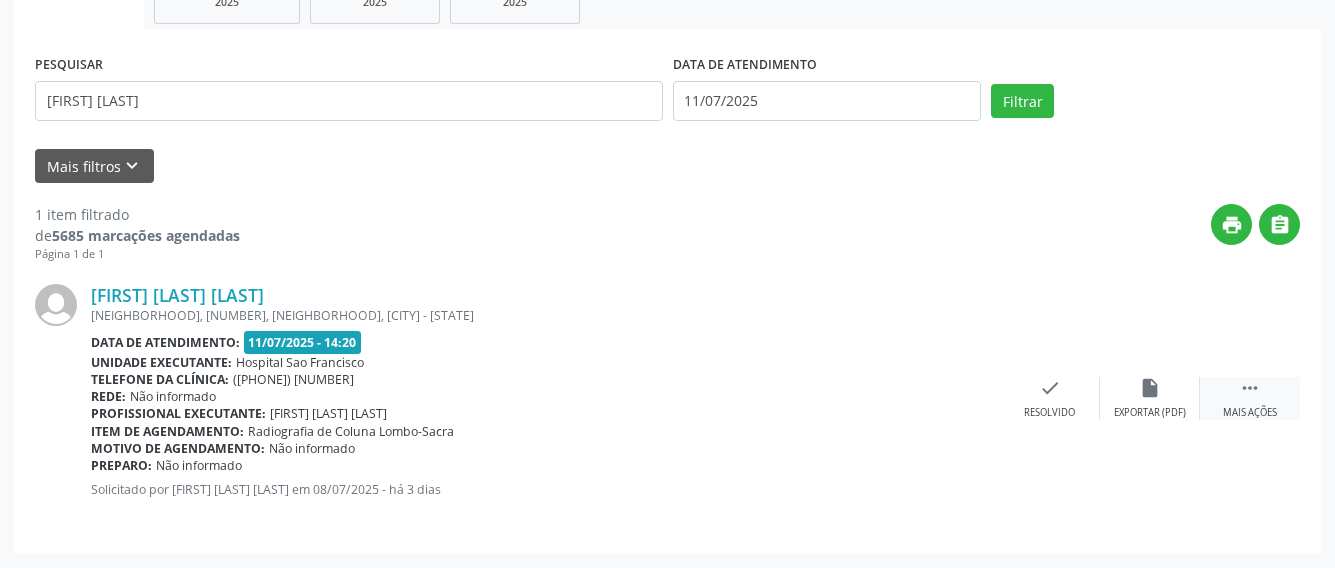 click on "" at bounding box center (1250, 388) 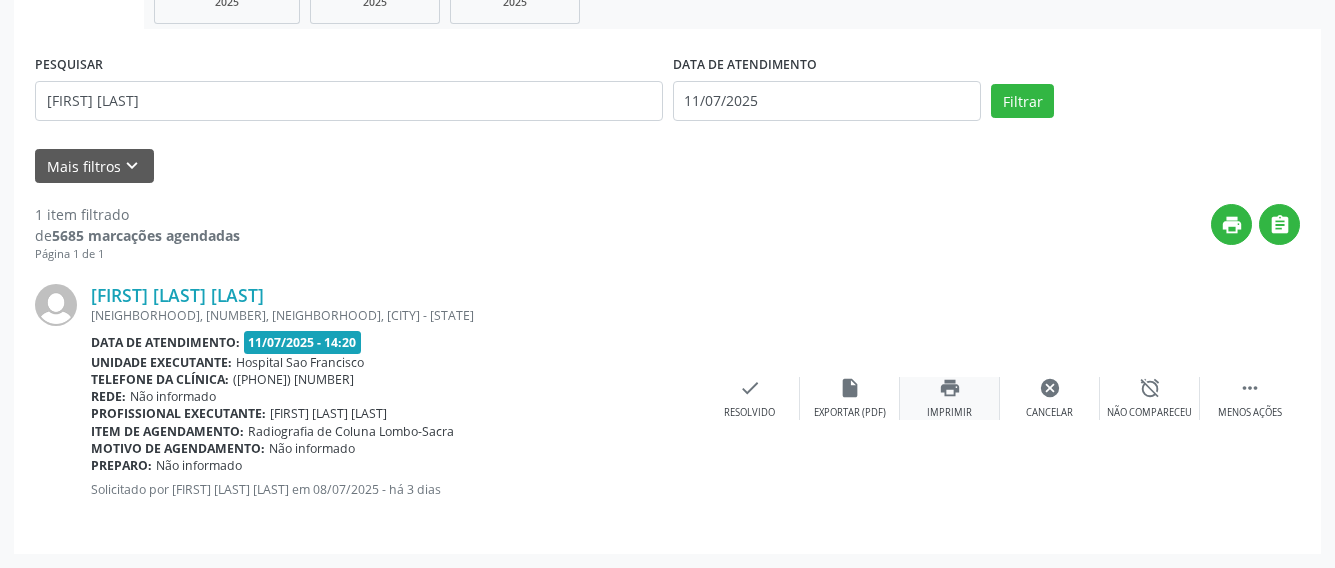 click on "print" at bounding box center (950, 388) 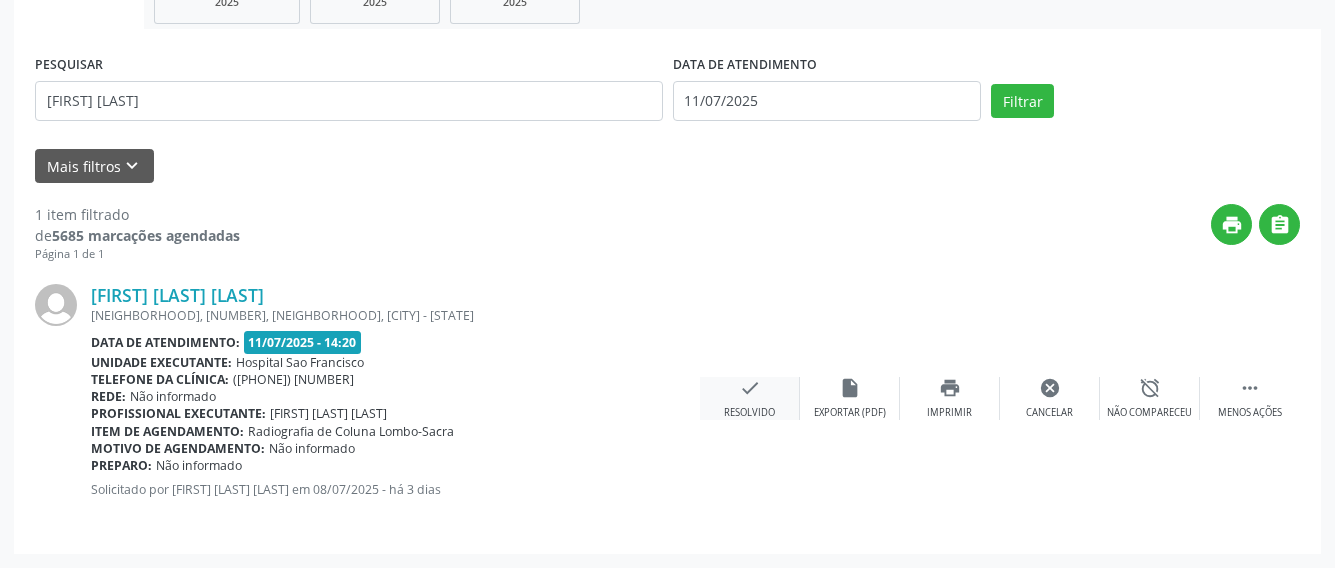 click on "check" at bounding box center (750, 388) 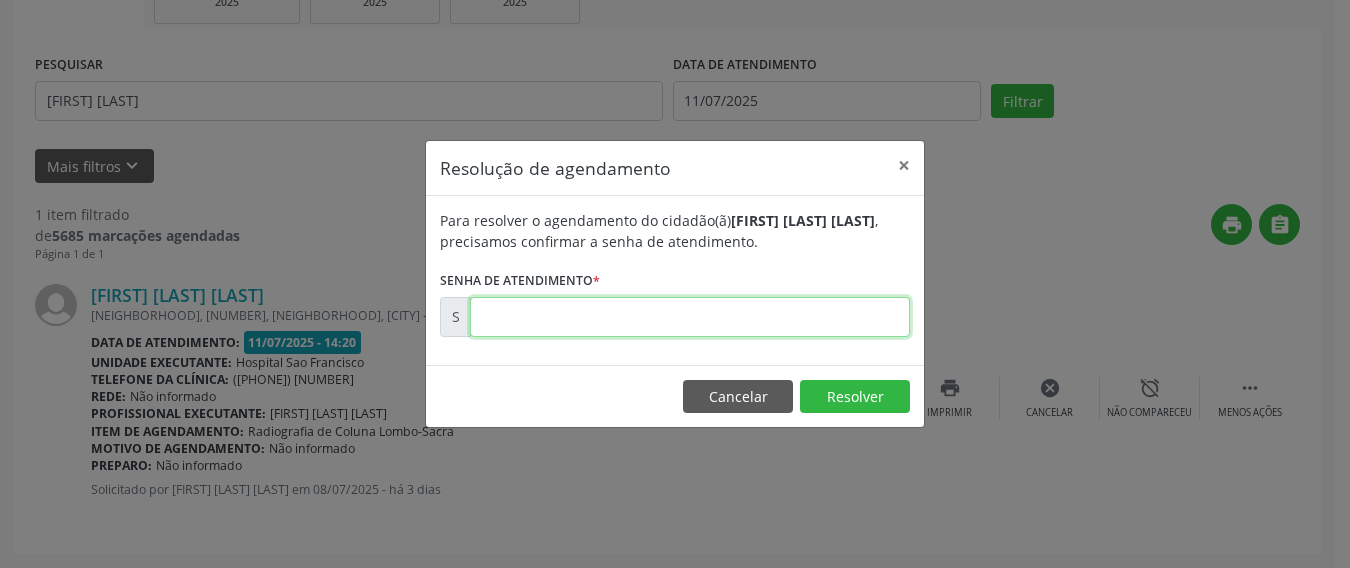 click at bounding box center [690, 317] 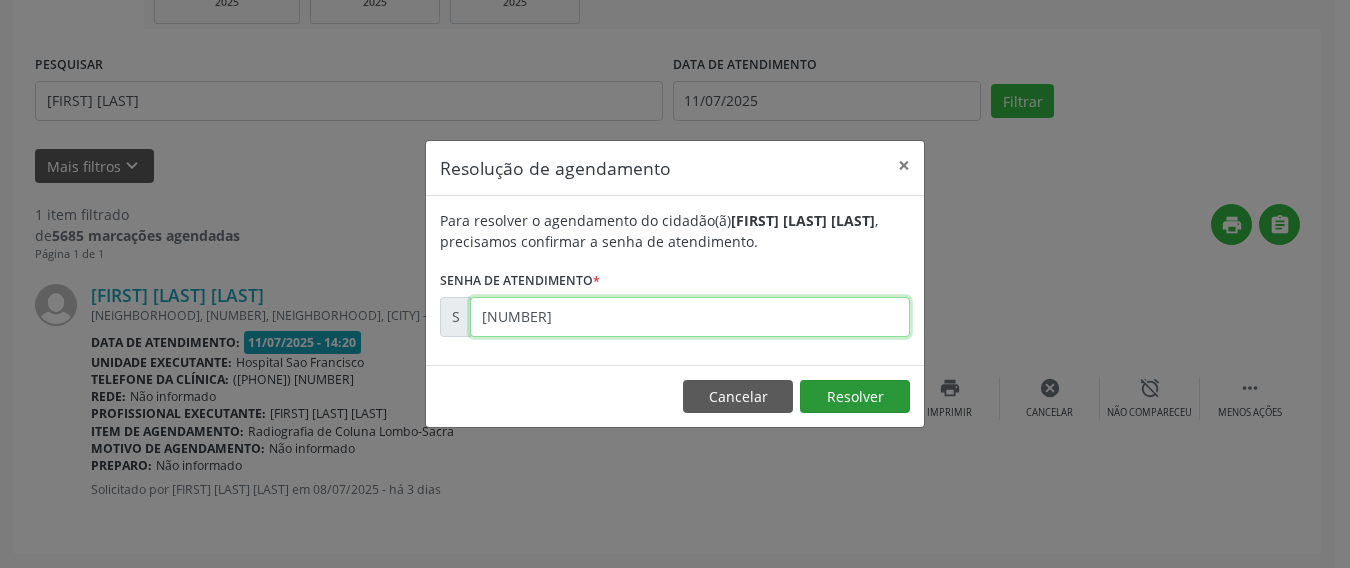 type on "00164289" 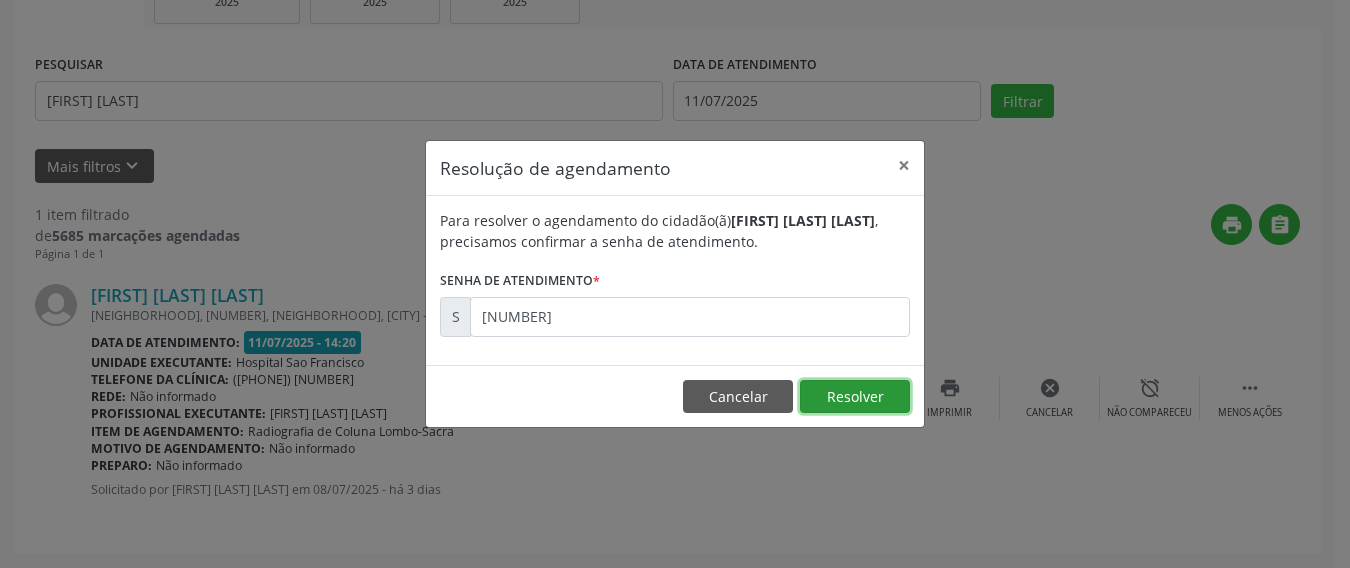 click on "Resolver" at bounding box center (855, 397) 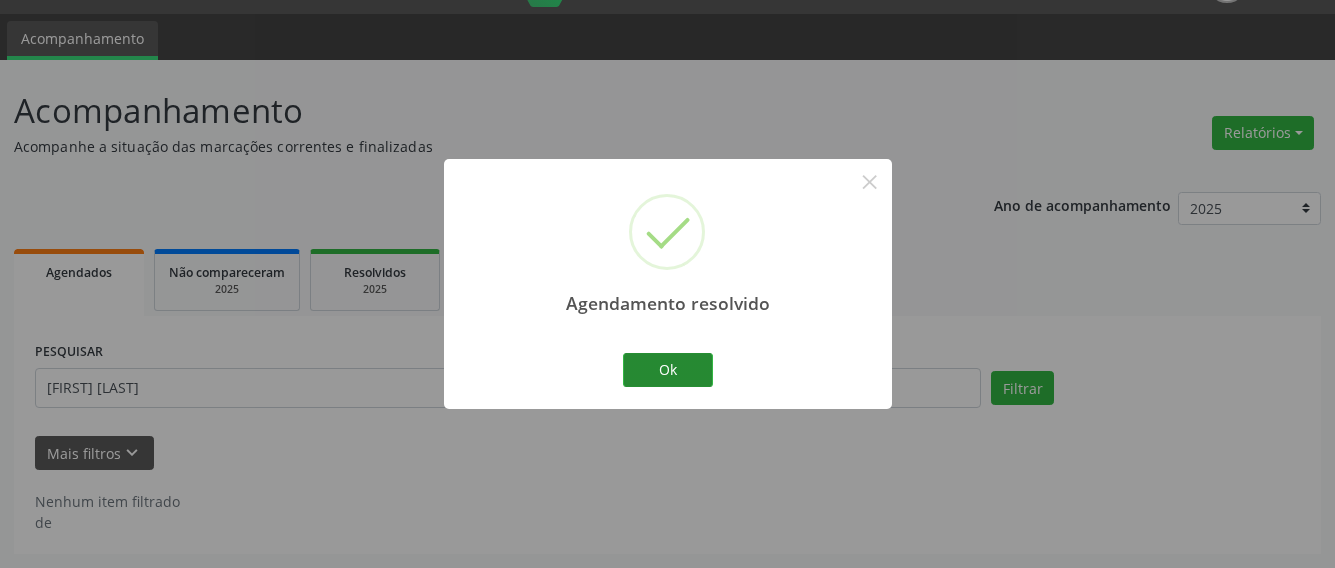 scroll, scrollTop: 50, scrollLeft: 0, axis: vertical 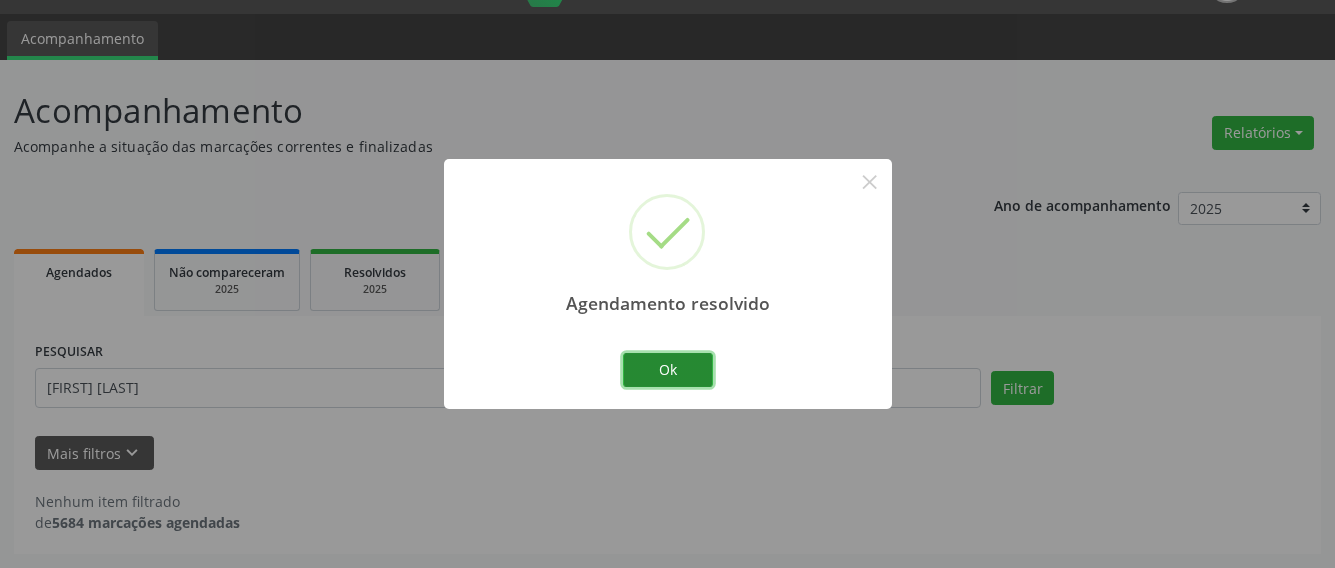 click on "Ok" at bounding box center [668, 370] 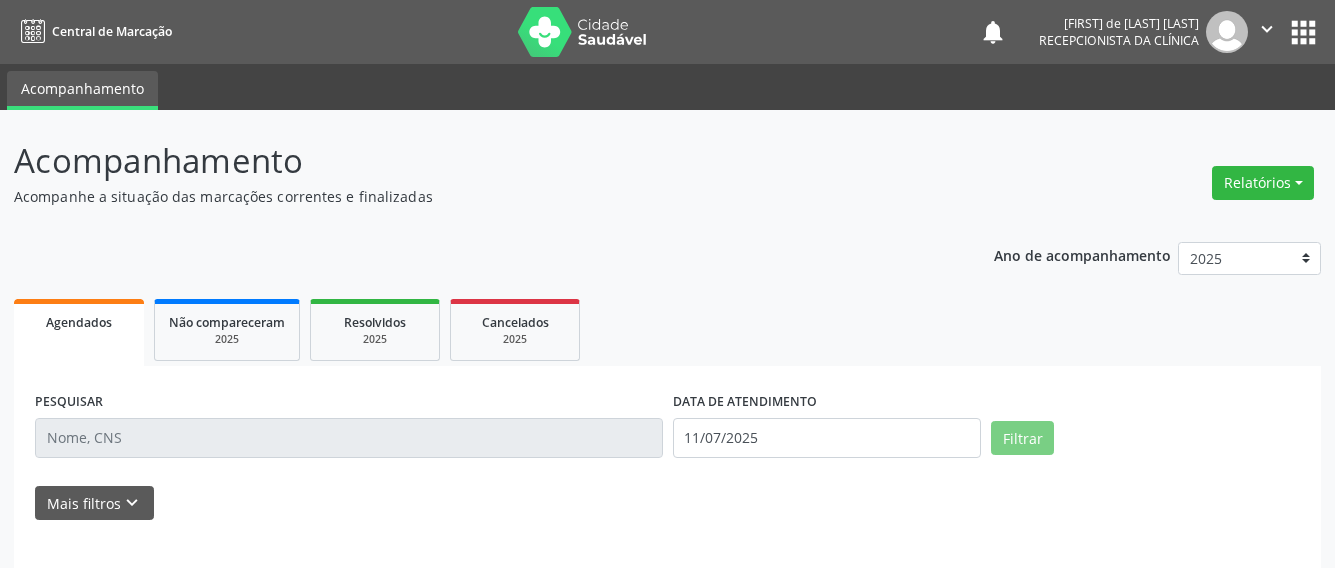 scroll, scrollTop: 0, scrollLeft: 0, axis: both 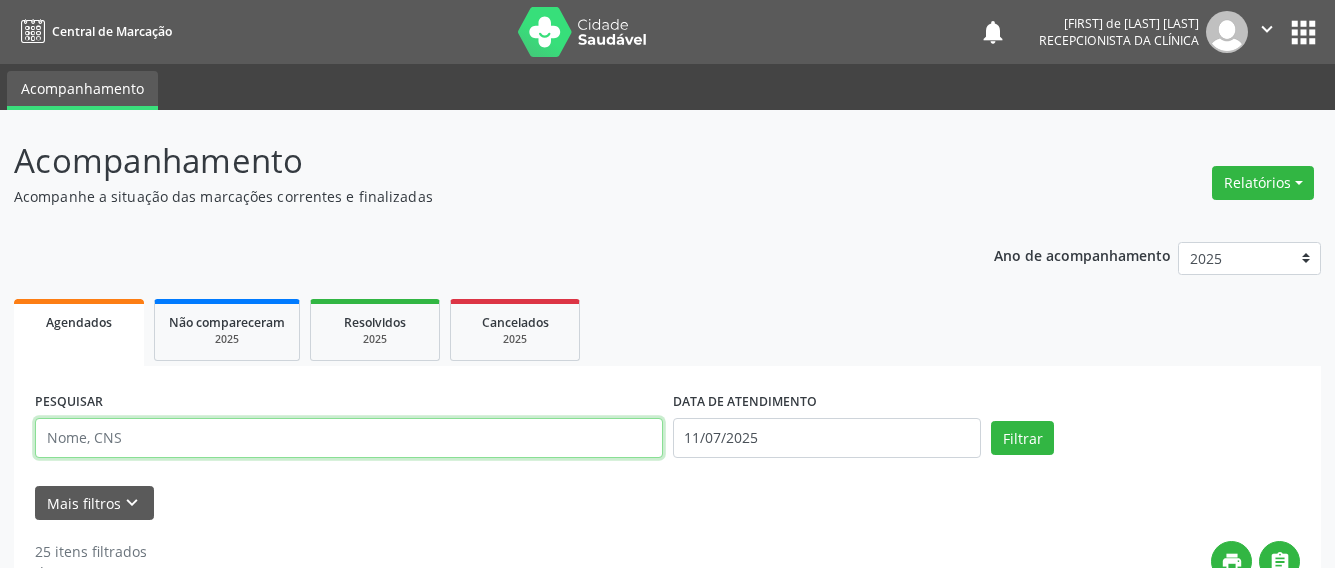 click at bounding box center (349, 438) 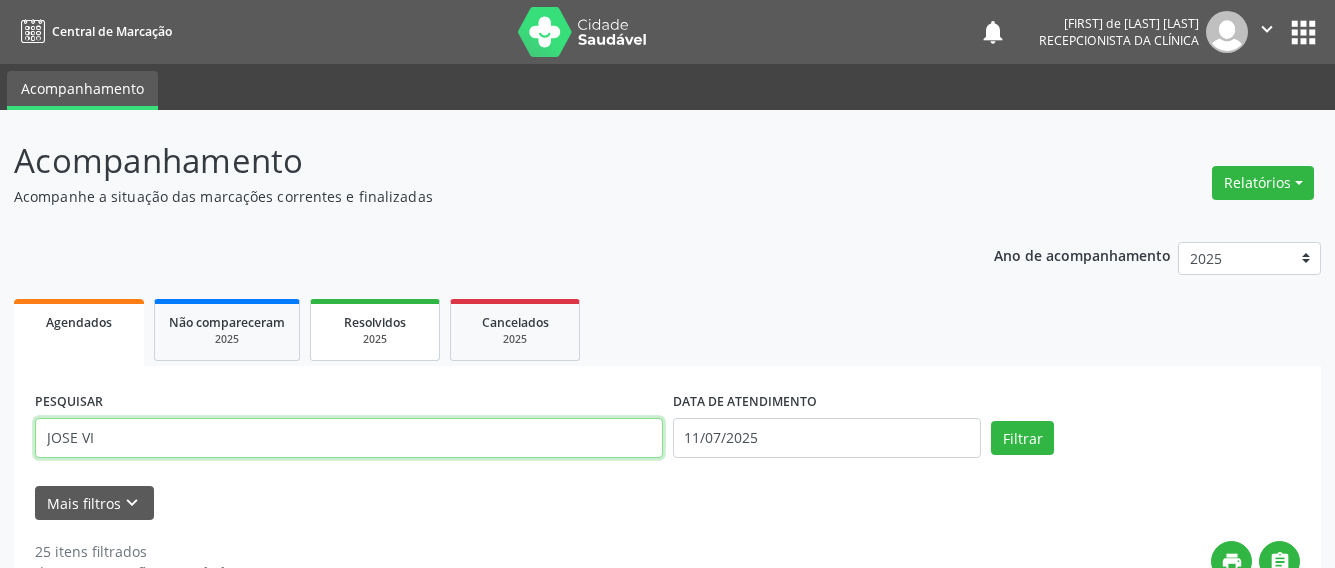 type on "JOSE VI" 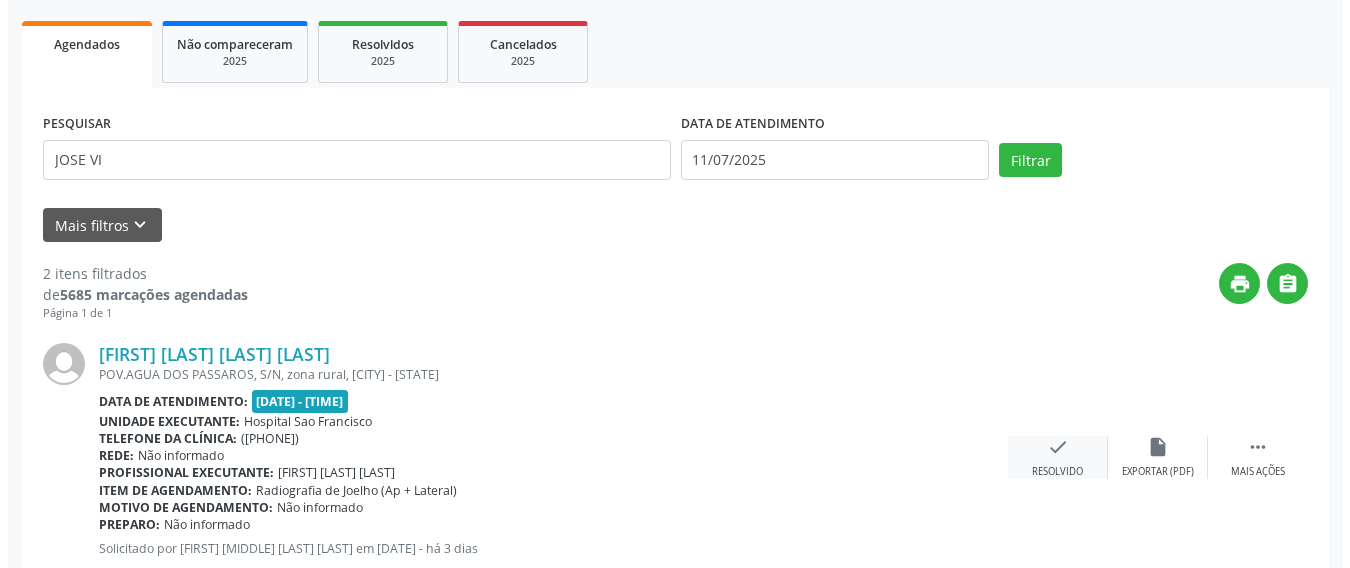 scroll, scrollTop: 300, scrollLeft: 0, axis: vertical 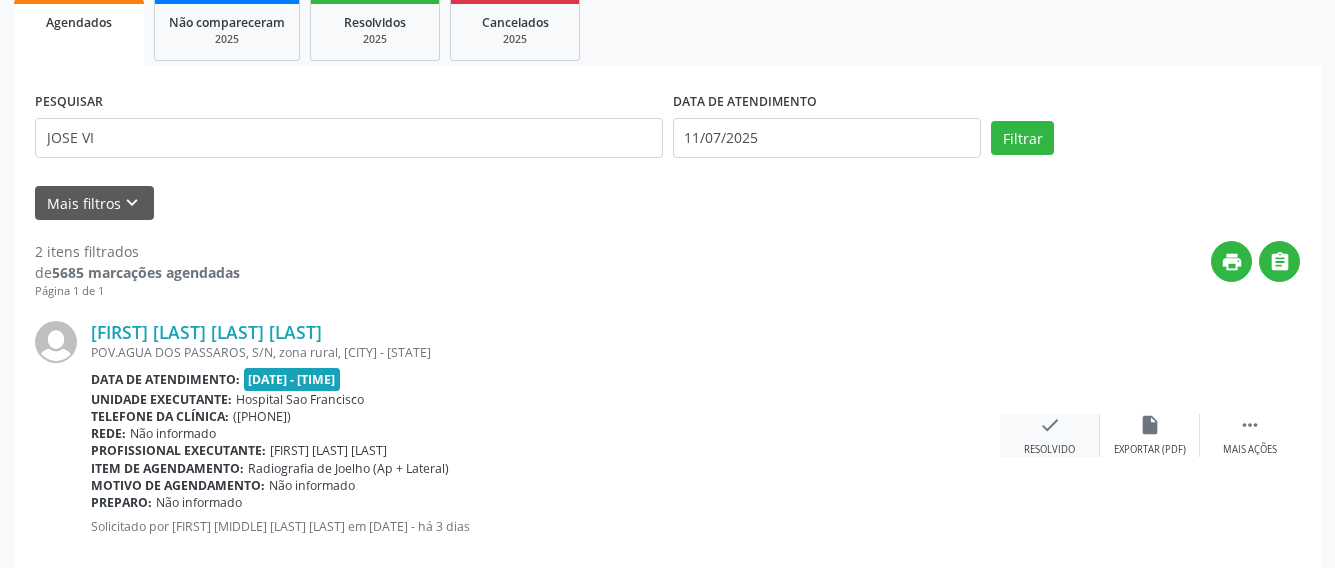 click on "check" at bounding box center (1050, 425) 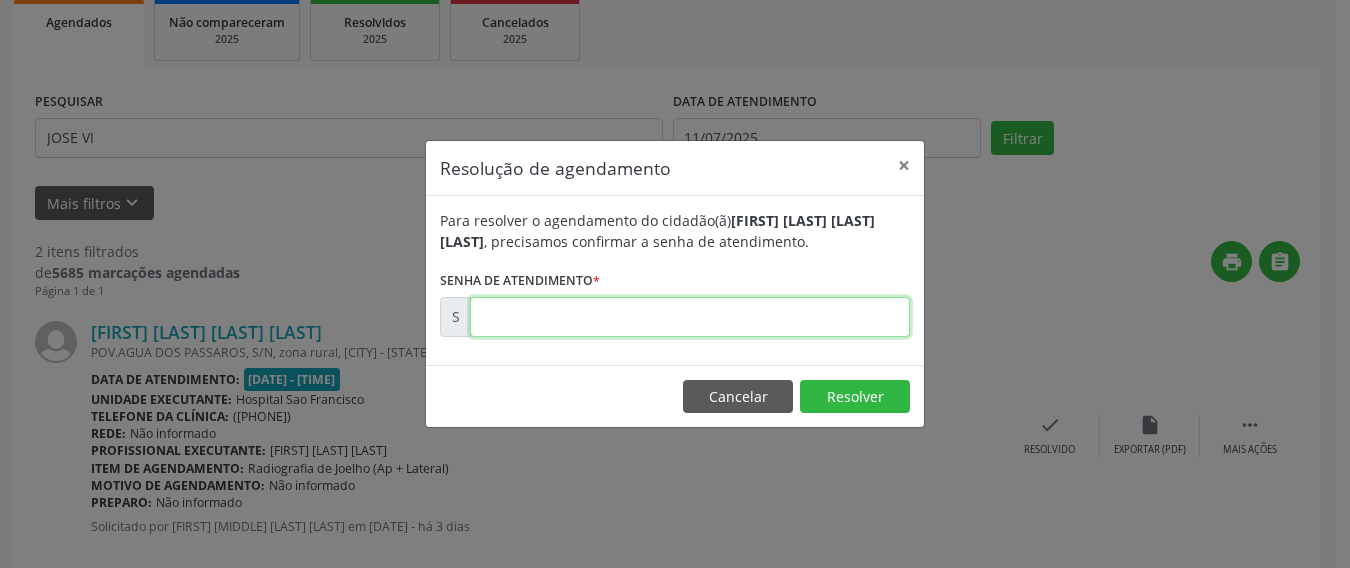 click at bounding box center (690, 317) 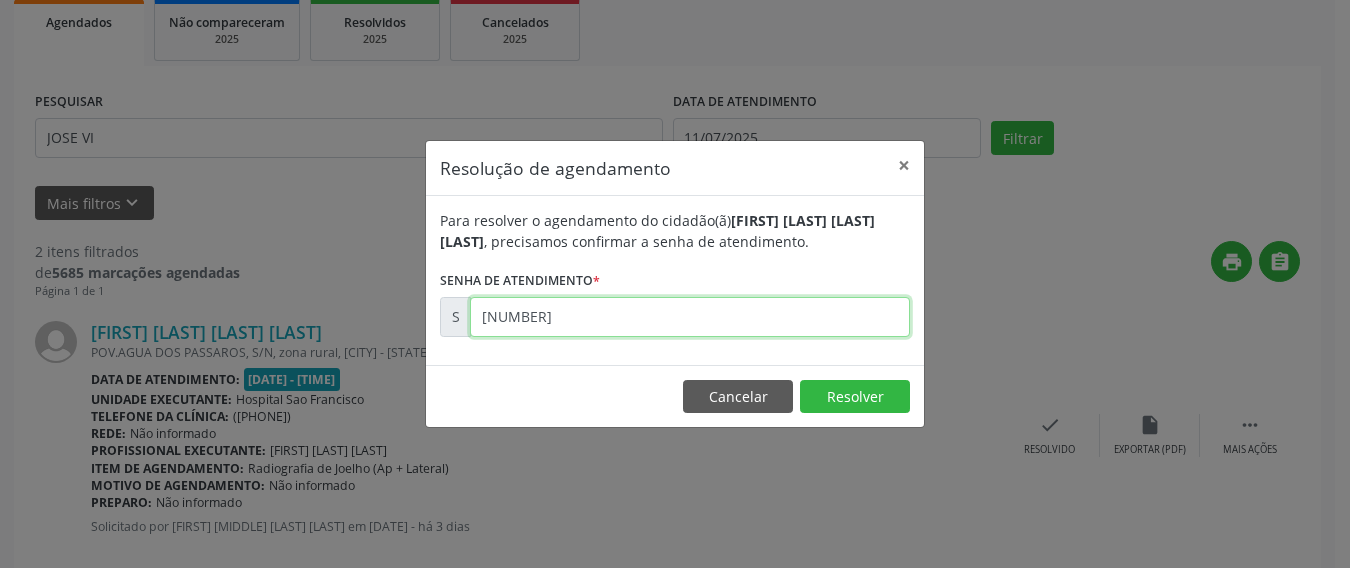 type on "00164222" 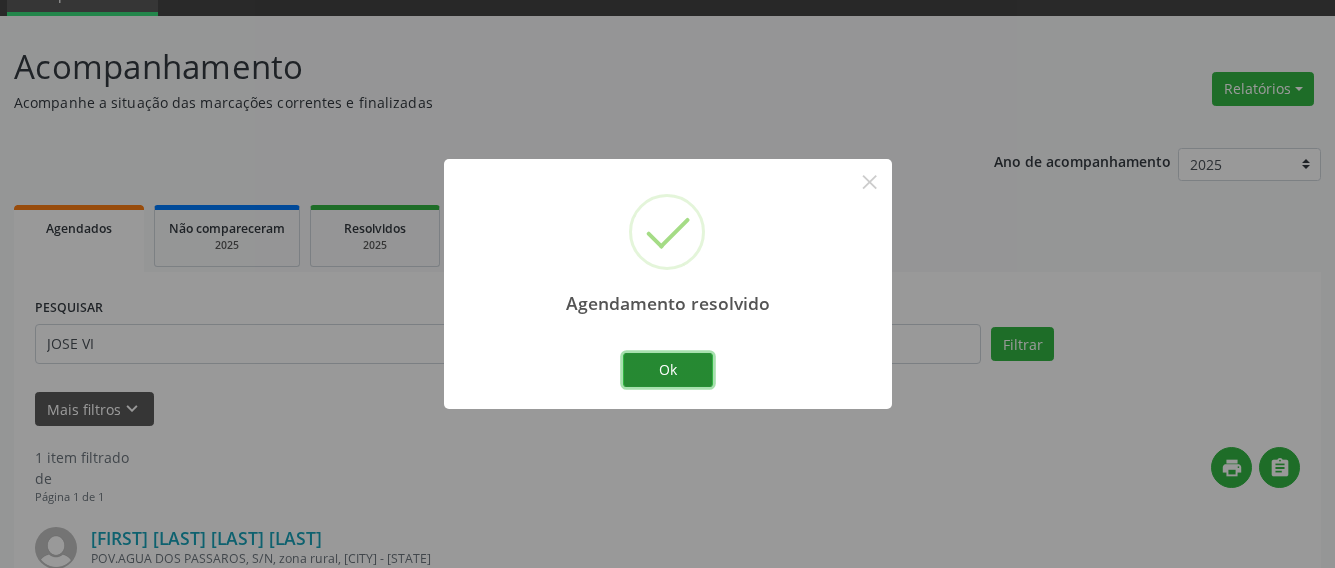 scroll, scrollTop: 300, scrollLeft: 0, axis: vertical 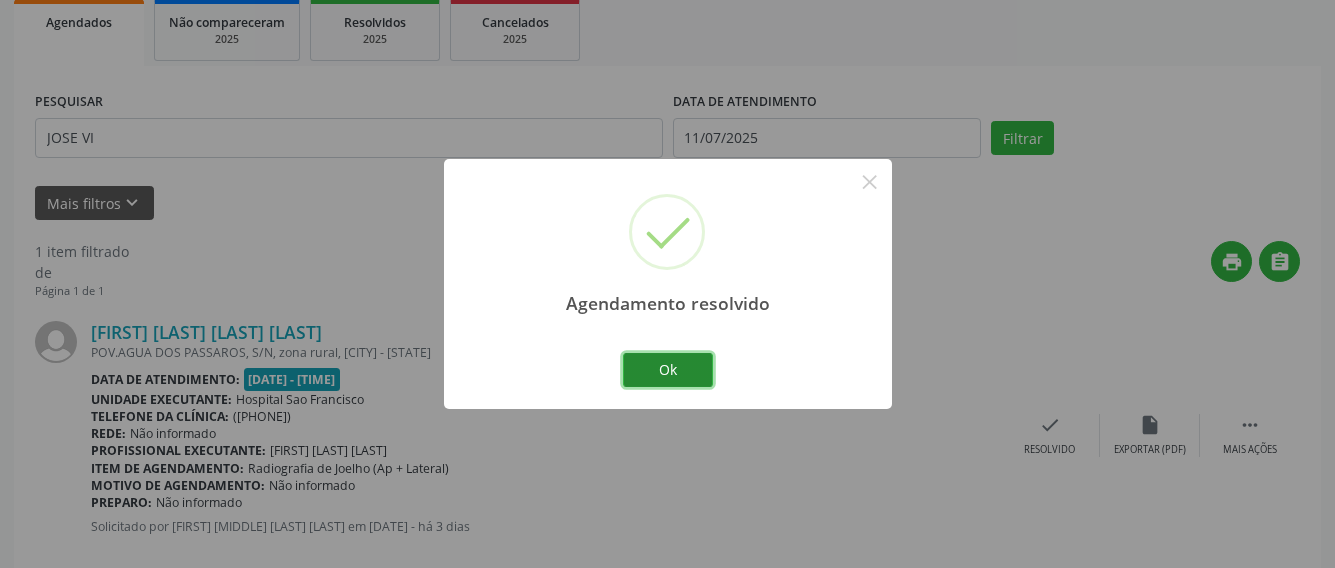 click on "Ok" at bounding box center [668, 370] 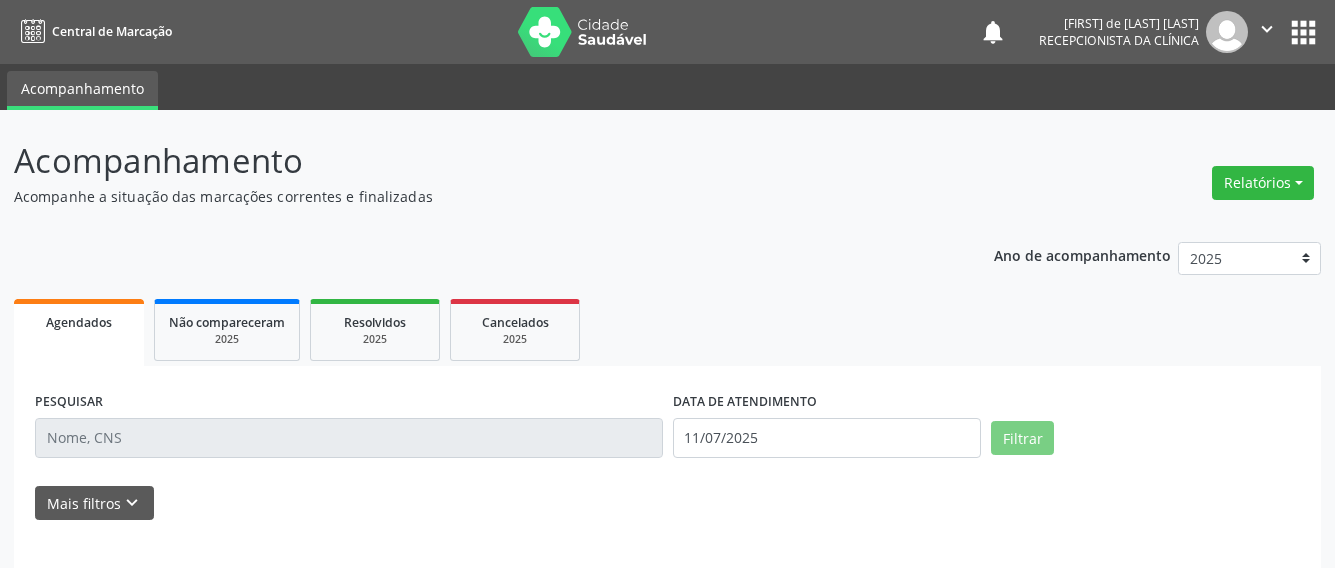 scroll, scrollTop: 0, scrollLeft: 0, axis: both 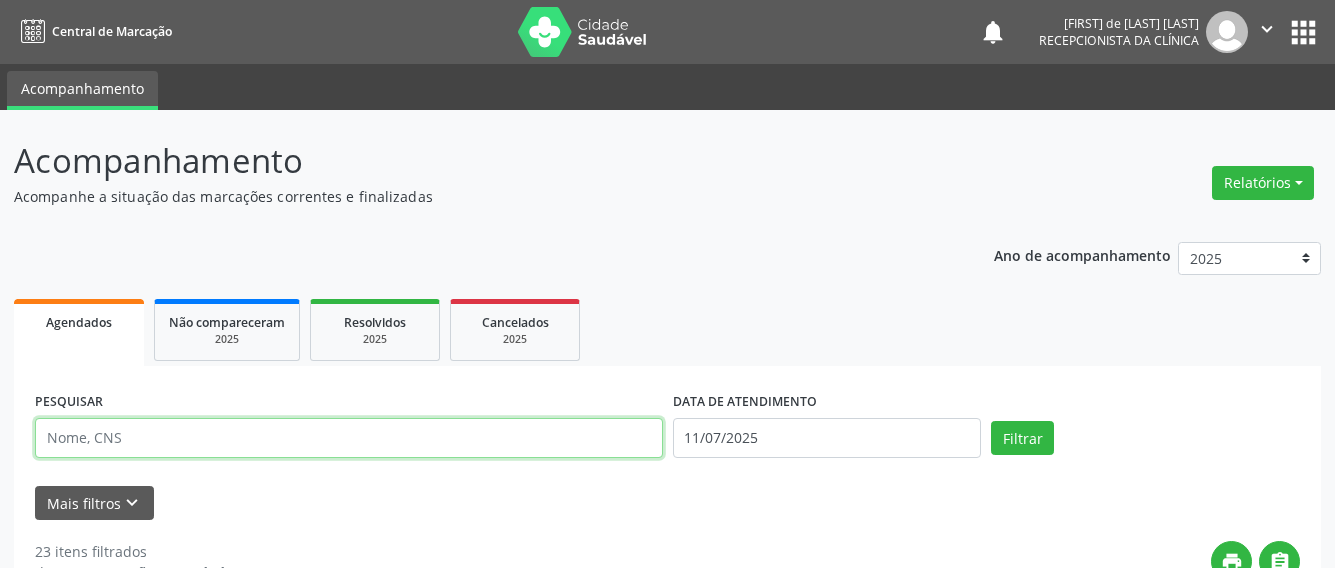click at bounding box center [349, 438] 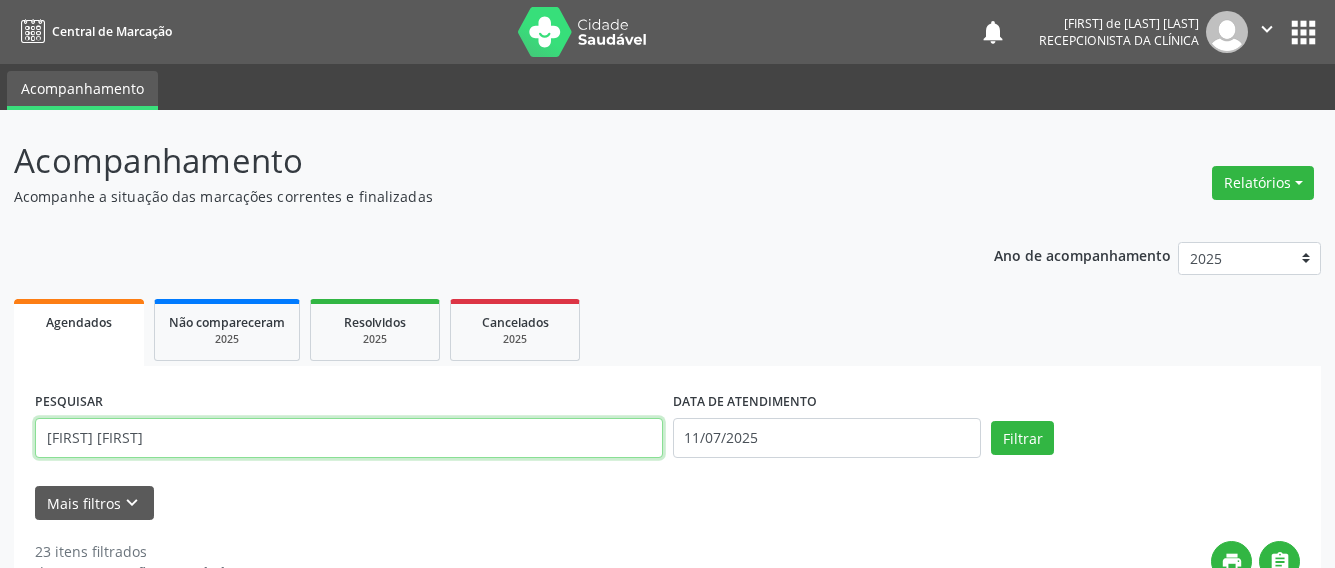 click on "Filtrar" at bounding box center [1022, 438] 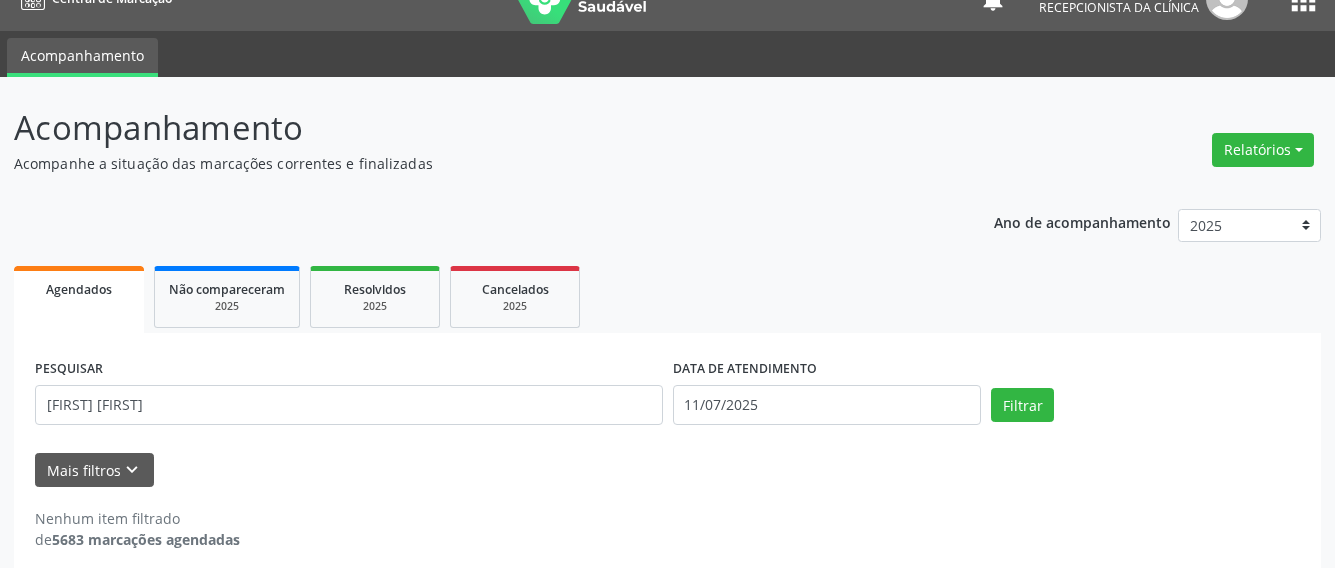 scroll, scrollTop: 50, scrollLeft: 0, axis: vertical 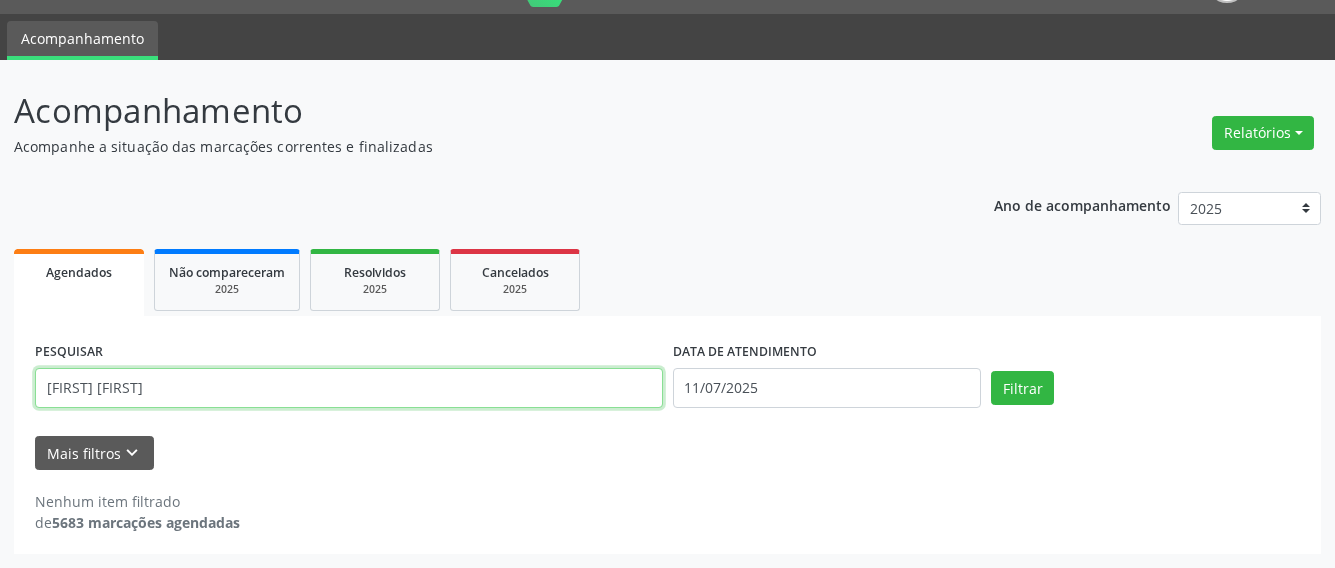 click on "[FIRST] [FIRST]" at bounding box center (349, 388) 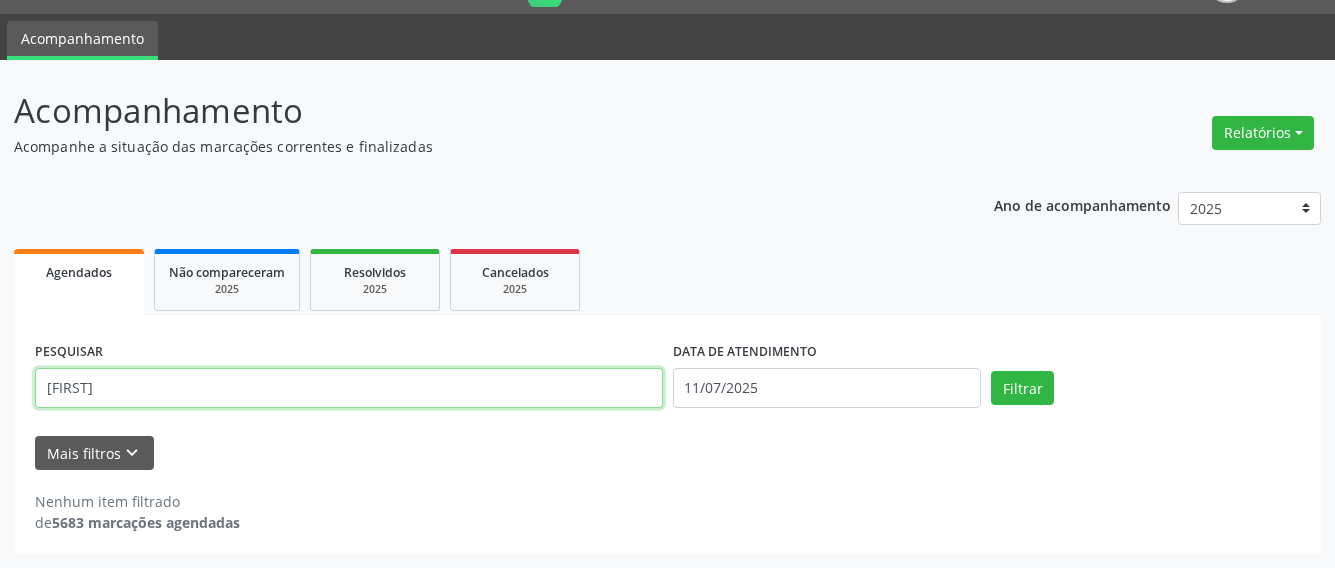 type on "[FIRST]" 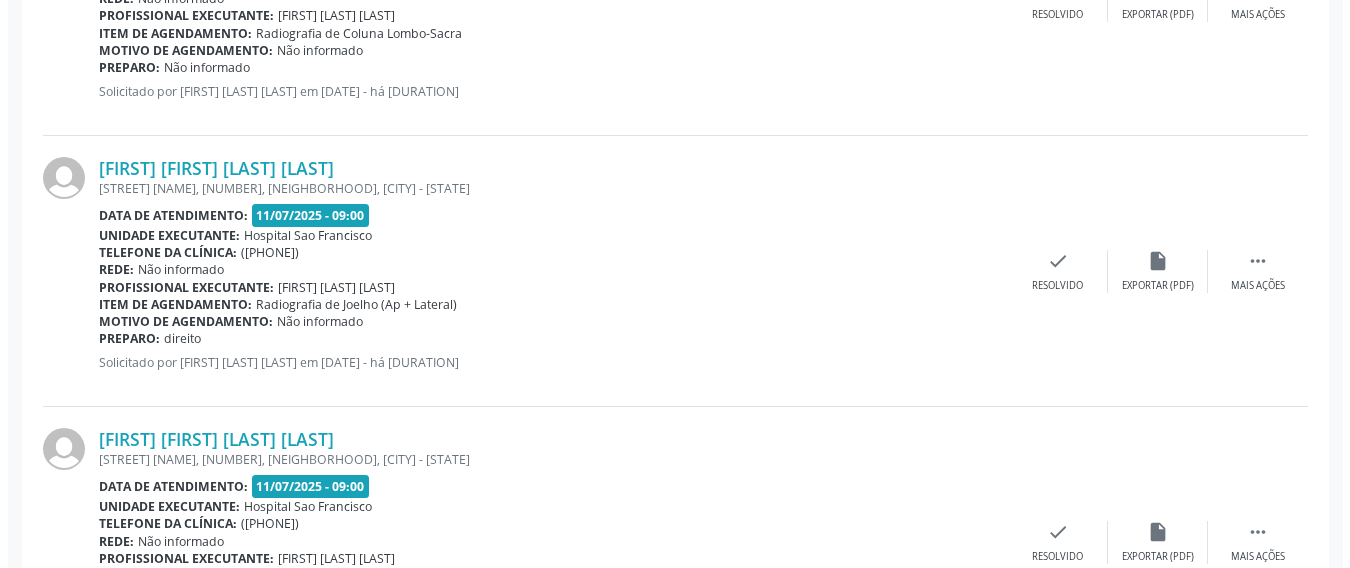 scroll, scrollTop: 615, scrollLeft: 0, axis: vertical 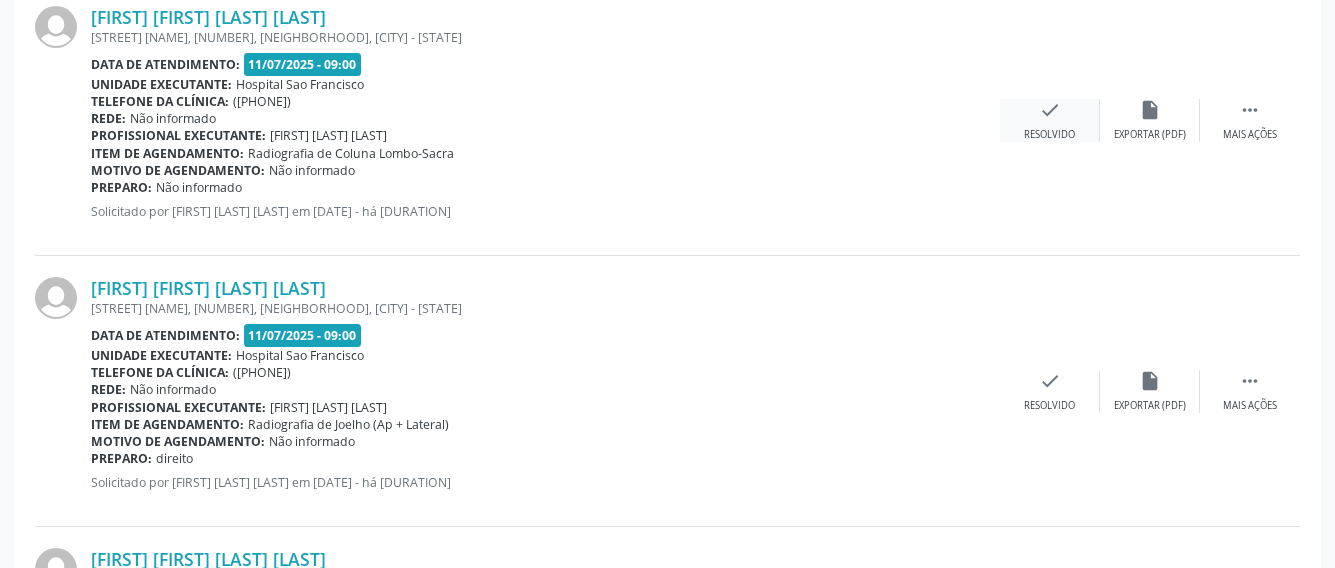 click on "check
Resolvido" at bounding box center [1050, 120] 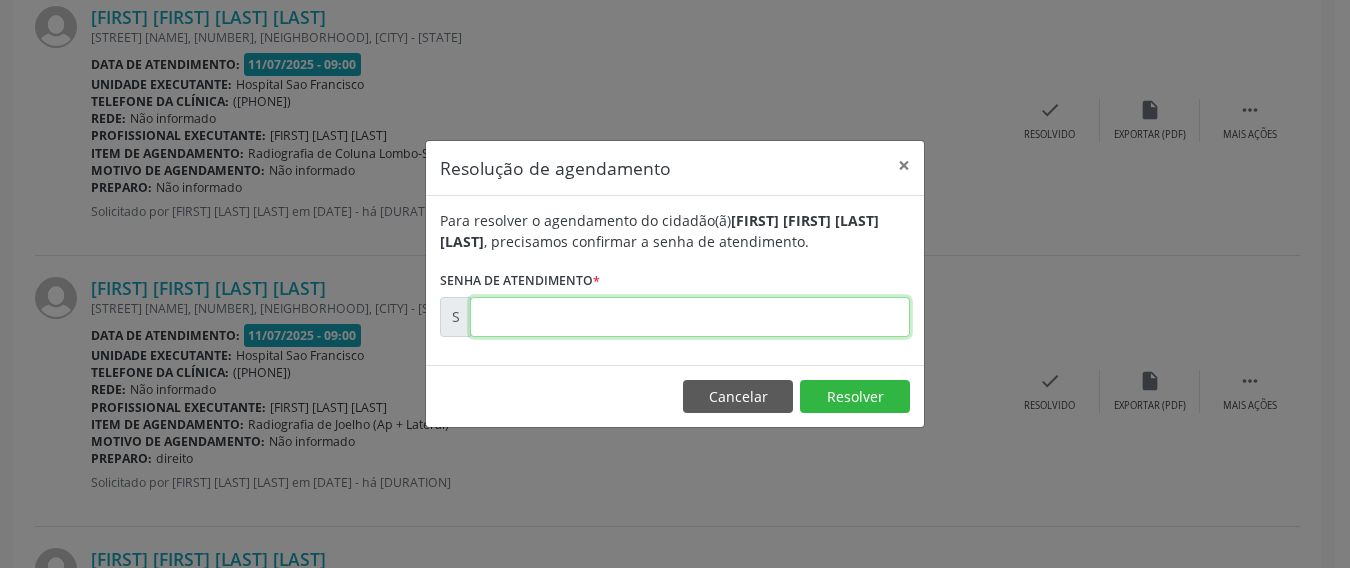 drag, startPoint x: 657, startPoint y: 317, endPoint x: 711, endPoint y: 325, distance: 54.589375 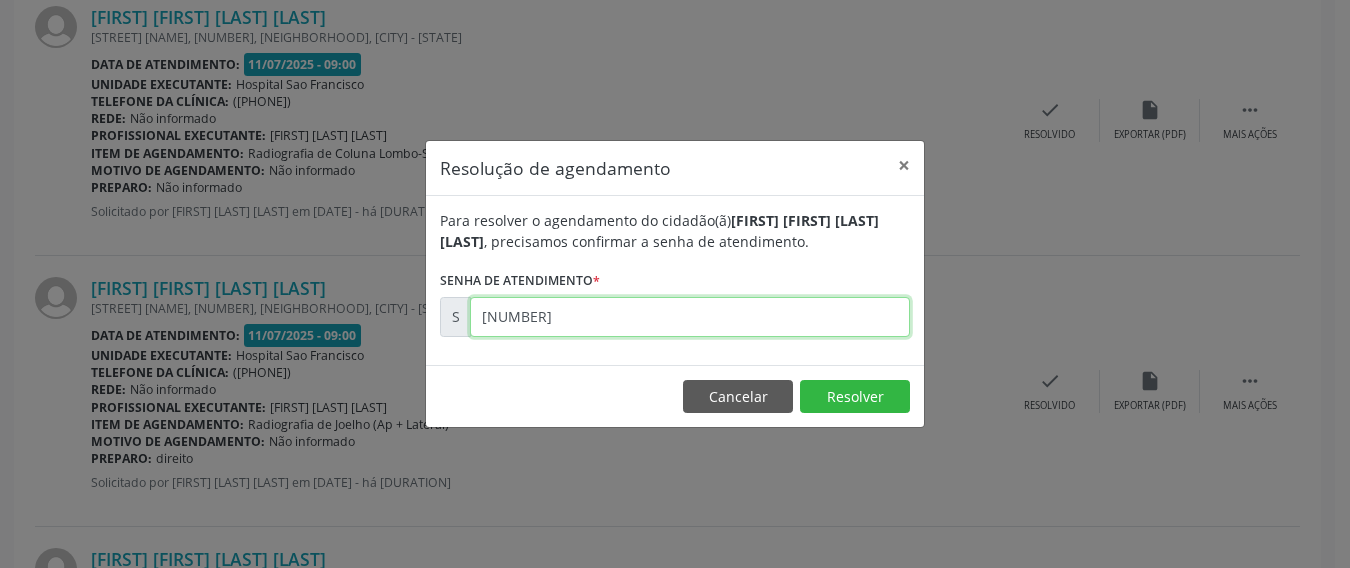 type on "[NUMBER]" 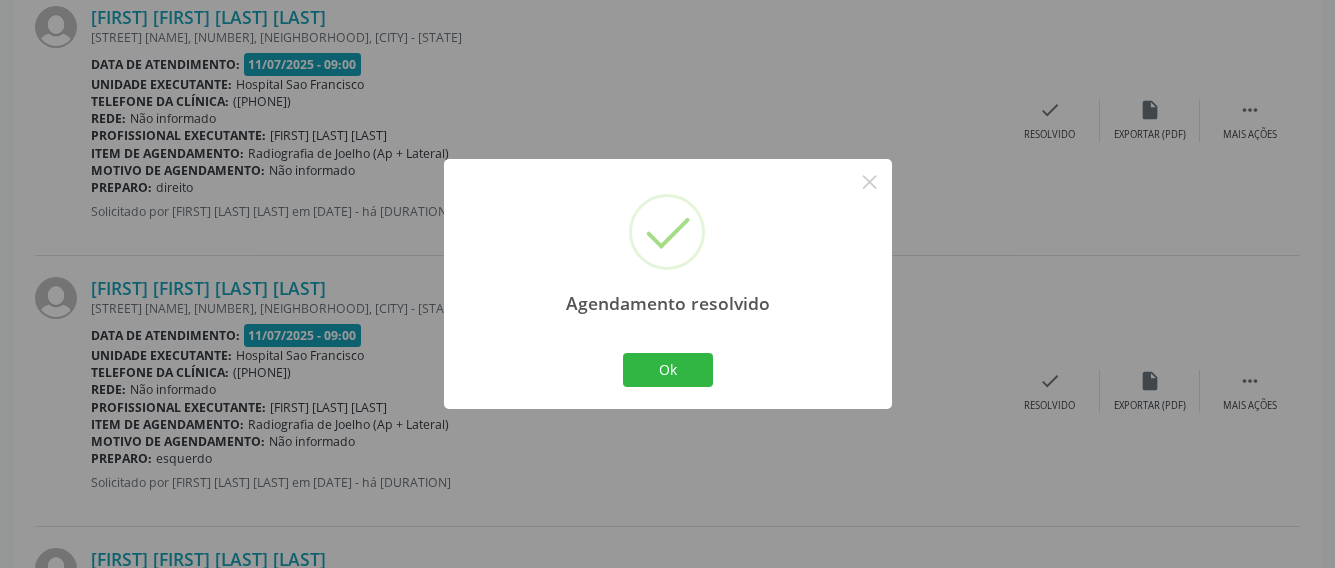 drag, startPoint x: 686, startPoint y: 349, endPoint x: 764, endPoint y: 387, distance: 86.764046 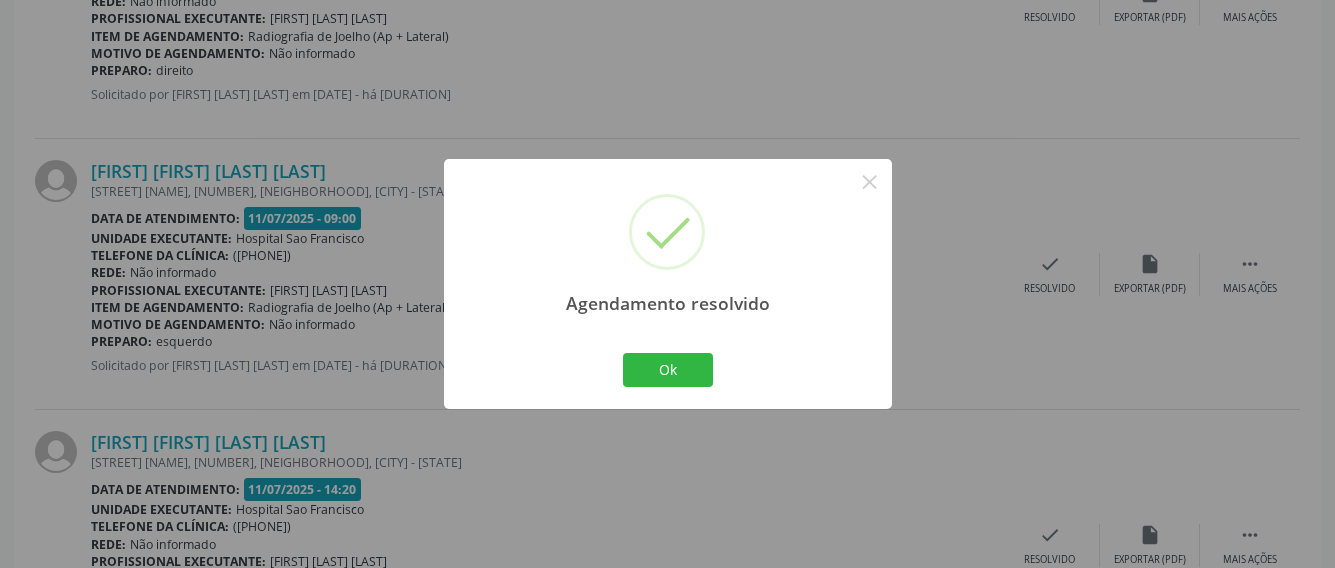 scroll, scrollTop: 915, scrollLeft: 0, axis: vertical 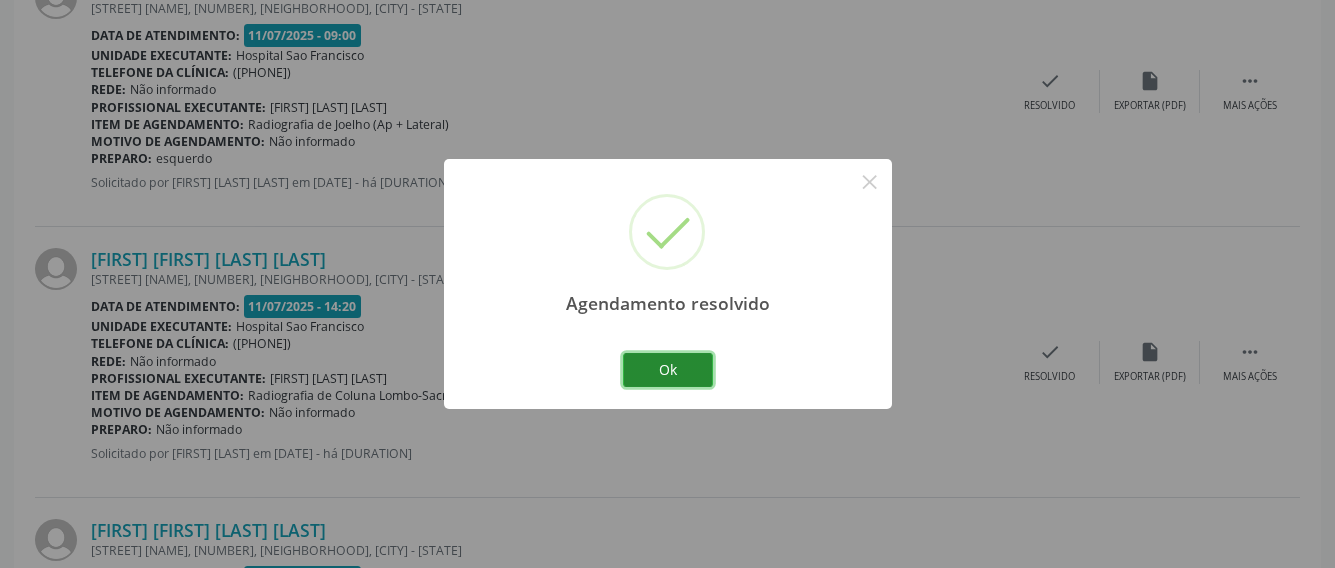 click on "Ok" at bounding box center (668, 370) 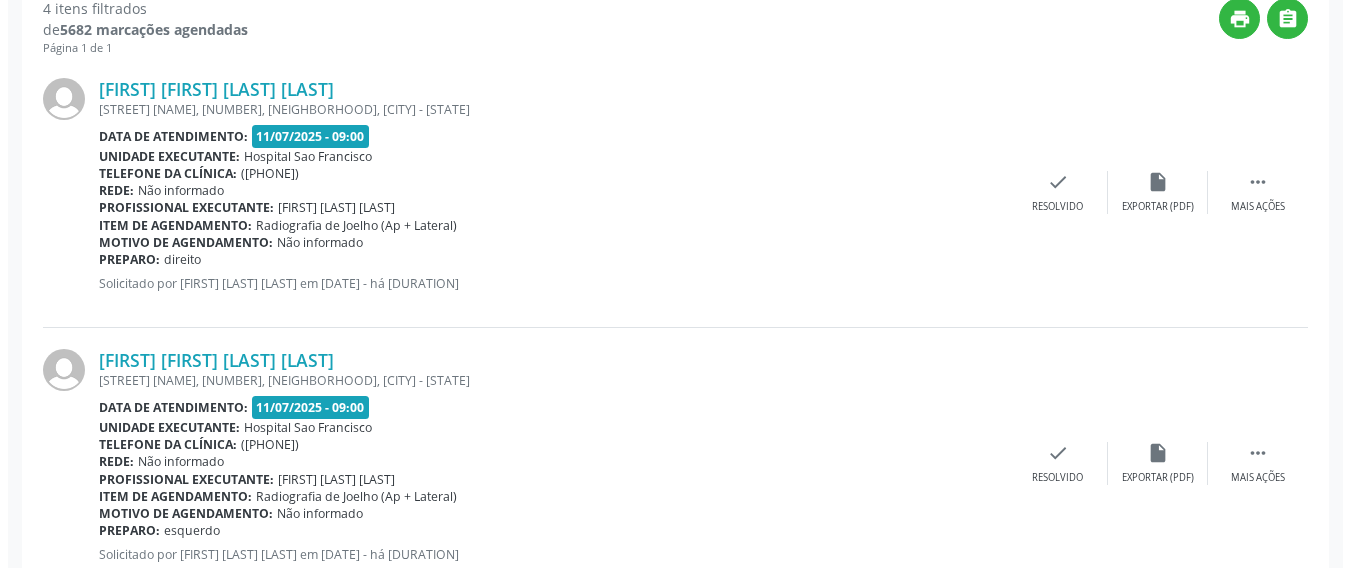 scroll, scrollTop: 515, scrollLeft: 0, axis: vertical 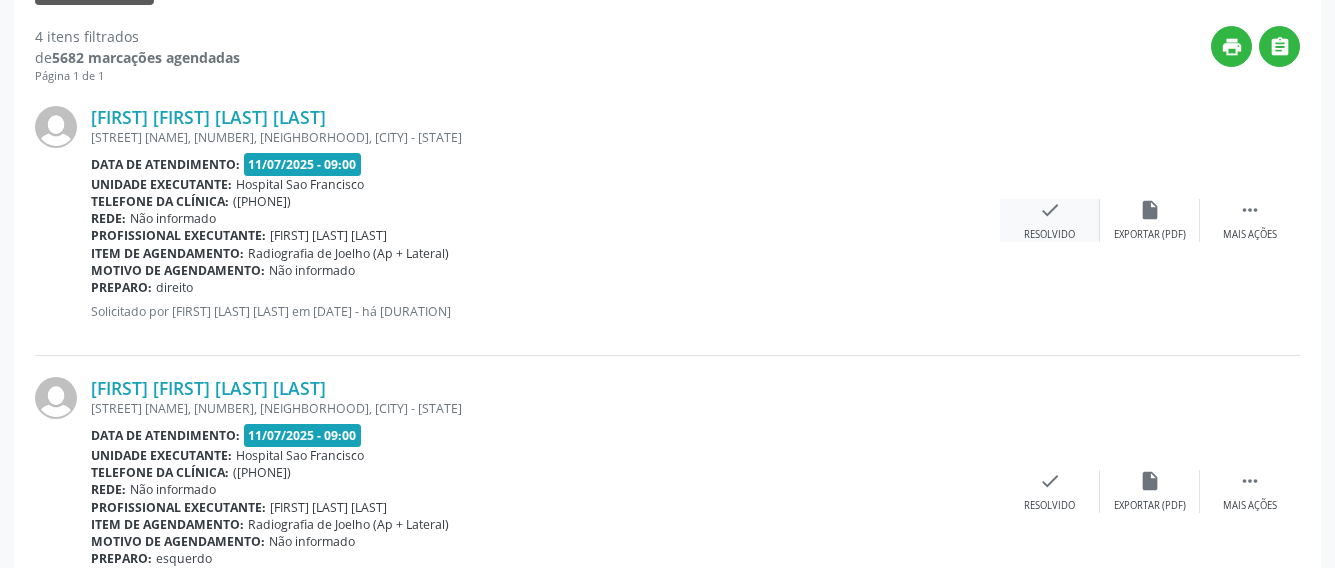 click on "check" at bounding box center (1050, 210) 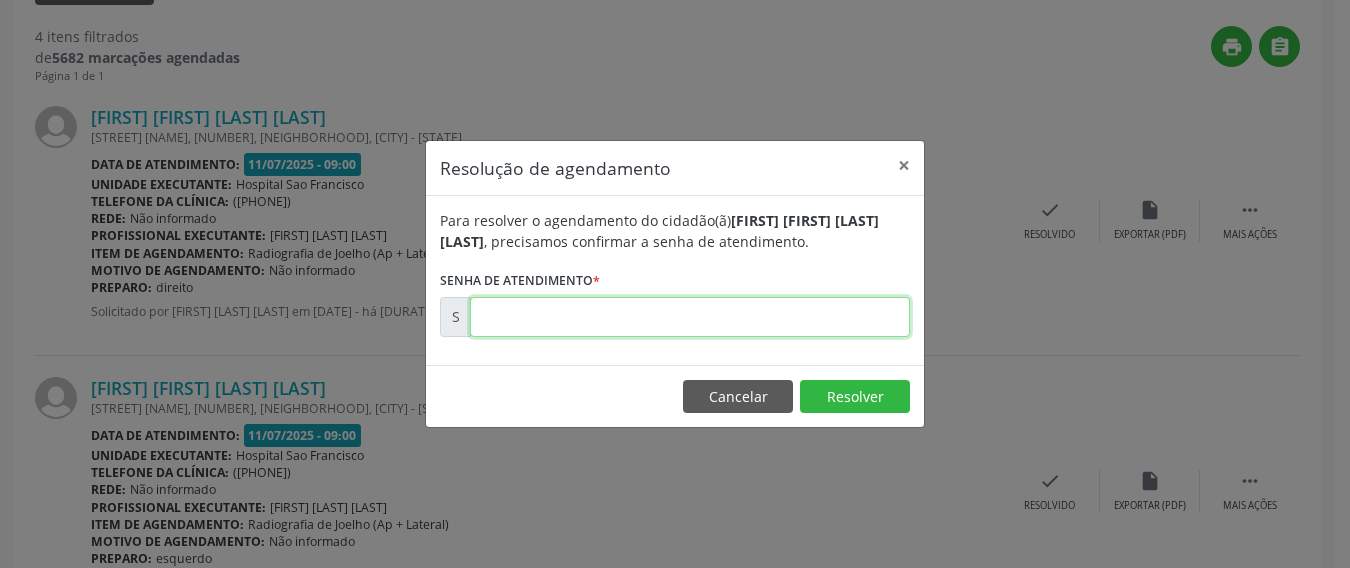 click at bounding box center (690, 317) 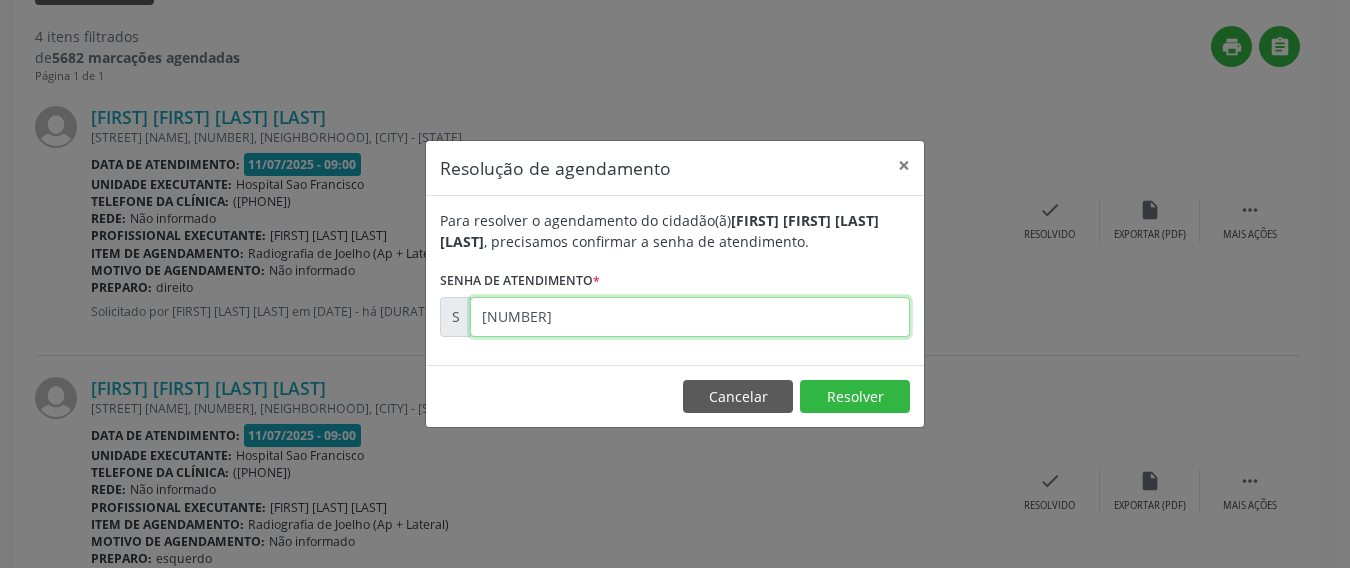 type on "00164131" 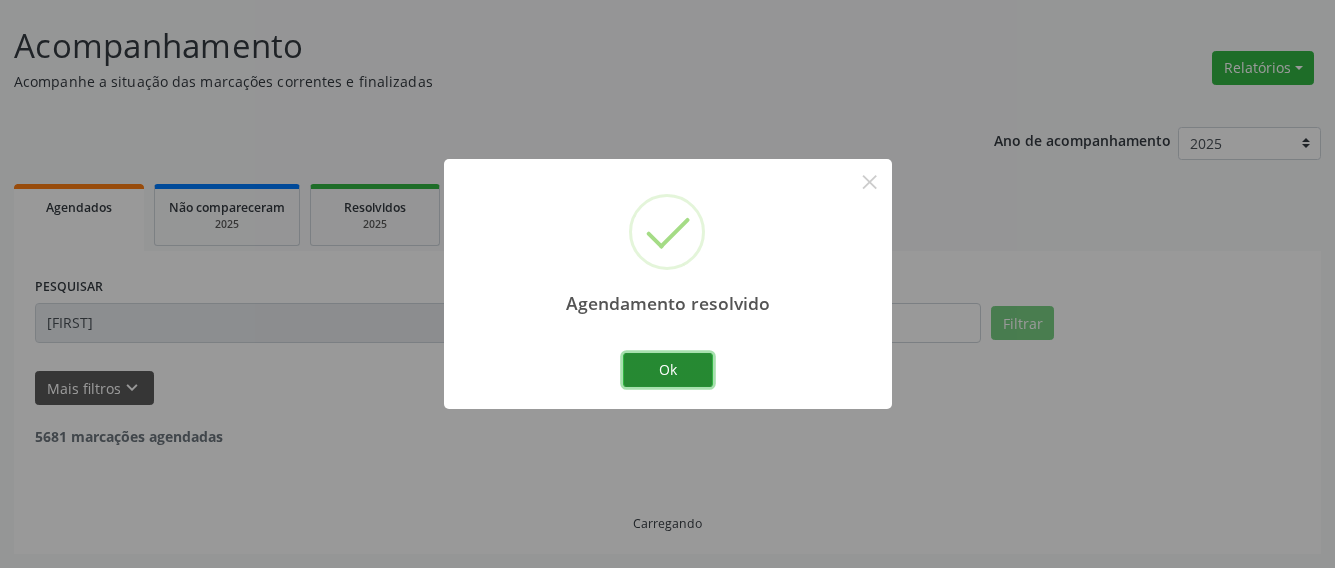 click on "Ok" at bounding box center [668, 370] 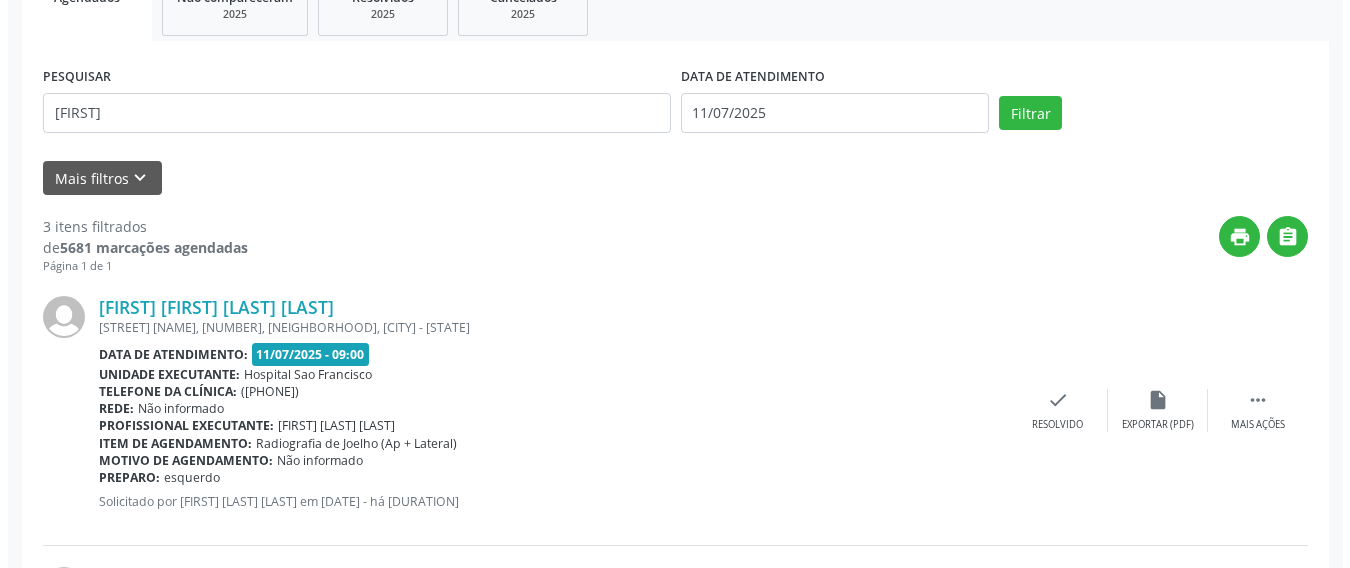 scroll, scrollTop: 515, scrollLeft: 0, axis: vertical 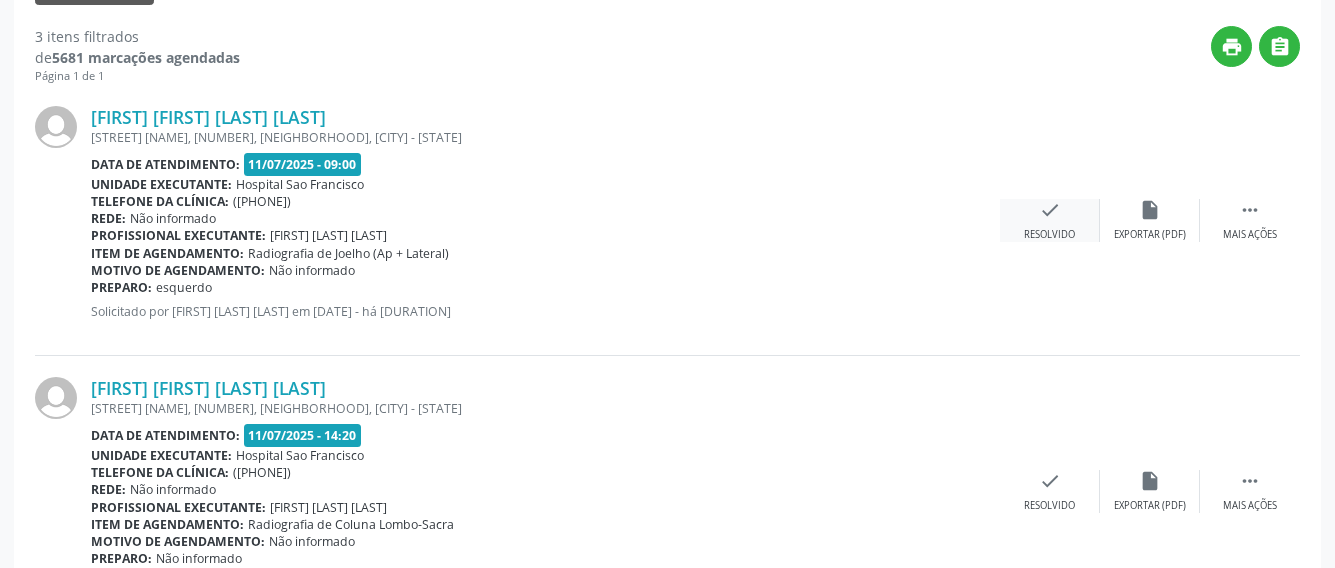 click on "check" at bounding box center (1050, 210) 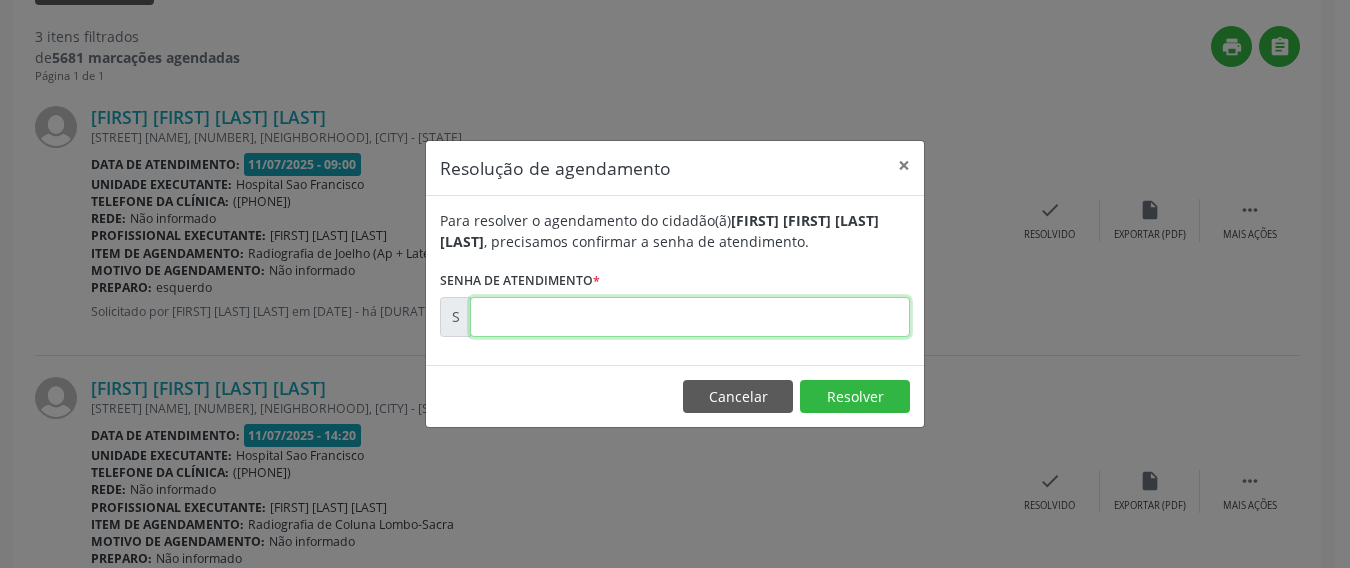 click at bounding box center [690, 317] 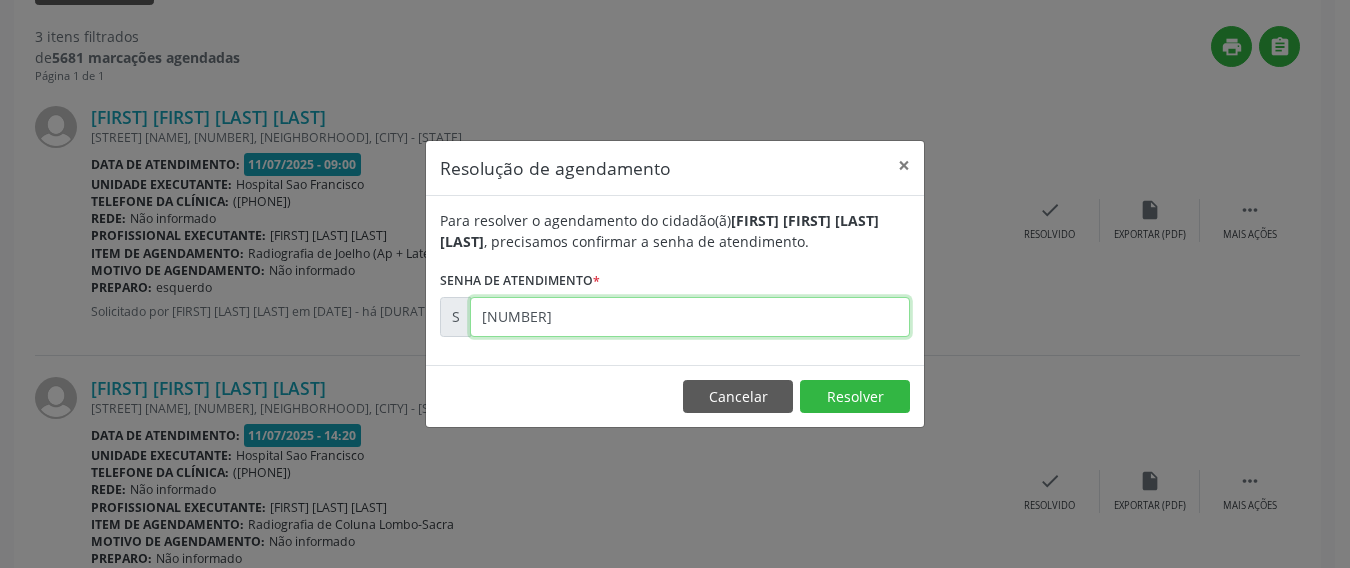type on "00164132" 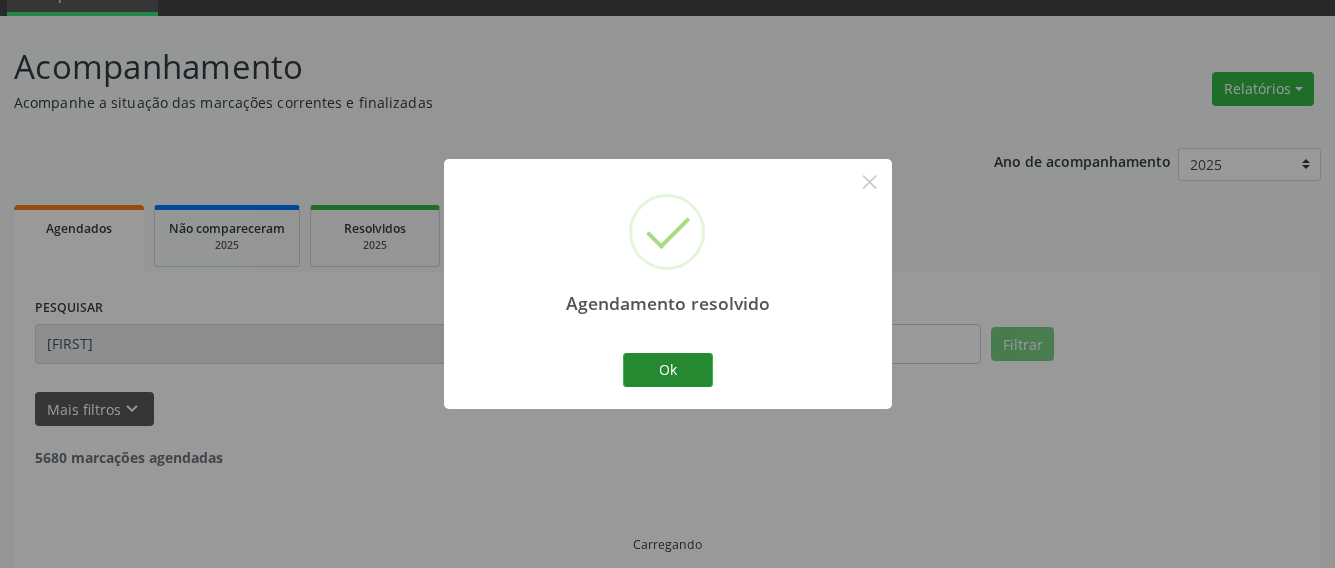 scroll, scrollTop: 115, scrollLeft: 0, axis: vertical 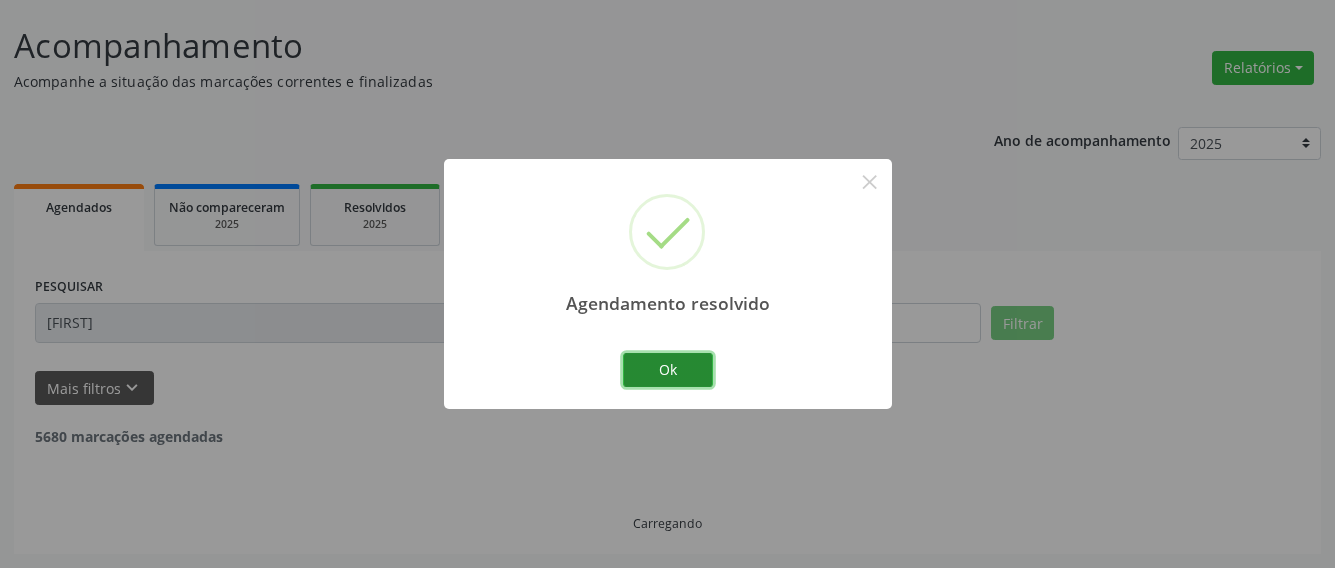 click on "Ok" at bounding box center [668, 370] 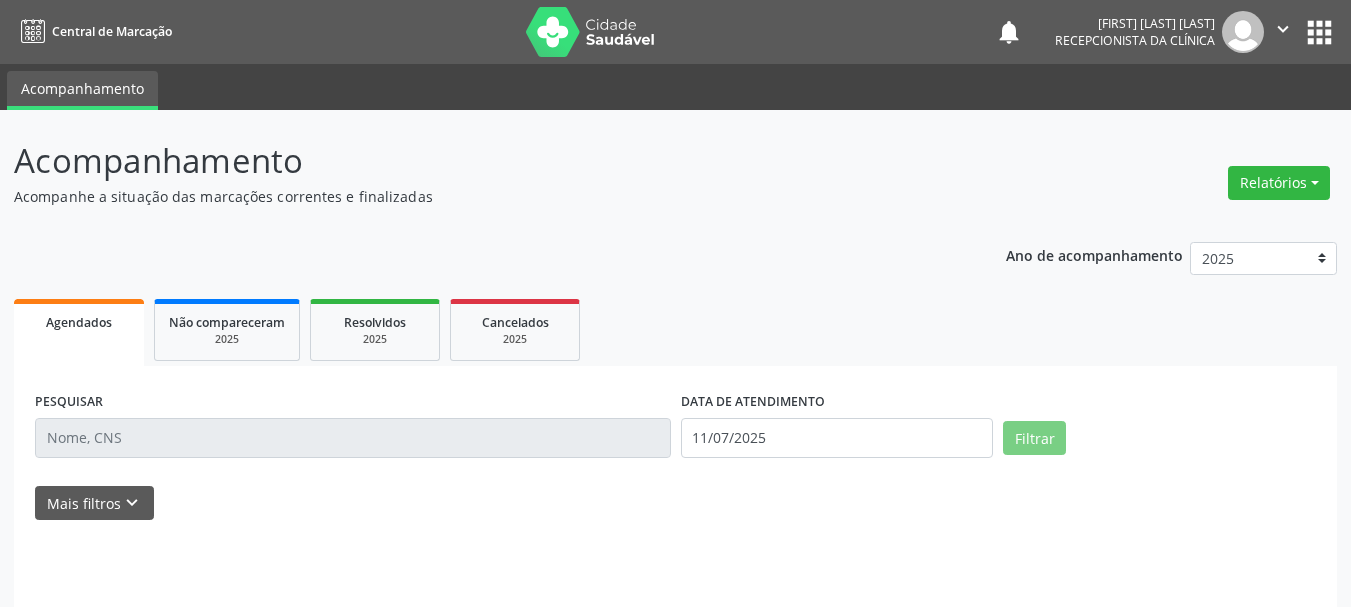 scroll, scrollTop: 0, scrollLeft: 0, axis: both 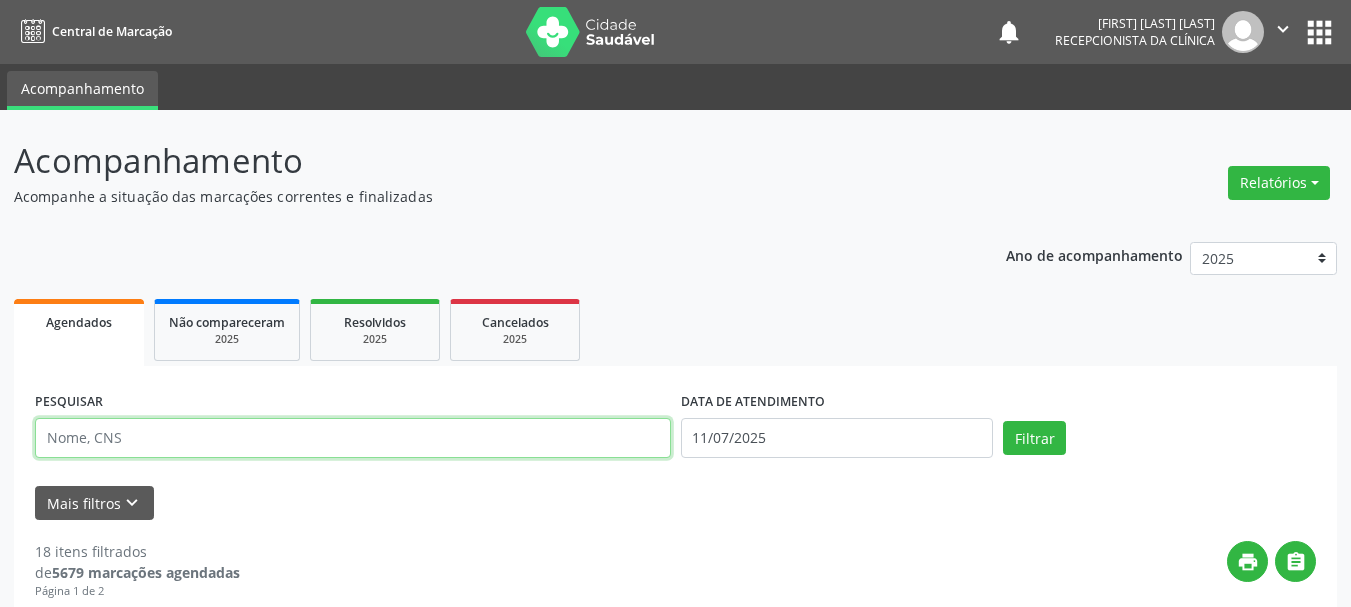 click at bounding box center (353, 438) 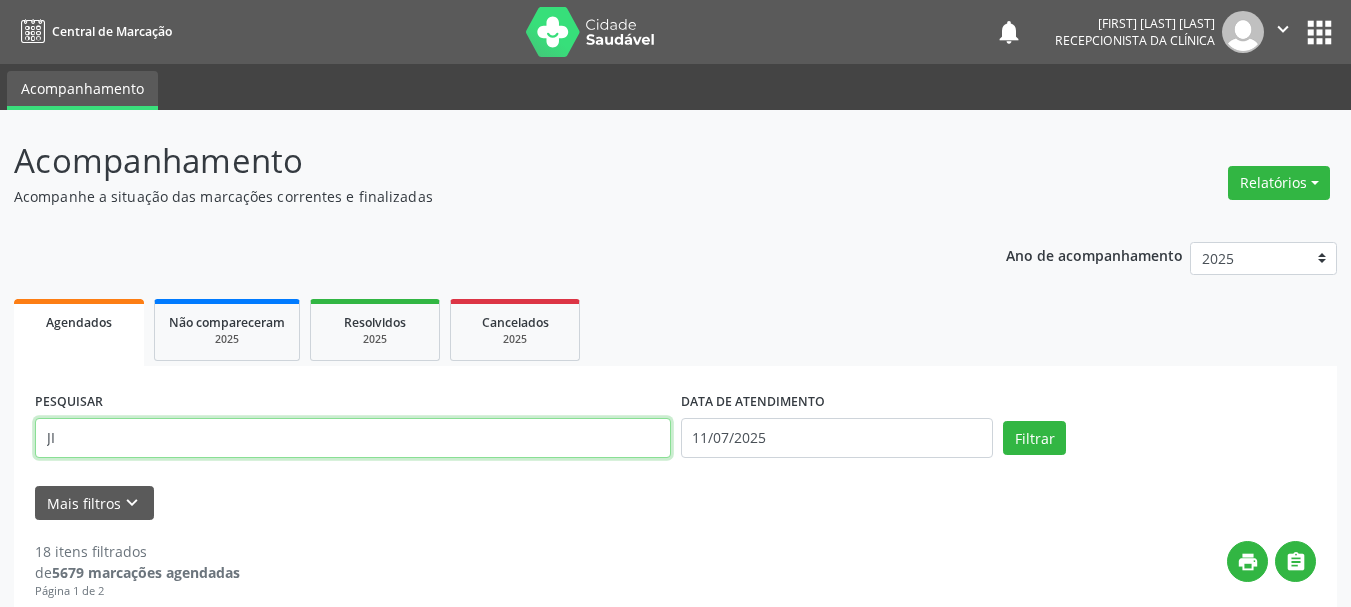 type on "J" 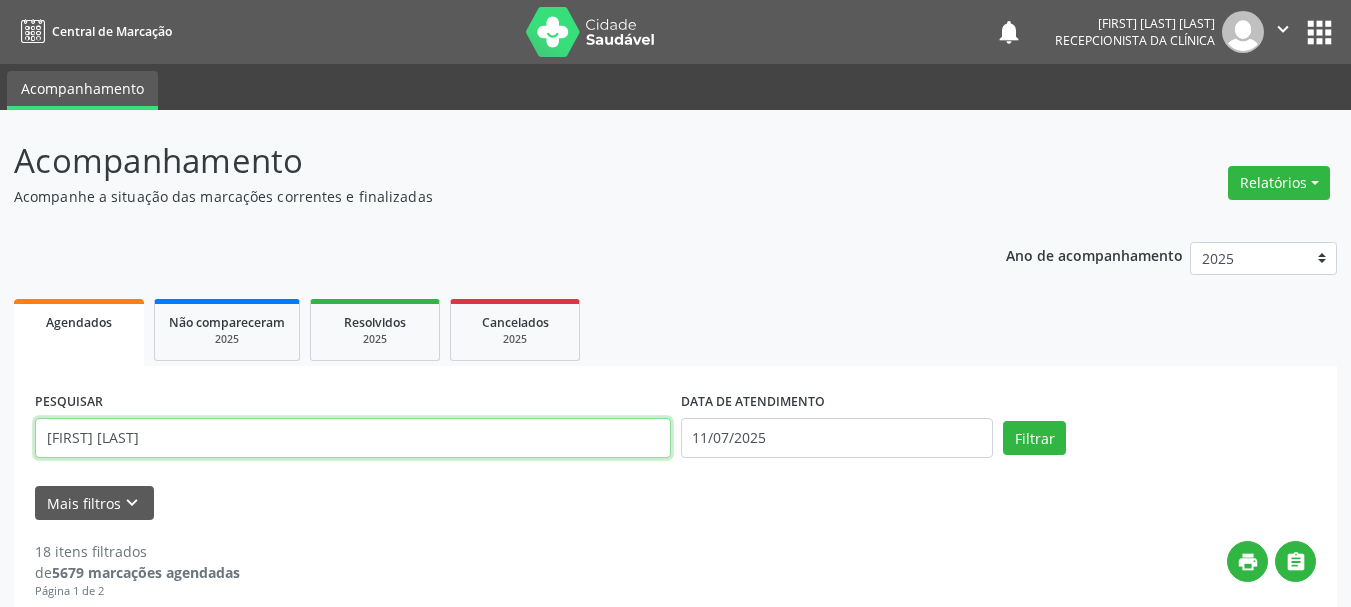 type on "[FIRST] [LAST]" 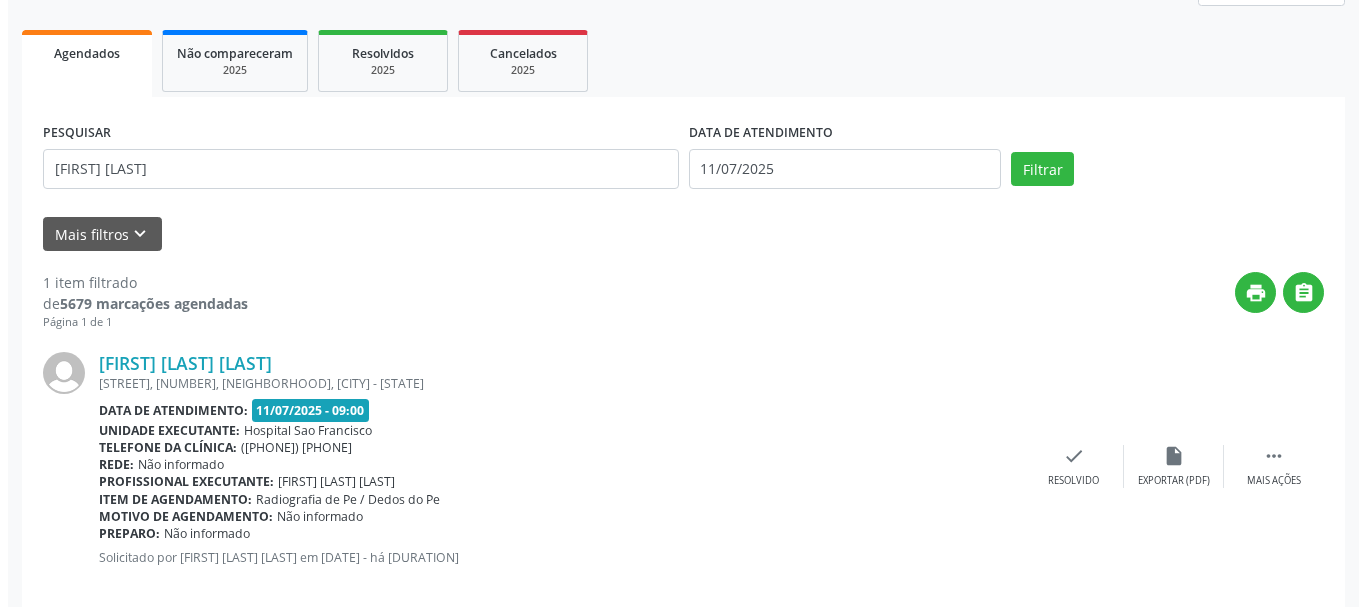 scroll, scrollTop: 298, scrollLeft: 0, axis: vertical 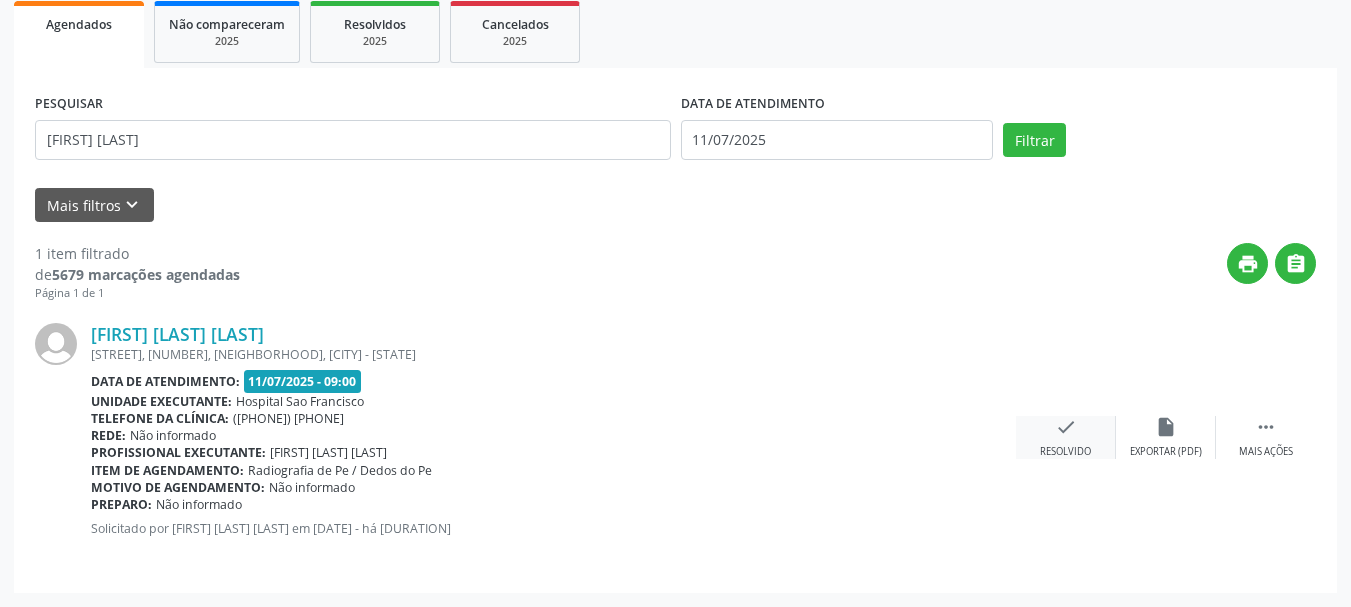 click on "Resolvido" at bounding box center (1065, 452) 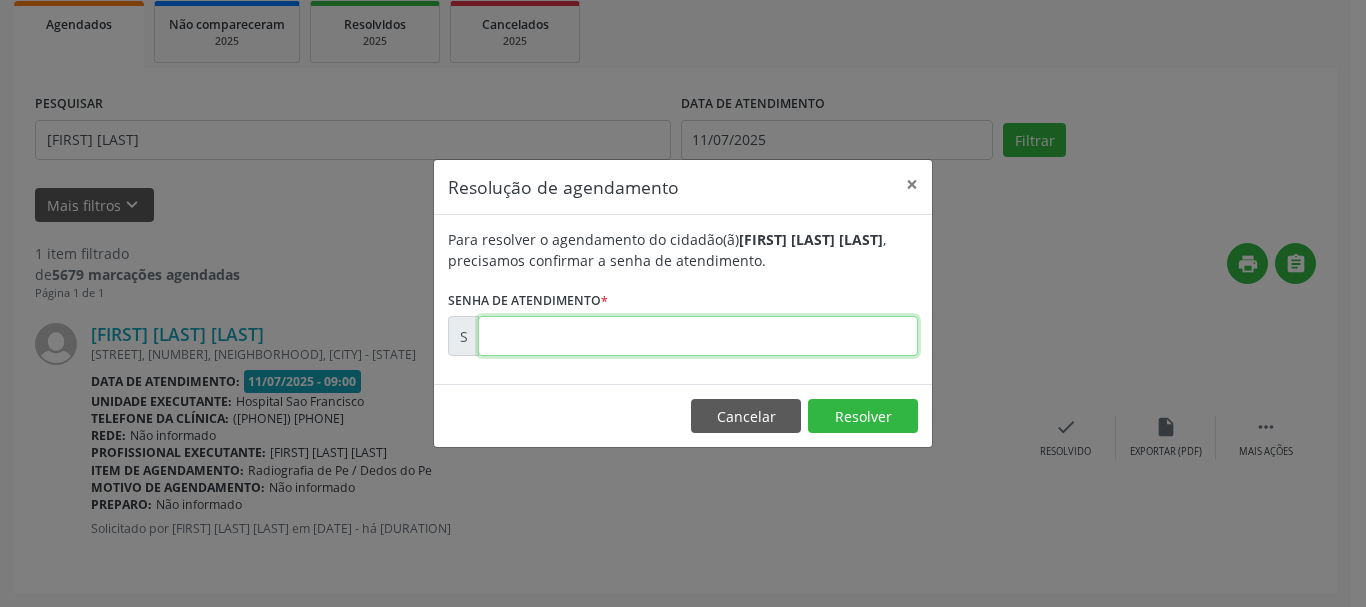 drag, startPoint x: 866, startPoint y: 341, endPoint x: 876, endPoint y: 339, distance: 10.198039 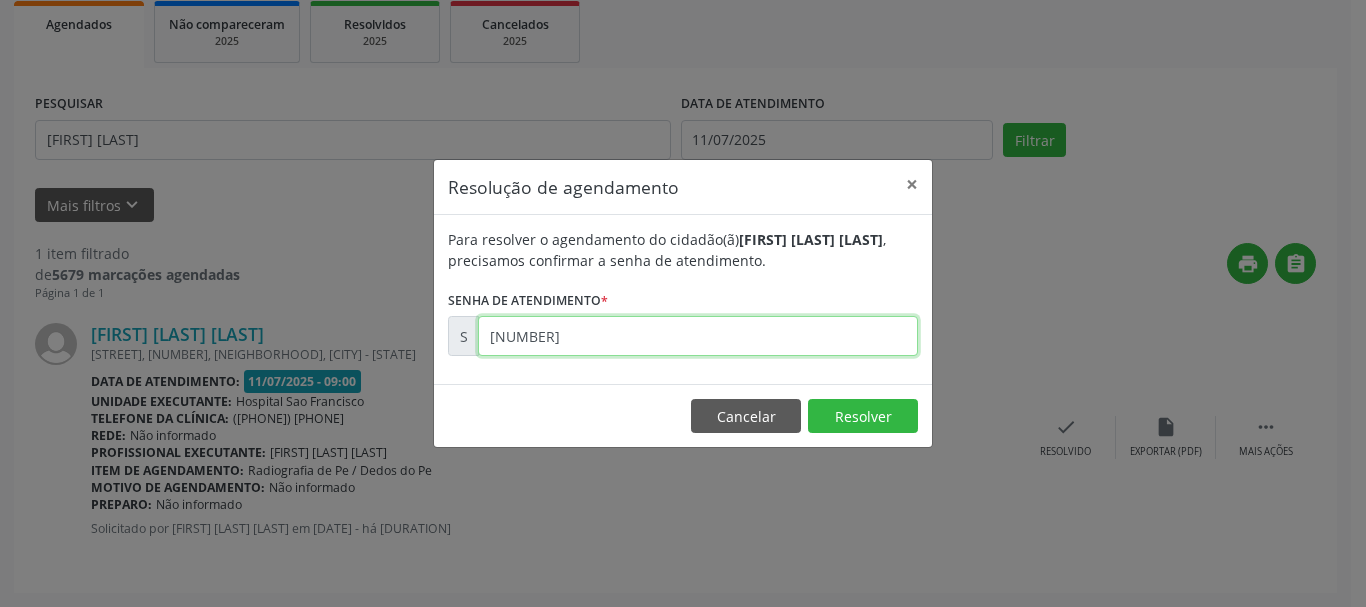 type on "[NUMBER]" 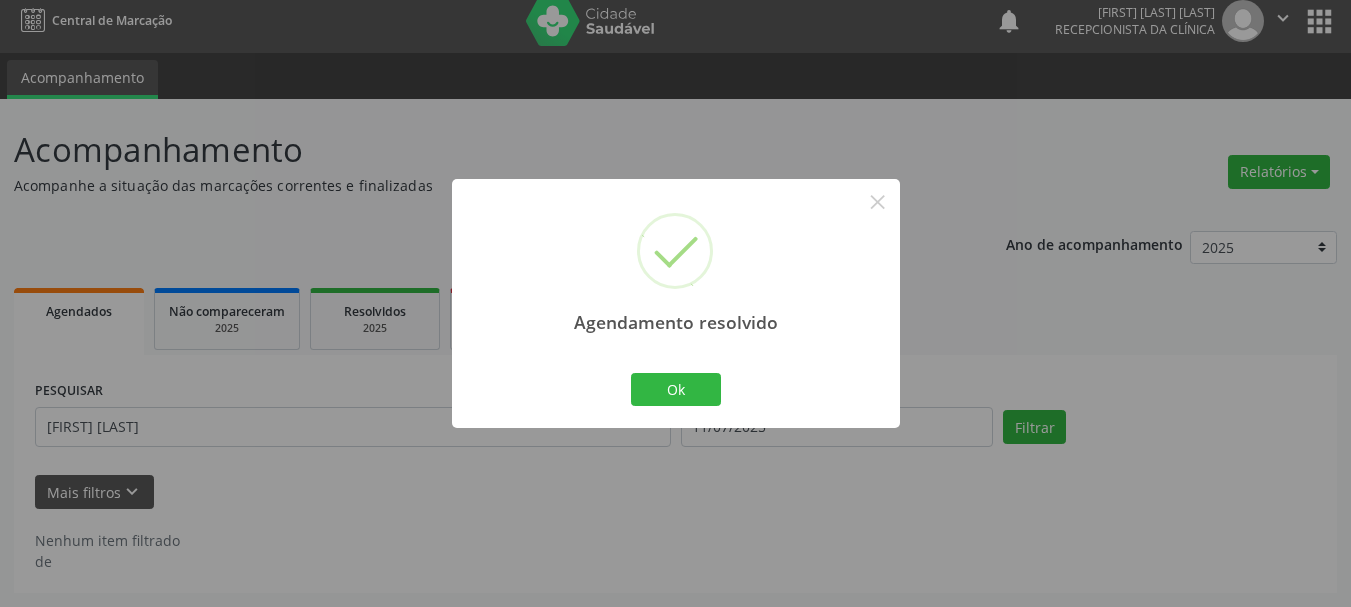 scroll, scrollTop: 11, scrollLeft: 0, axis: vertical 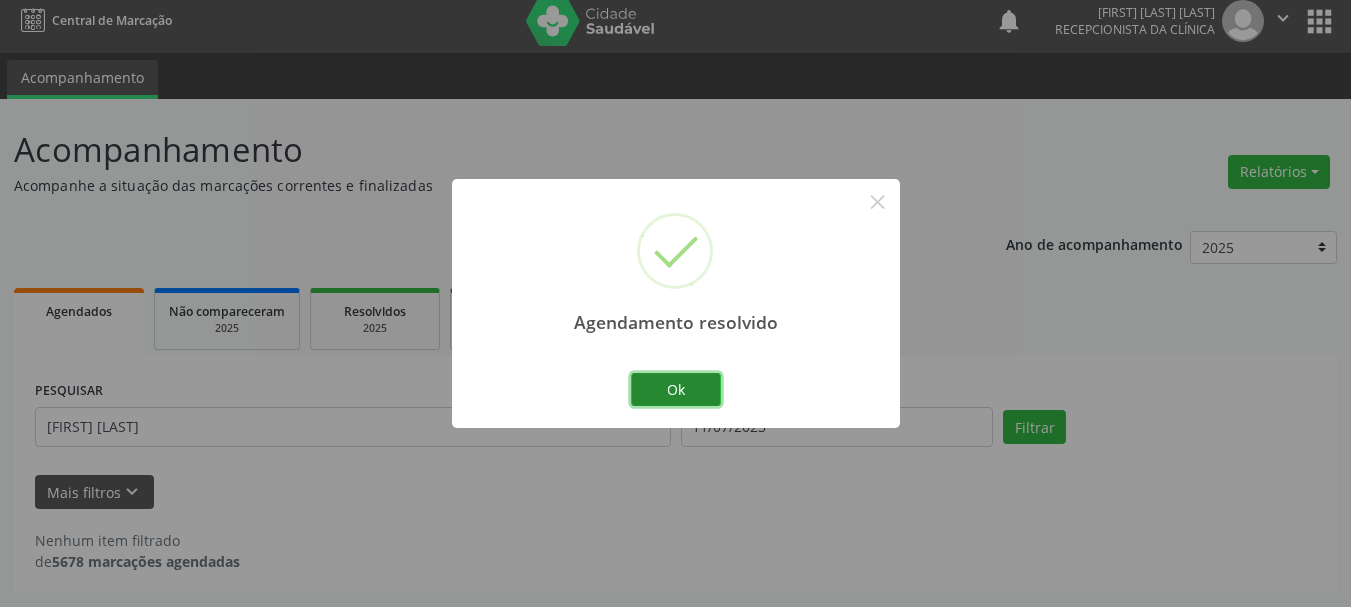 click on "Ok" at bounding box center [676, 390] 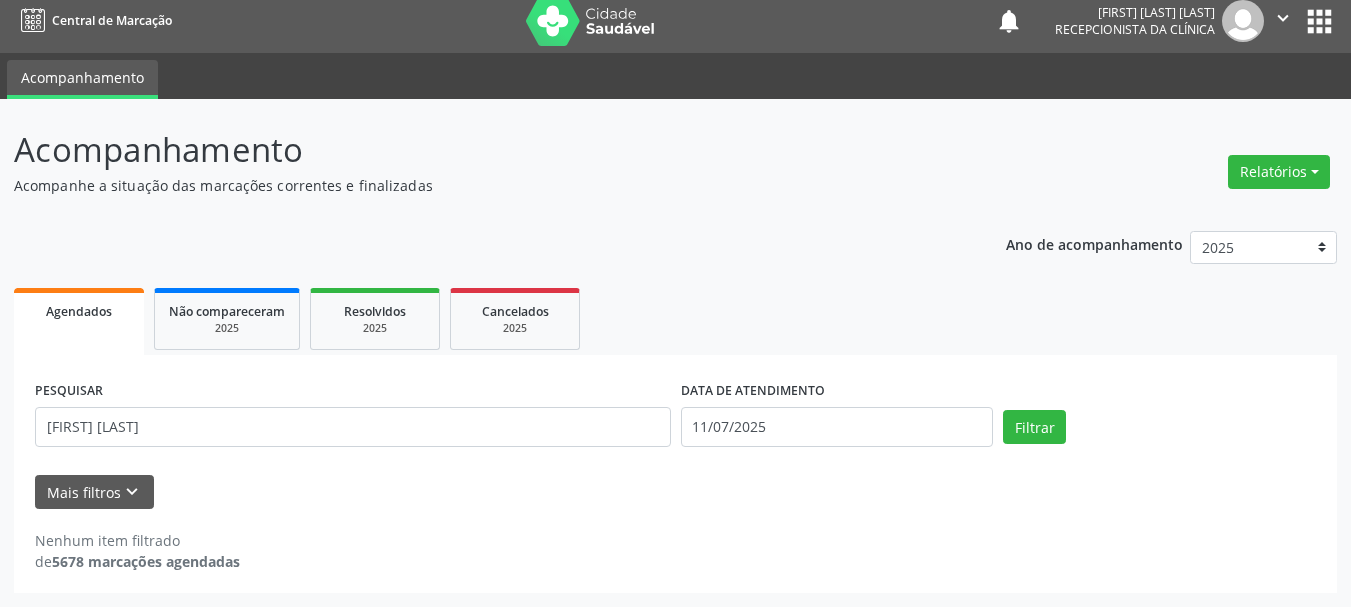 click on "Nenhum item filtrado
de
5678 marcações agendadas" at bounding box center (675, 551) 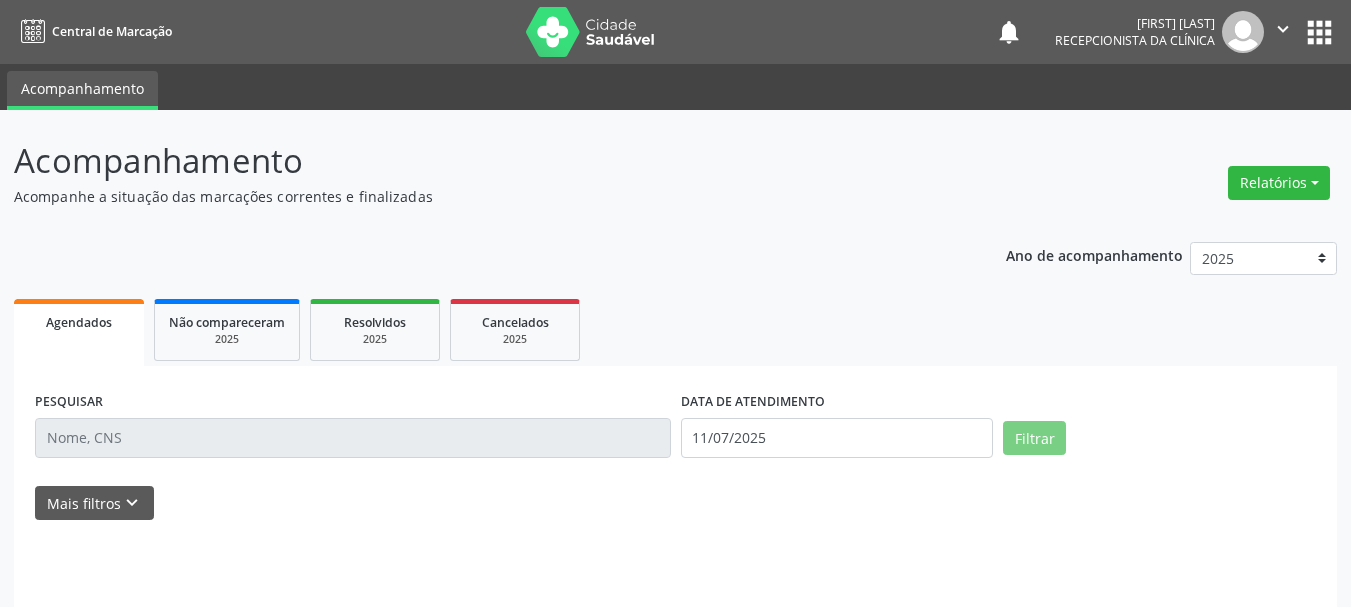 scroll, scrollTop: 0, scrollLeft: 0, axis: both 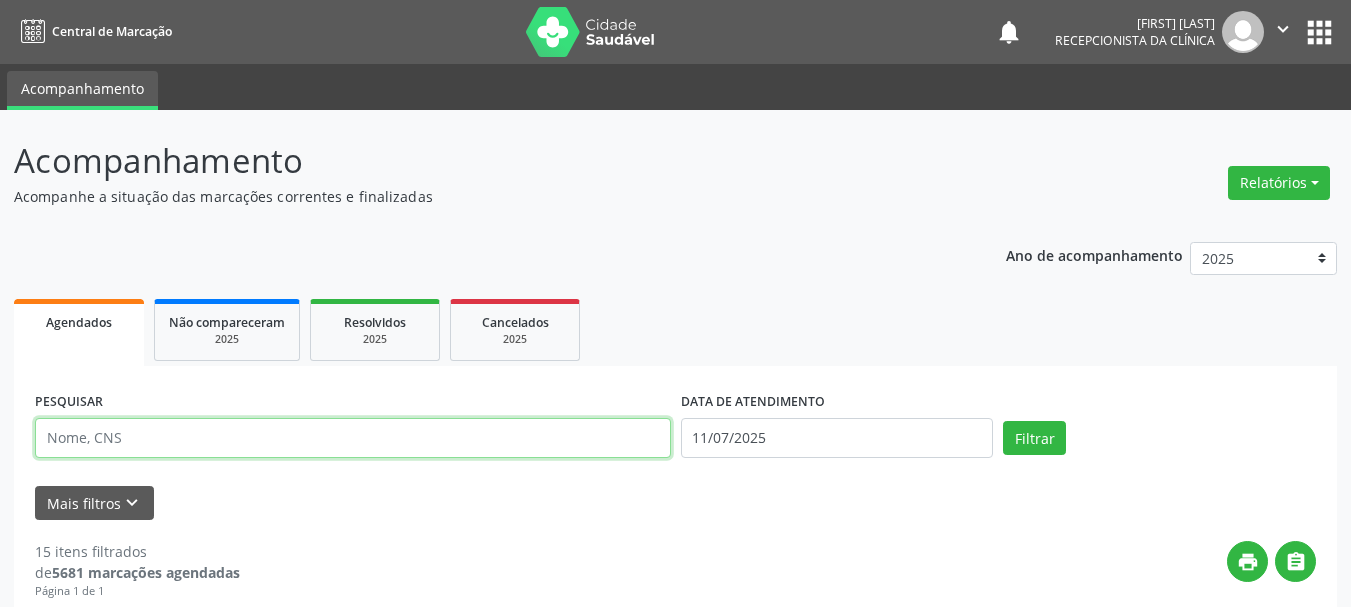 click at bounding box center (353, 438) 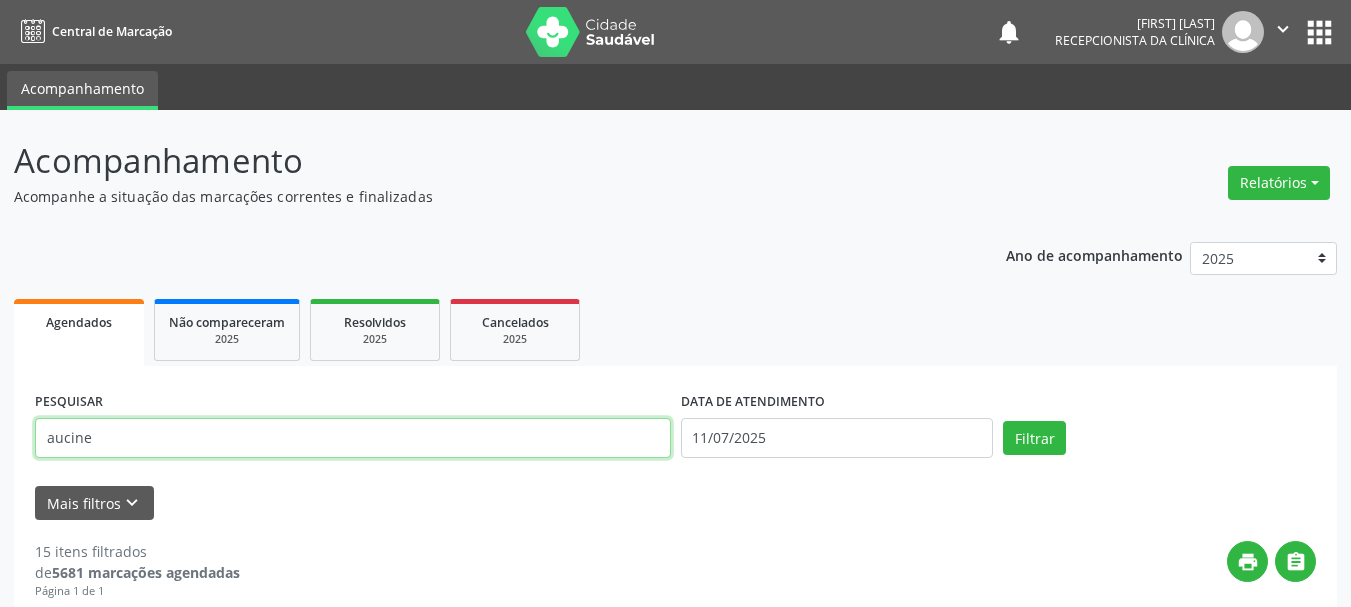 type on "aucine" 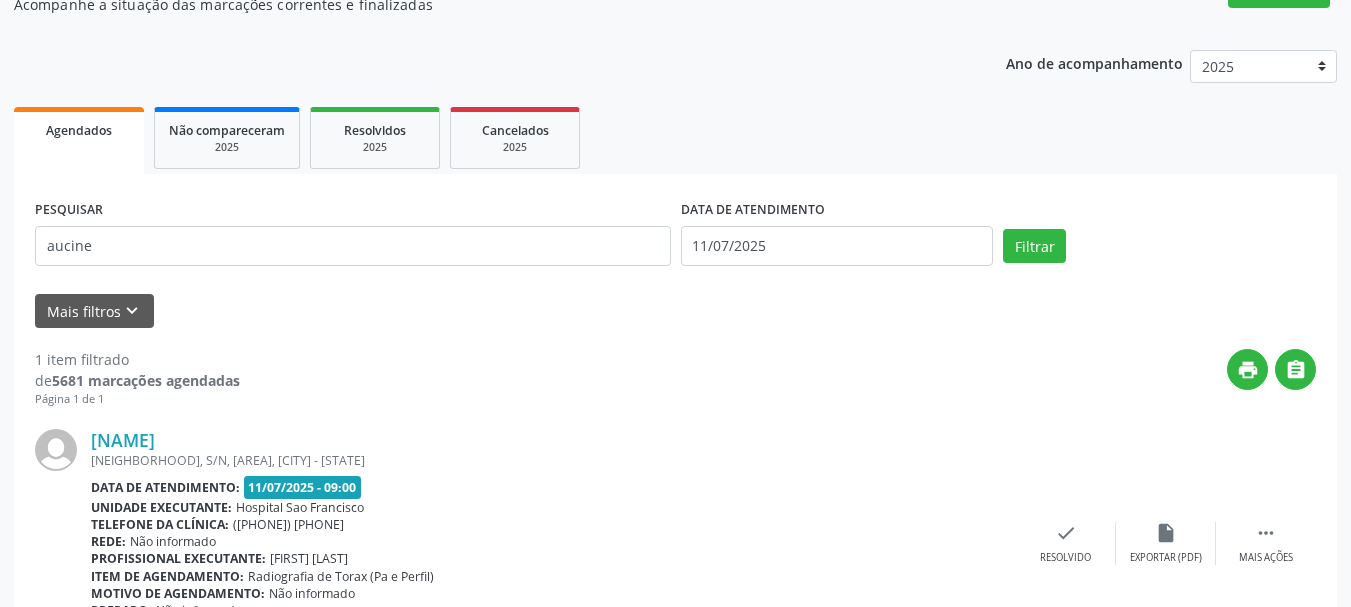 scroll, scrollTop: 298, scrollLeft: 0, axis: vertical 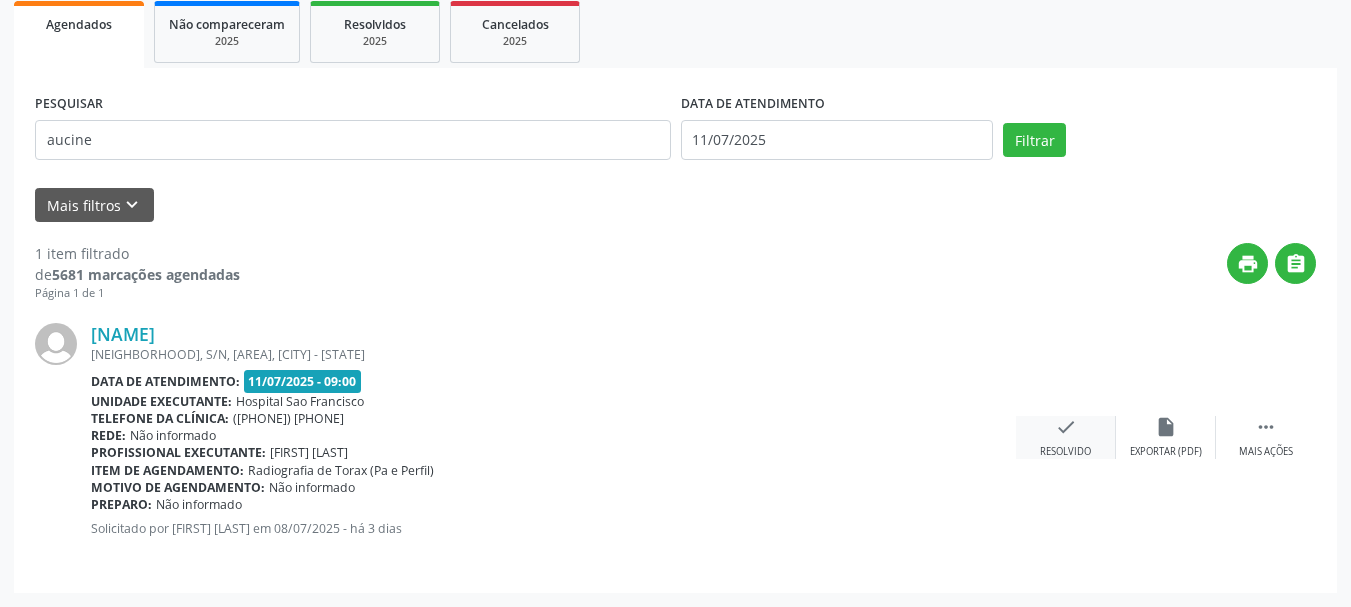 click on "check" at bounding box center [1066, 427] 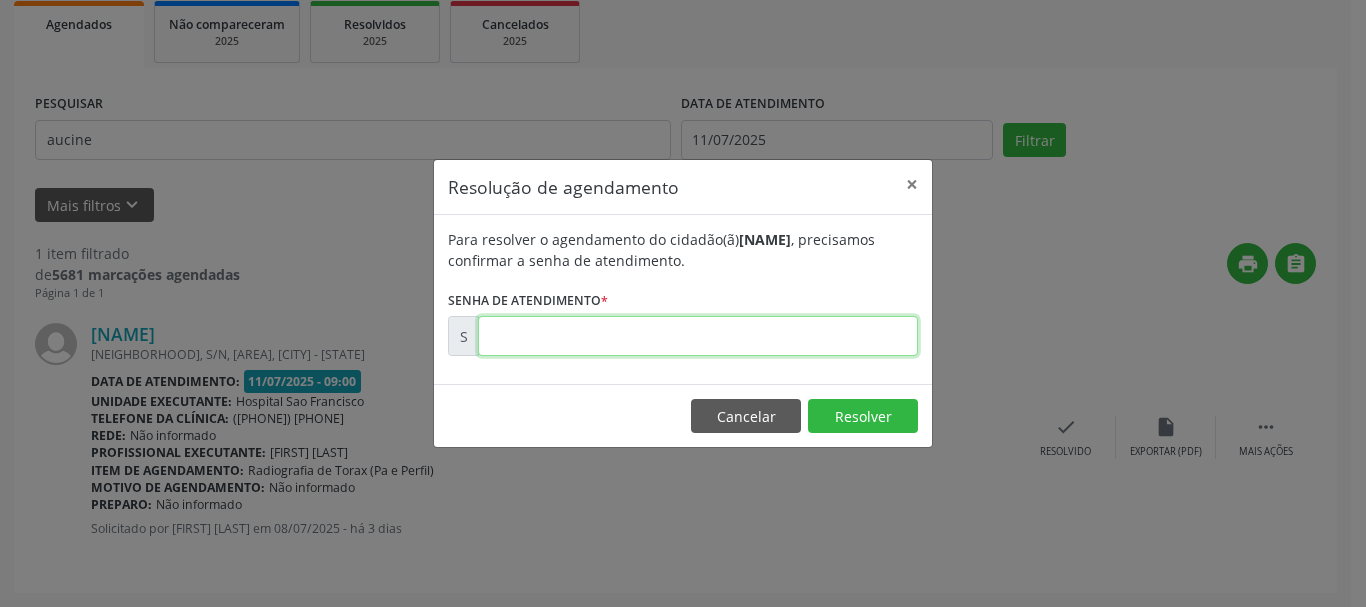 click at bounding box center [698, 336] 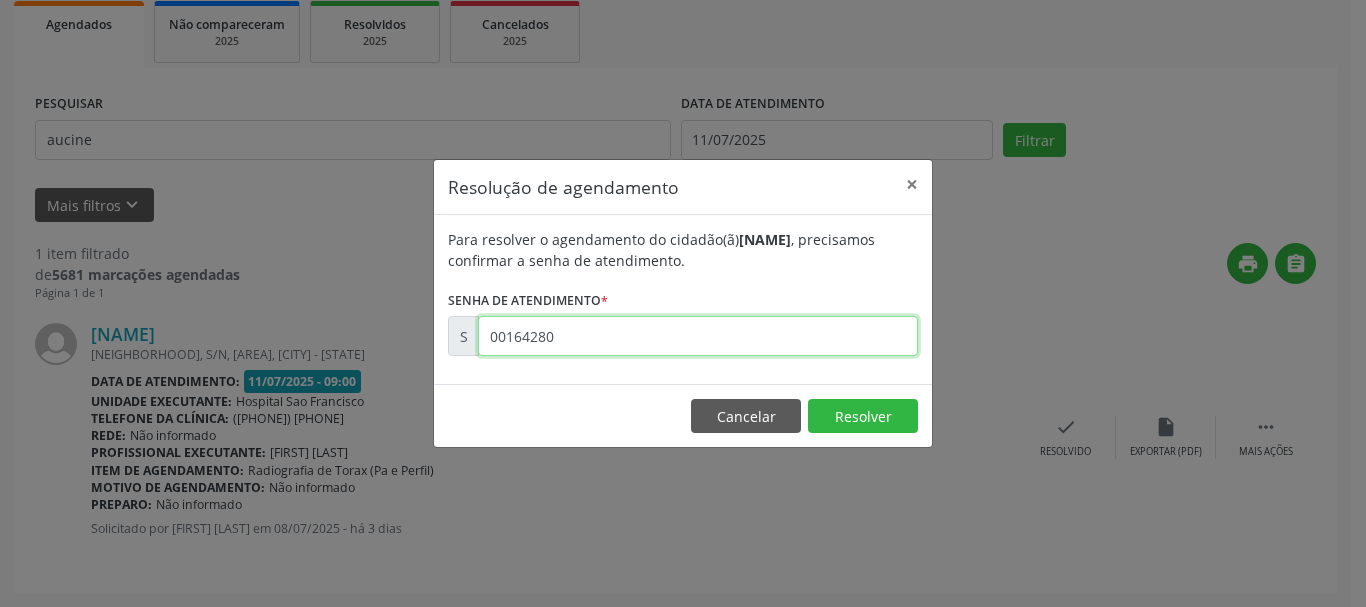 type on "00164280" 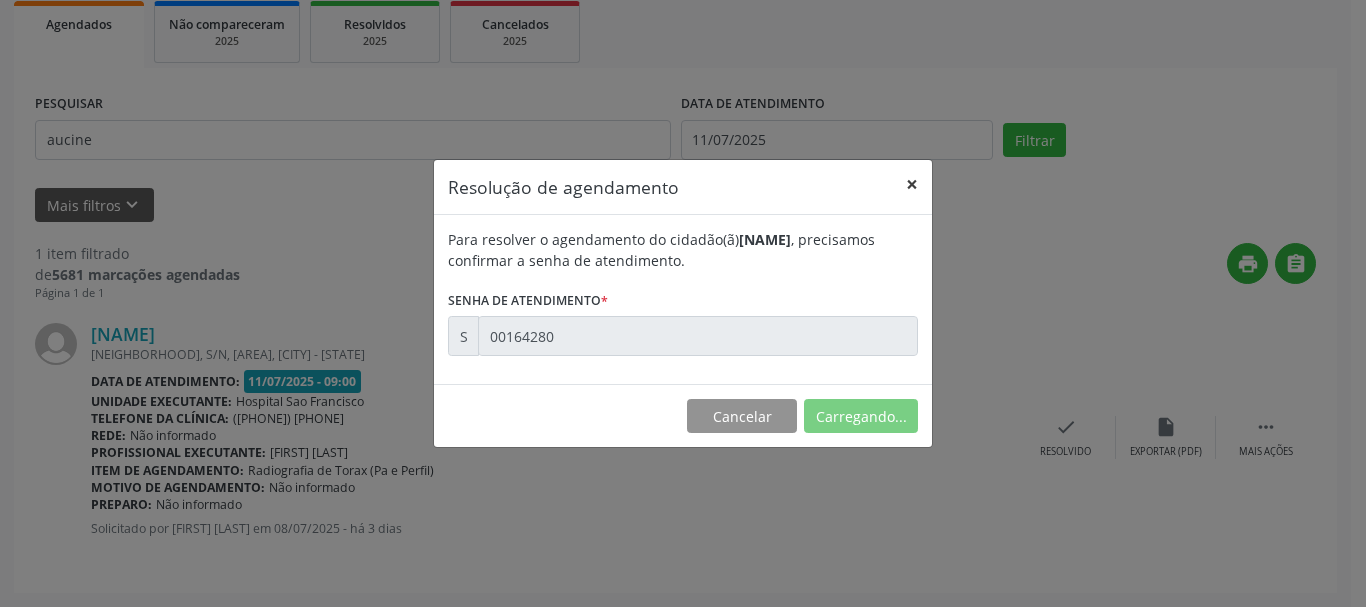 click on "×" at bounding box center [912, 184] 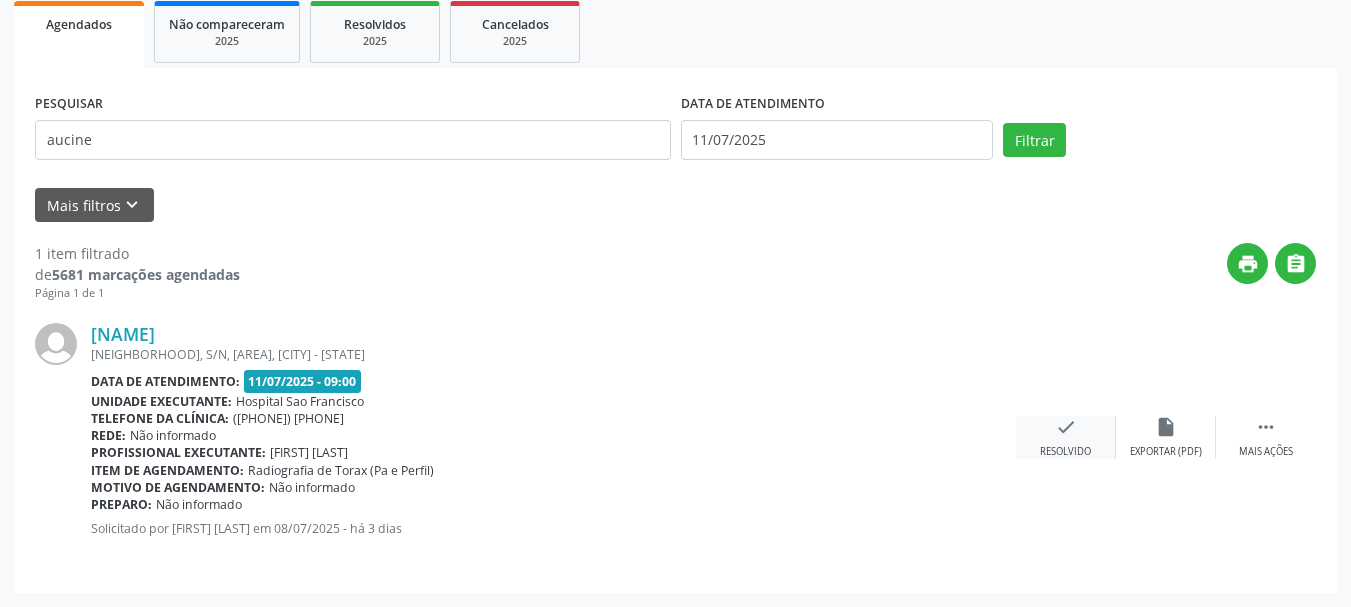 click on "check" at bounding box center [1066, 427] 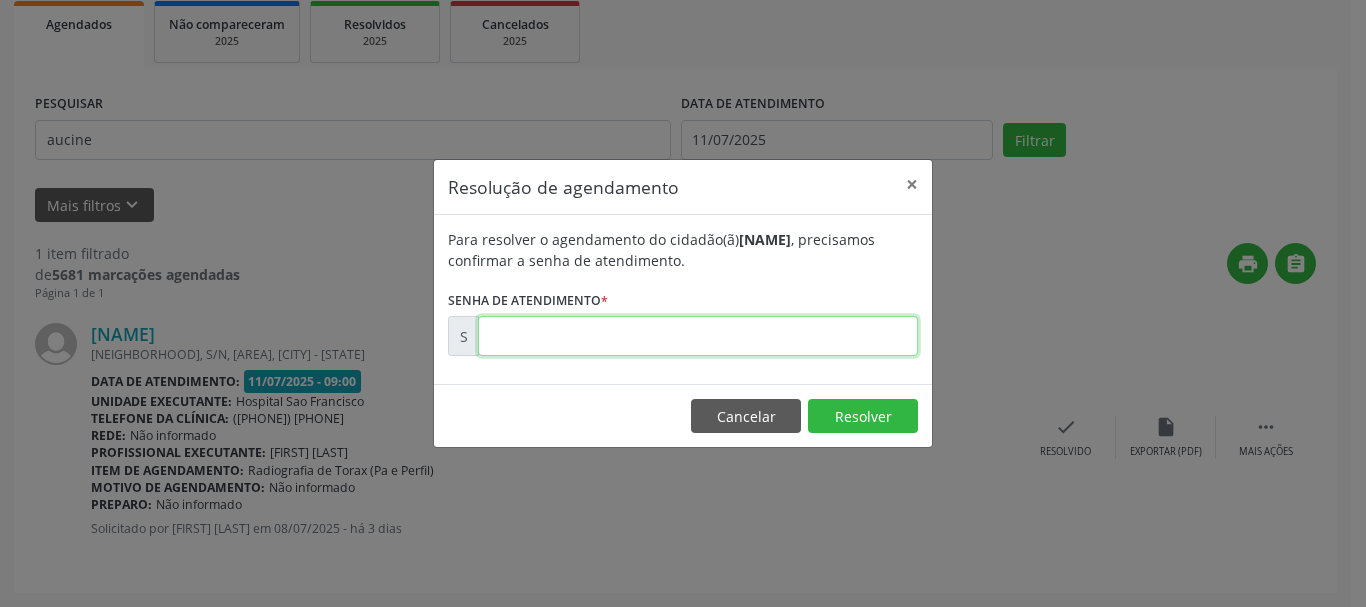 click at bounding box center (698, 336) 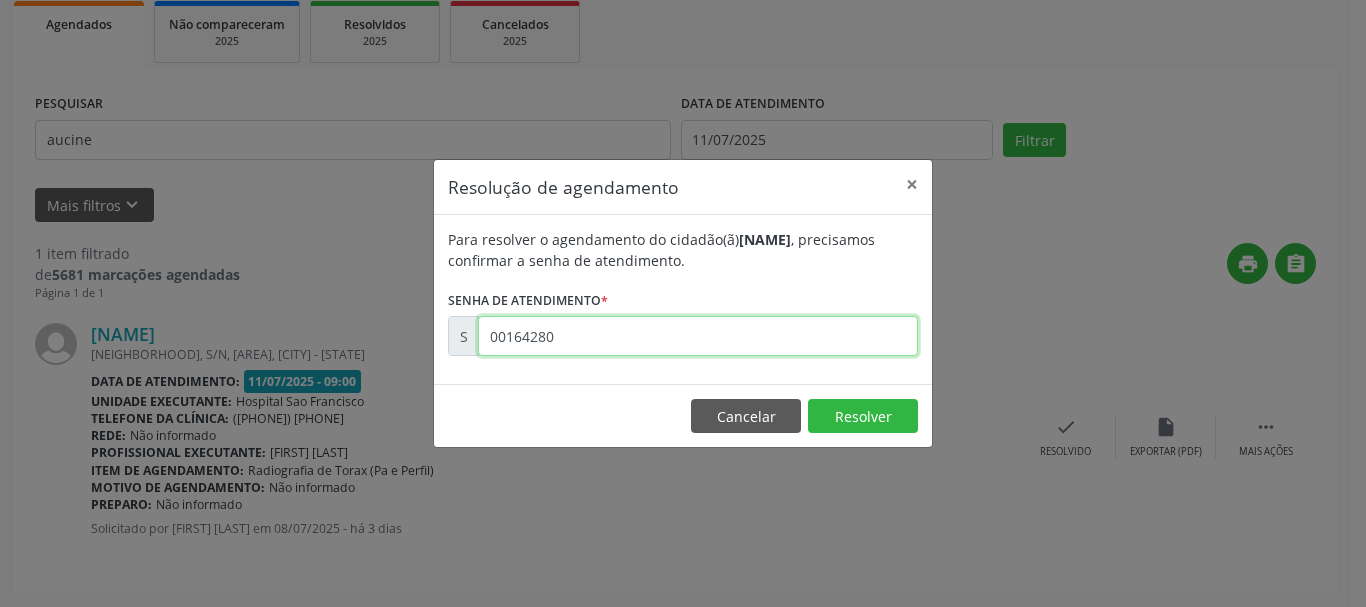 type on "00164280" 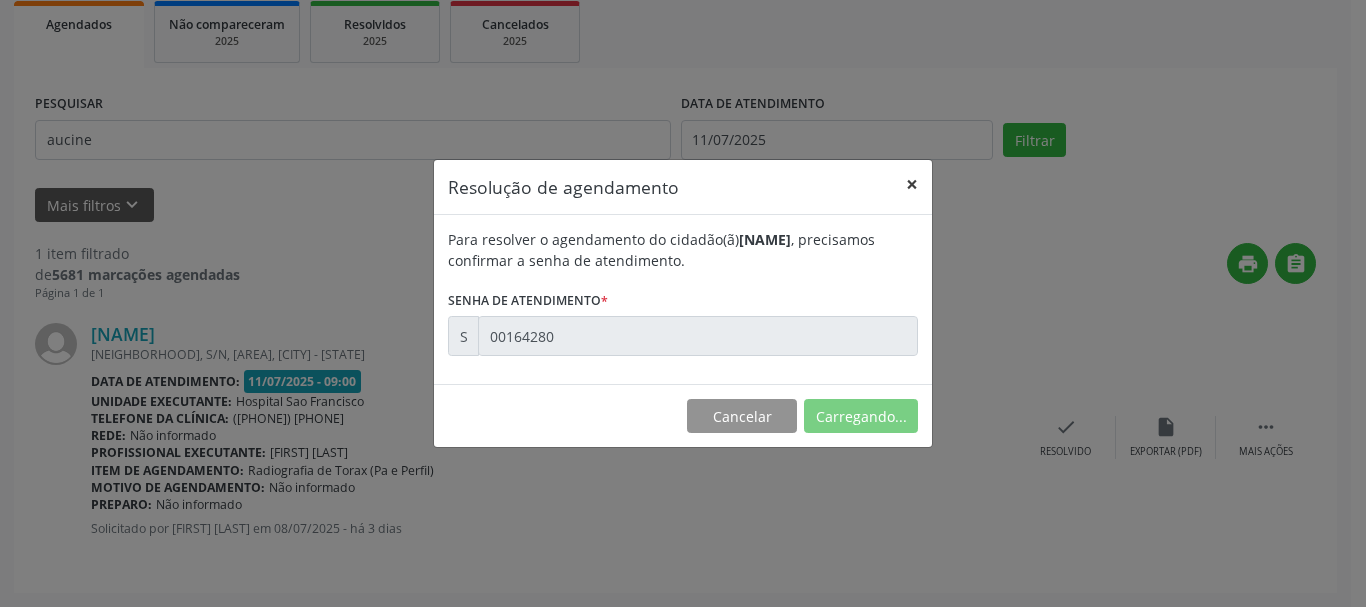 drag, startPoint x: 910, startPoint y: 185, endPoint x: 901, endPoint y: 204, distance: 21.023796 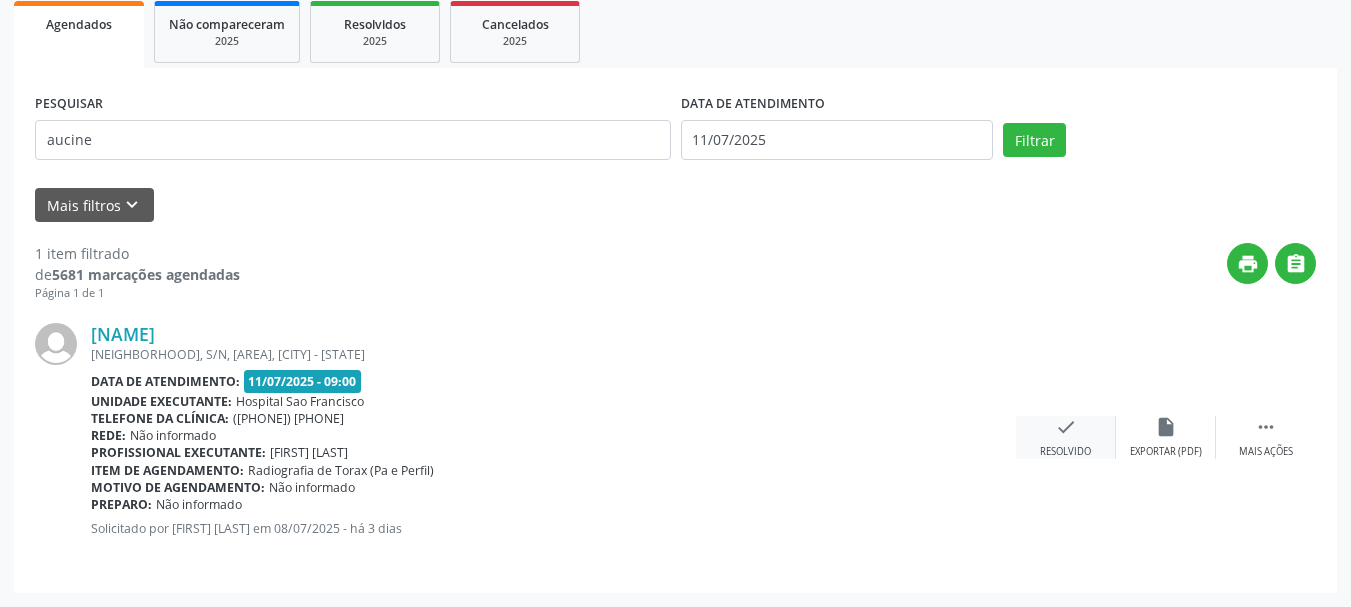 click on "check" at bounding box center [1066, 427] 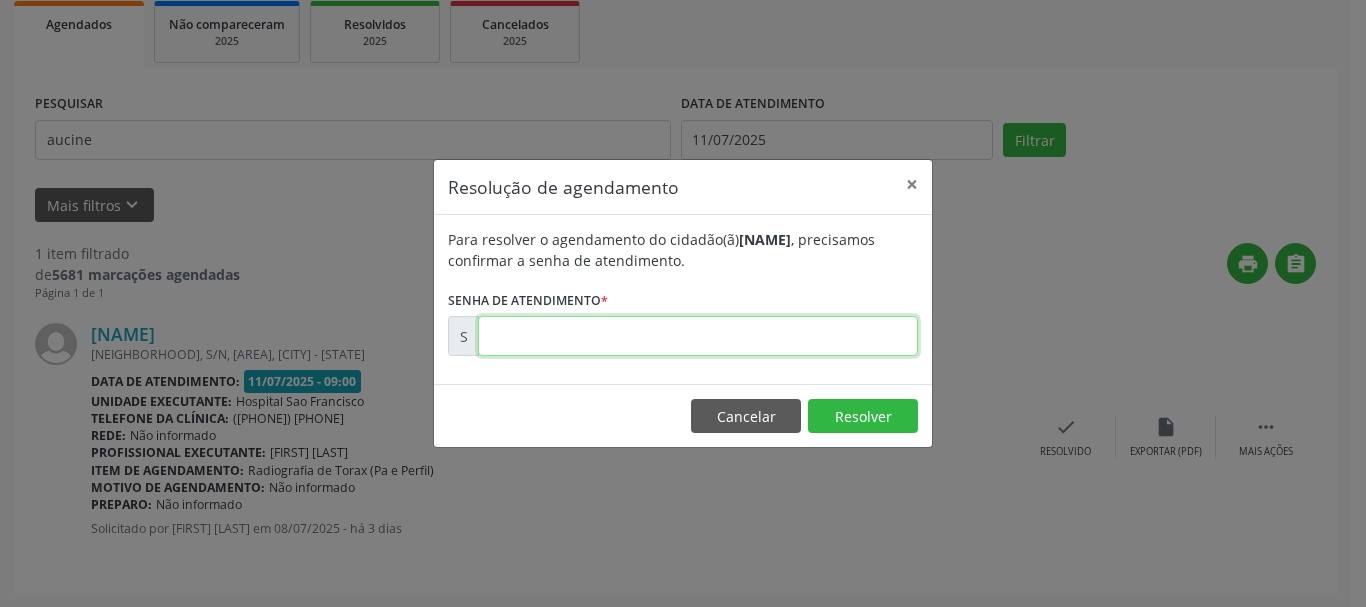 click at bounding box center (698, 336) 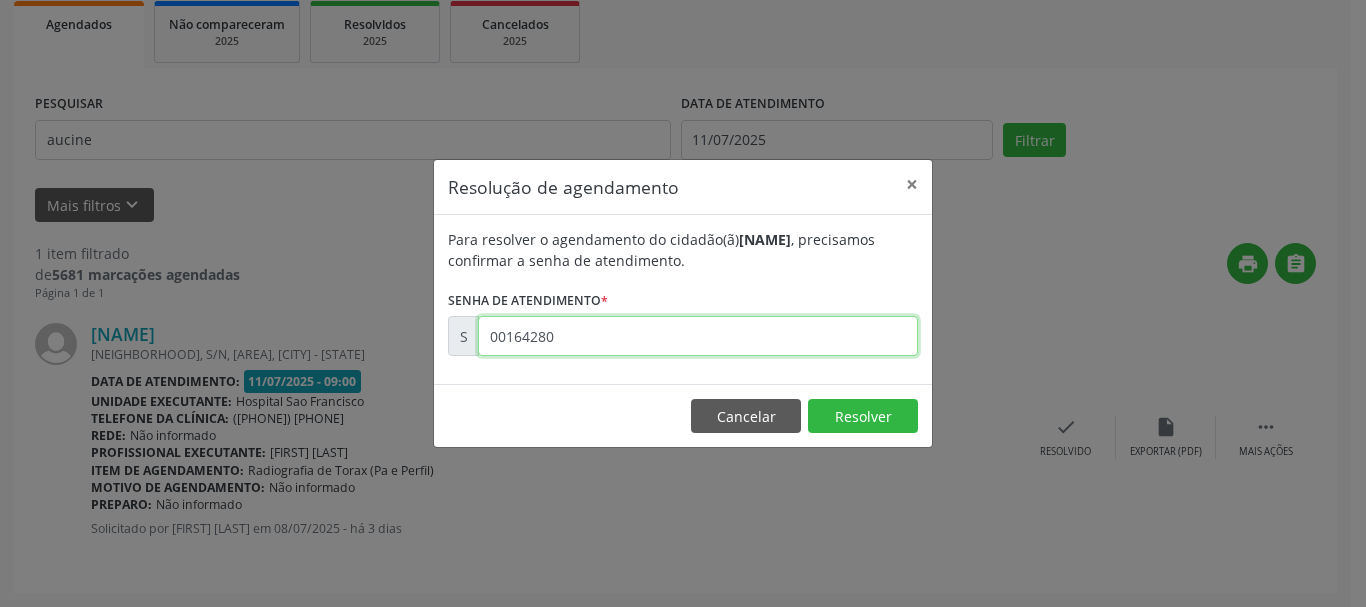 type on "00164280" 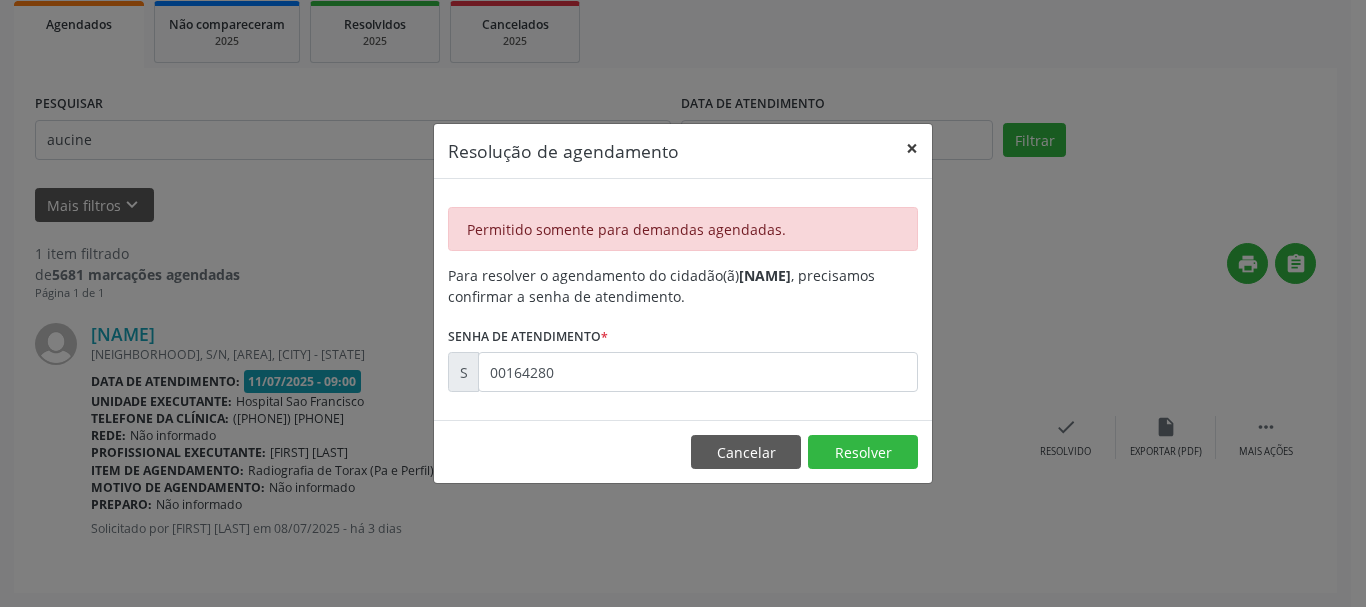 click on "×" at bounding box center [912, 148] 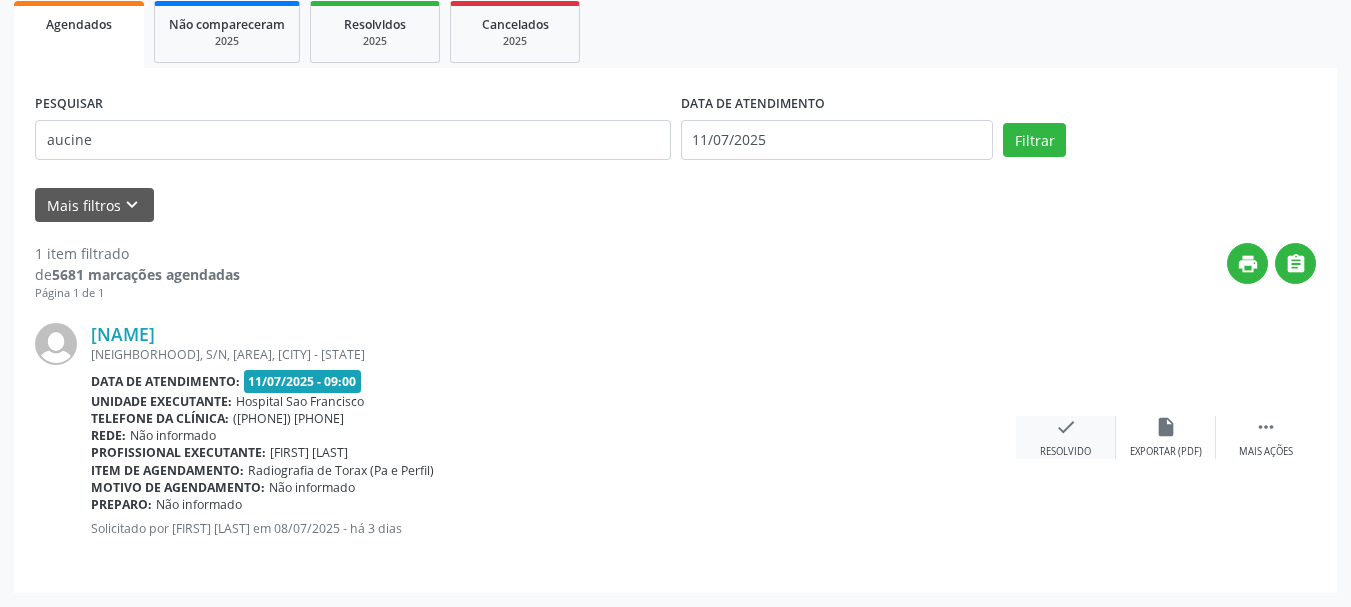 click on "check
Resolvido" at bounding box center (1066, 437) 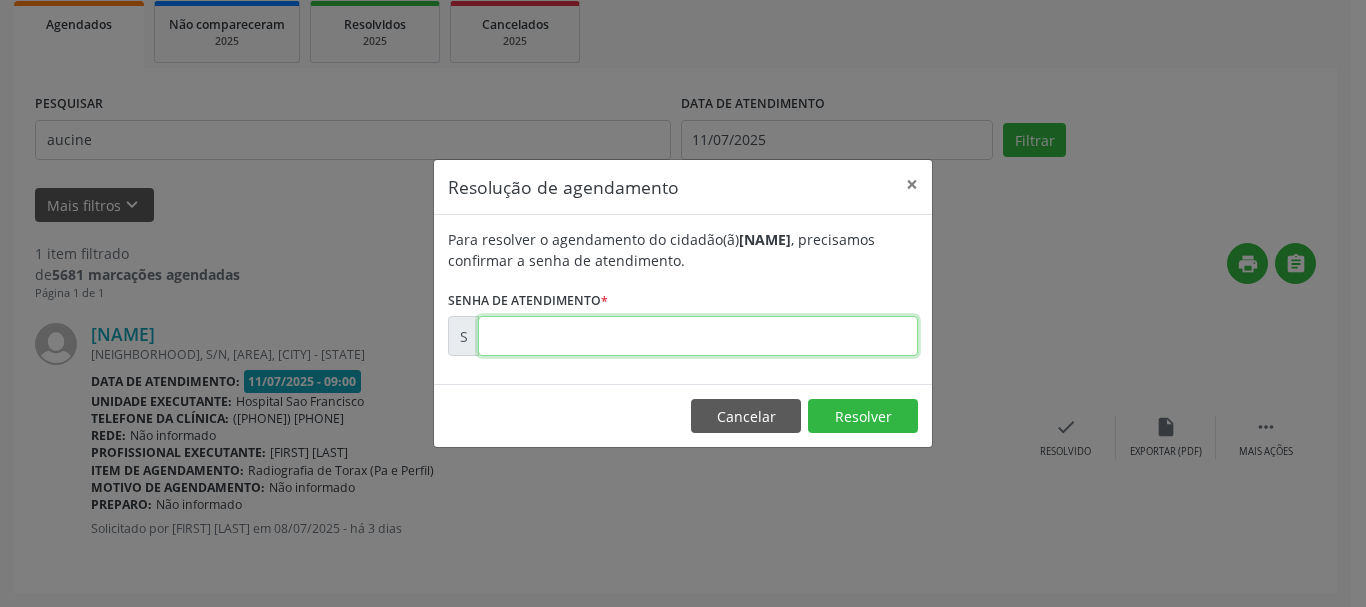 click at bounding box center (698, 336) 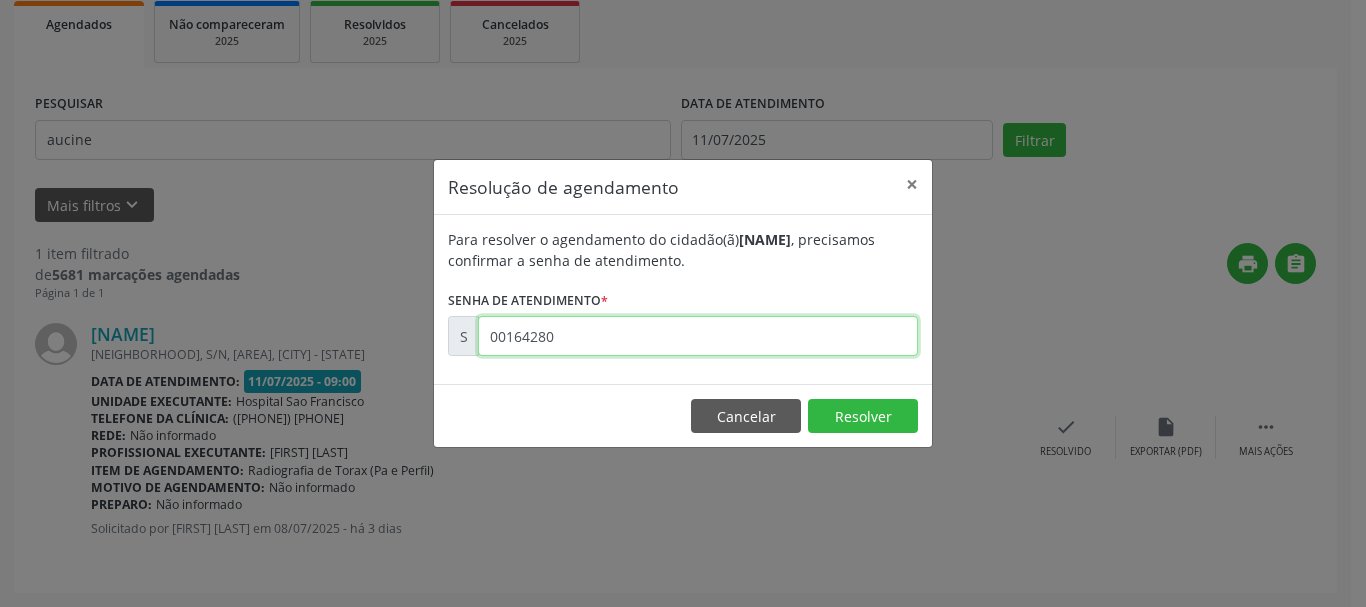 type on "00164280" 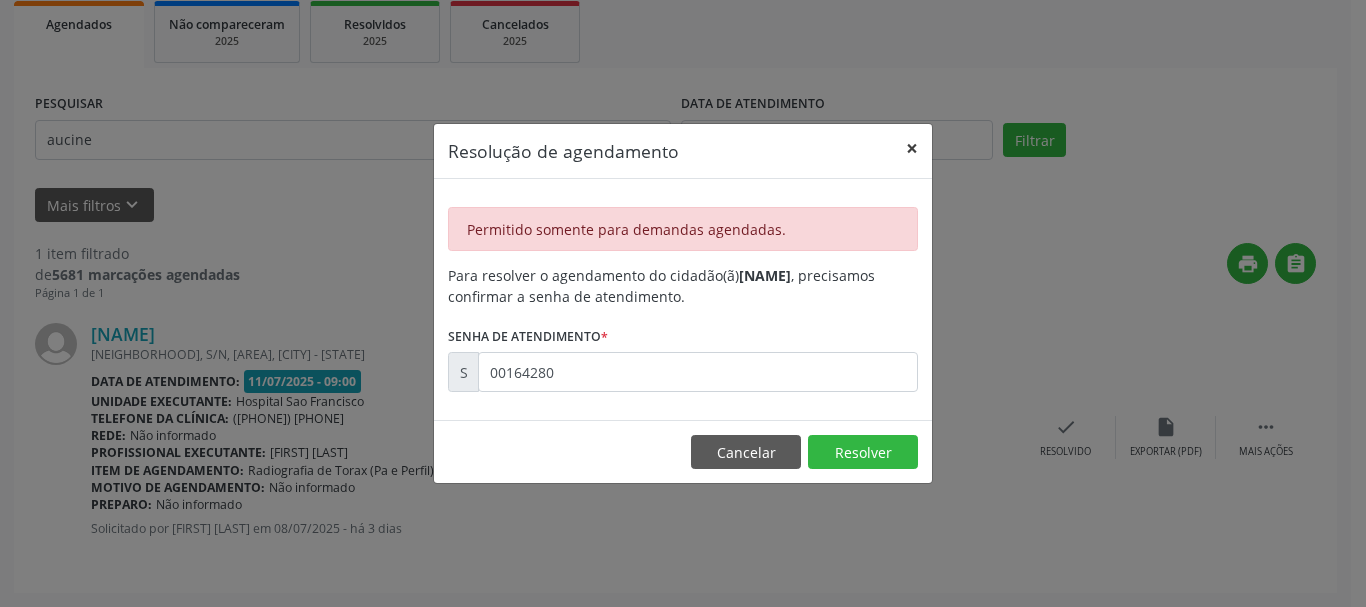 drag, startPoint x: 927, startPoint y: 153, endPoint x: 892, endPoint y: 196, distance: 55.443665 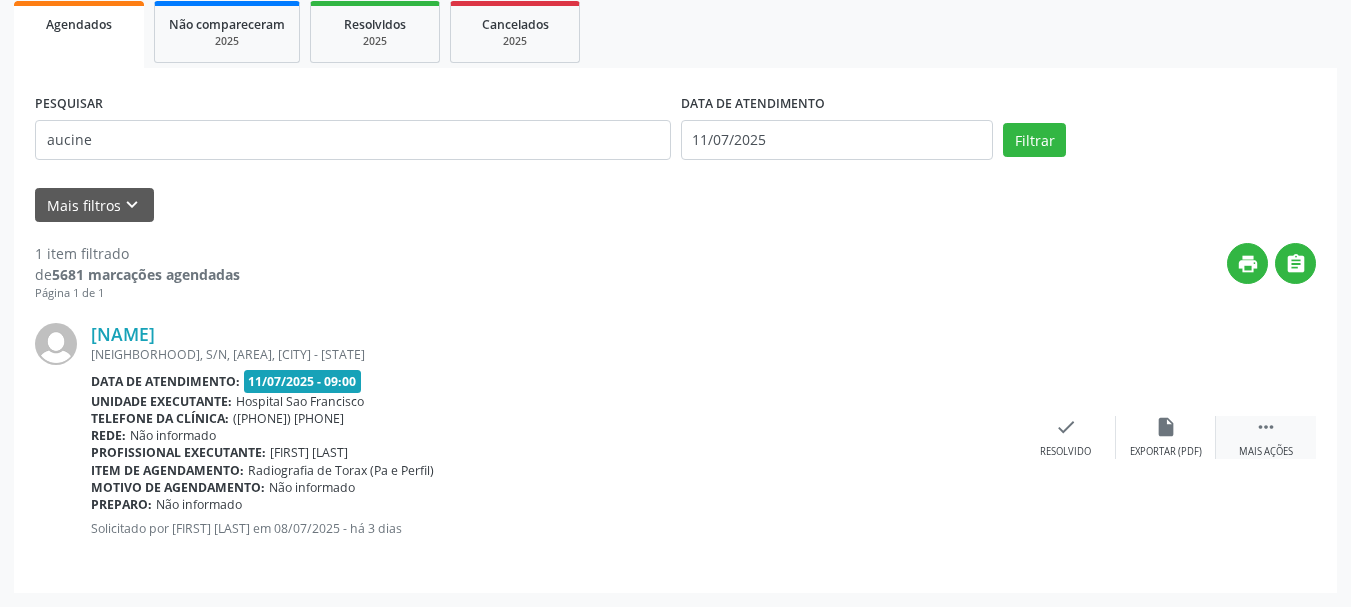 click on "
Mais ações" at bounding box center [1266, 437] 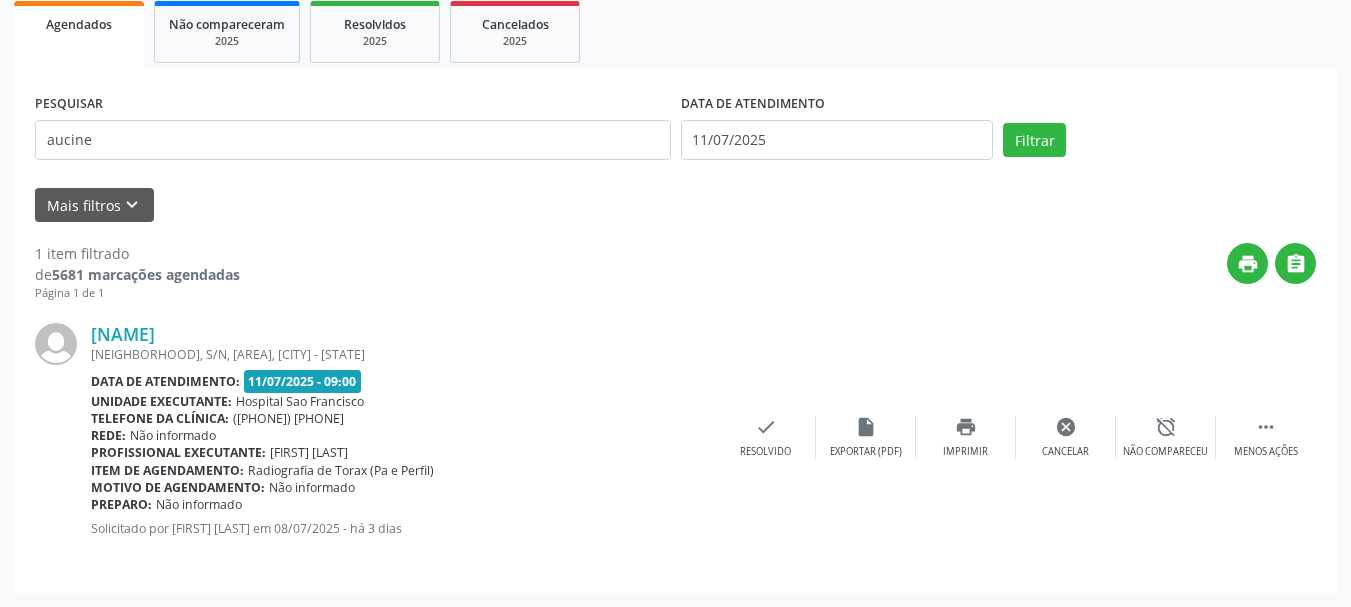 click on "Aucineide Santana de Oliveira
POV TRES BARROS, S/N, zona rural, Campo Formoso - BA
Data de atendimento:
11/07/2025 - 09:00
Unidade executante:
Hospital Sao Francisco
Telefone da clínica:
(74) 36451217
Rede:
Não informado
Profissional executante:
Joel da Rocha Almeida
Item de agendamento:
Radiografia de Torax (Pa e Perfil)
Motivo de agendamento:
Não informado
Preparo:
Não informado
Solicitado por Valeria de Almeida Jatoba em 08/07/2025 - há 3 dias

Menos ações
alarm_off
Não compareceu
cancel
Cancelar
print
Imprimir
insert_drive_file
Exportar (PDF)
check
Resolvido" at bounding box center (675, 437) 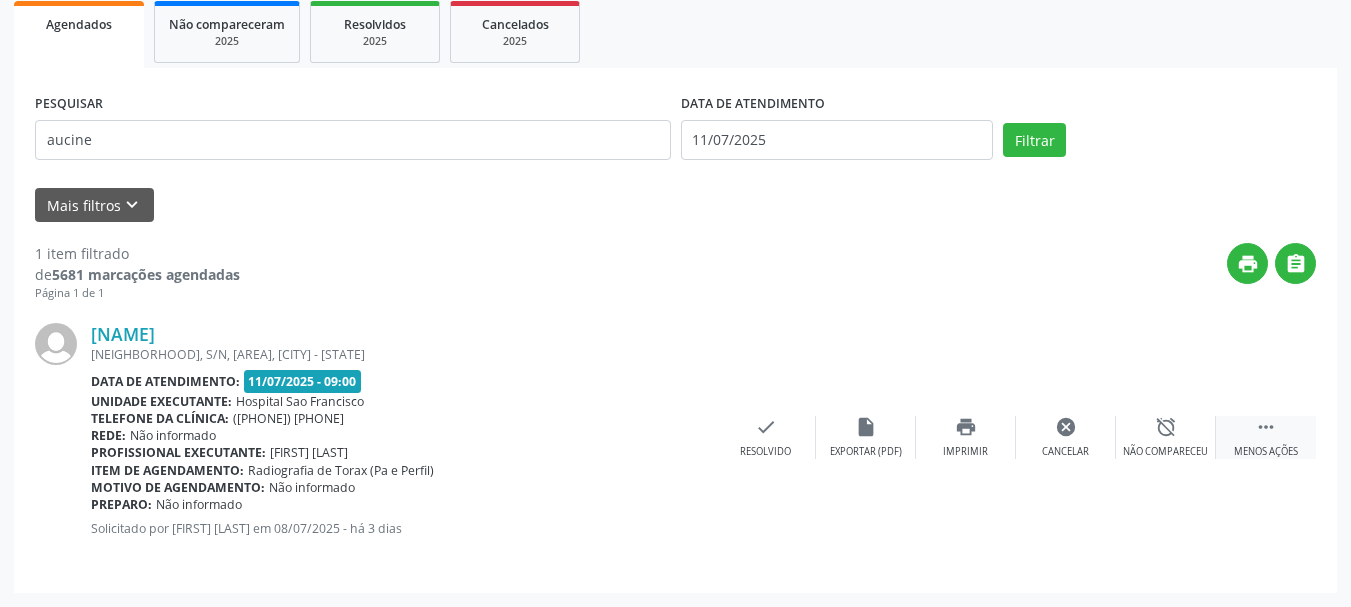 click on "" at bounding box center (1266, 427) 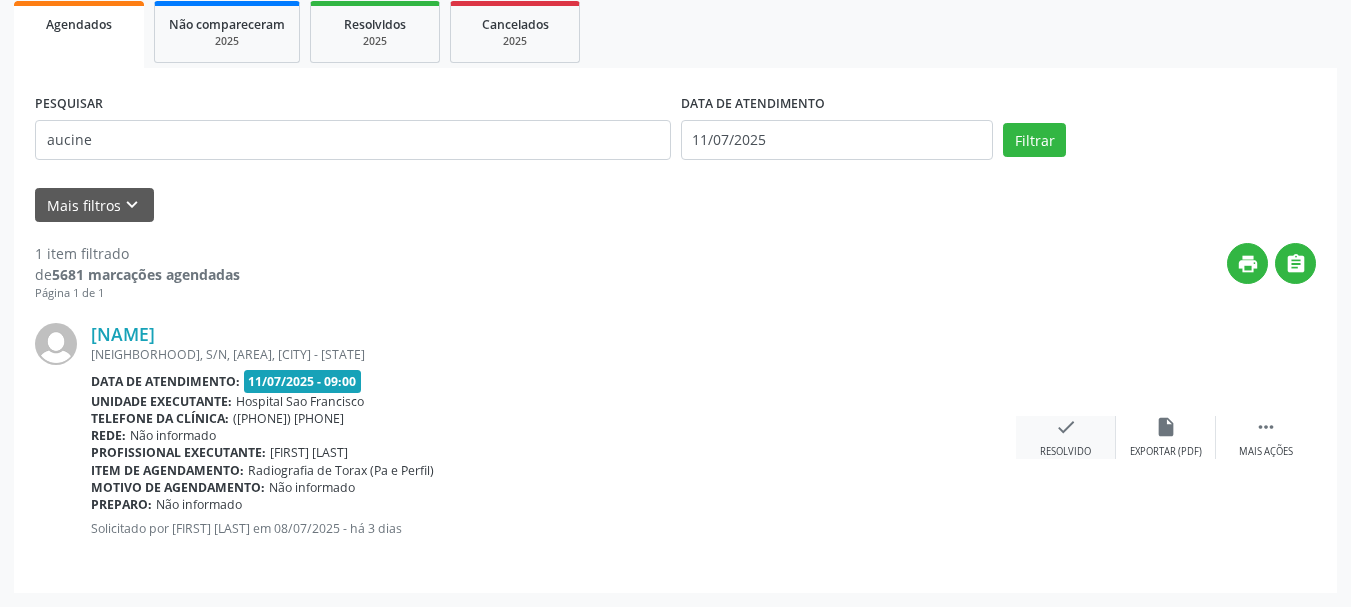 click on "check
Resolvido" at bounding box center (1066, 437) 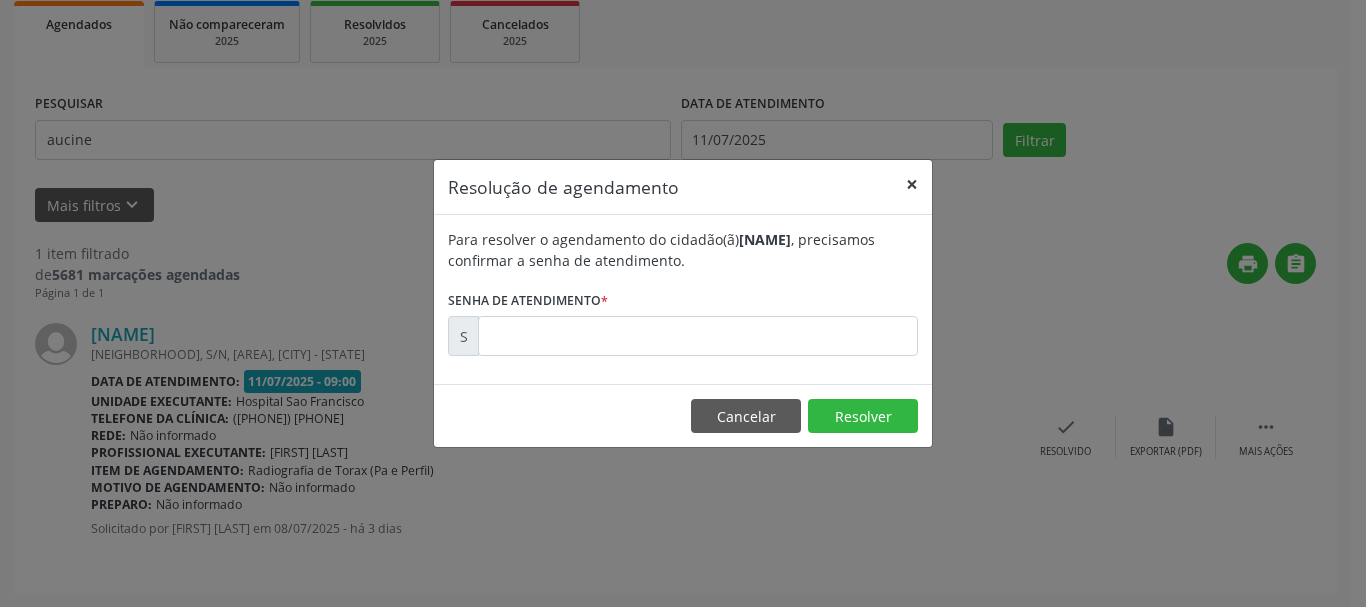 click on "×" at bounding box center (912, 184) 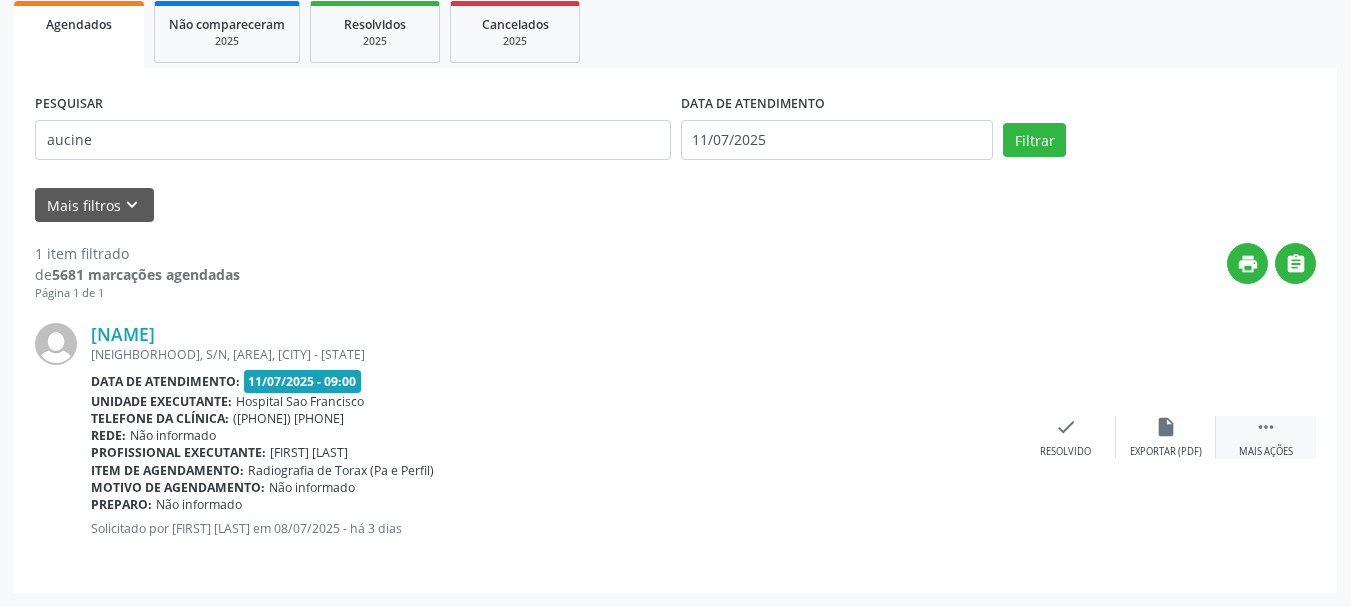 click on "" at bounding box center (1266, 427) 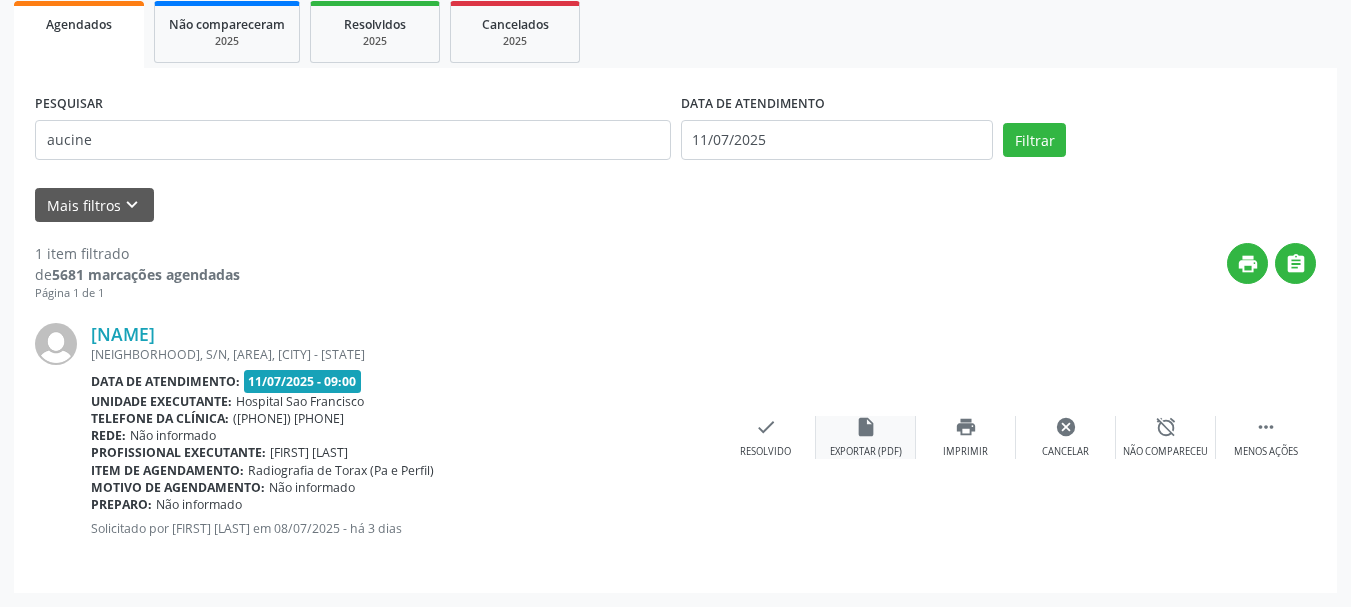 click on "insert_drive_file" at bounding box center (866, 427) 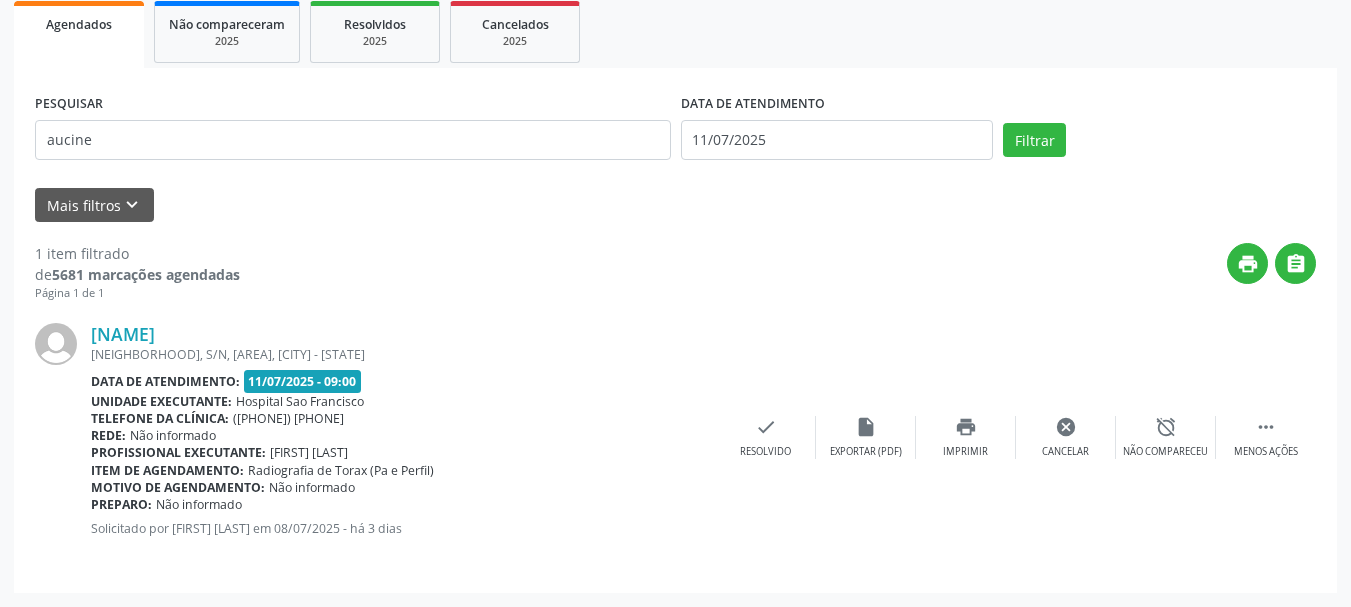 click on "Aucineide Santana de Oliveira
POV TRES BARROS, S/N, zona rural, Campo Formoso - BA
Data de atendimento:
11/07/2025 - 09:00
Unidade executante:
Hospital Sao Francisco
Telefone da clínica:
(74) 36451217
Rede:
Não informado
Profissional executante:
Joel da Rocha Almeida
Item de agendamento:
Radiografia de Torax (Pa e Perfil)
Motivo de agendamento:
Não informado
Preparo:
Não informado
Solicitado por Valeria de Almeida Jatoba em 08/07/2025 - há 3 dias

Menos ações
alarm_off
Não compareceu
cancel
Cancelar
print
Imprimir
insert_drive_file
Exportar (PDF)
check
Resolvido" at bounding box center [675, 437] 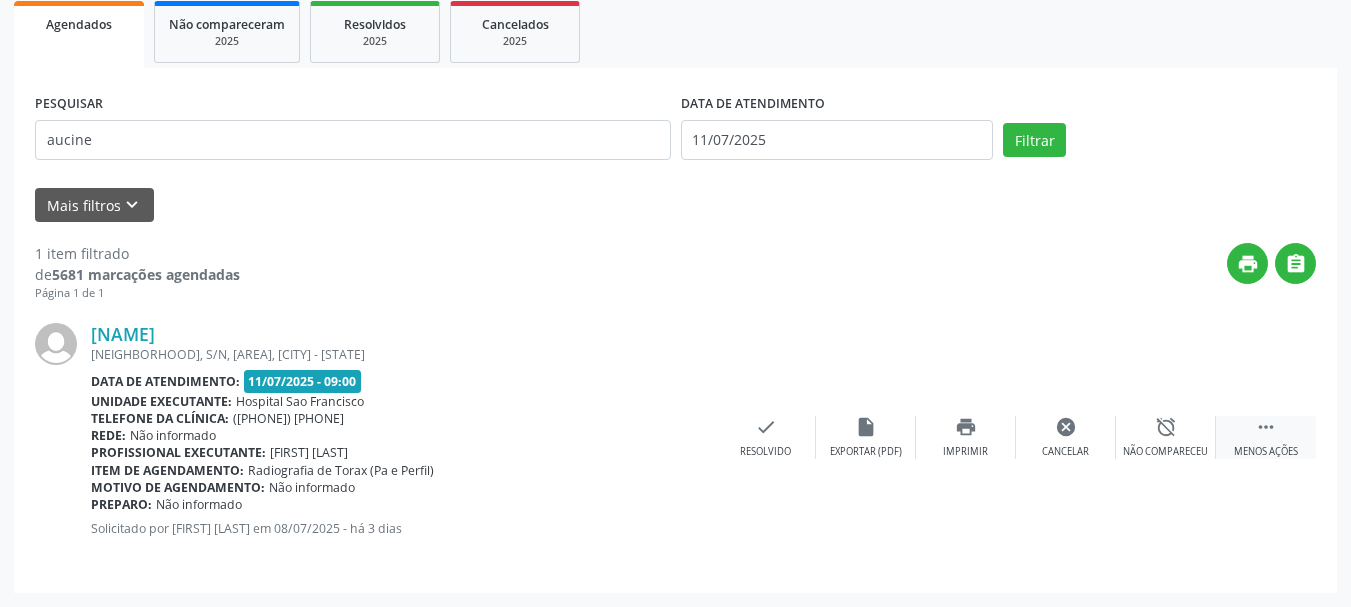 click on "" at bounding box center (1266, 427) 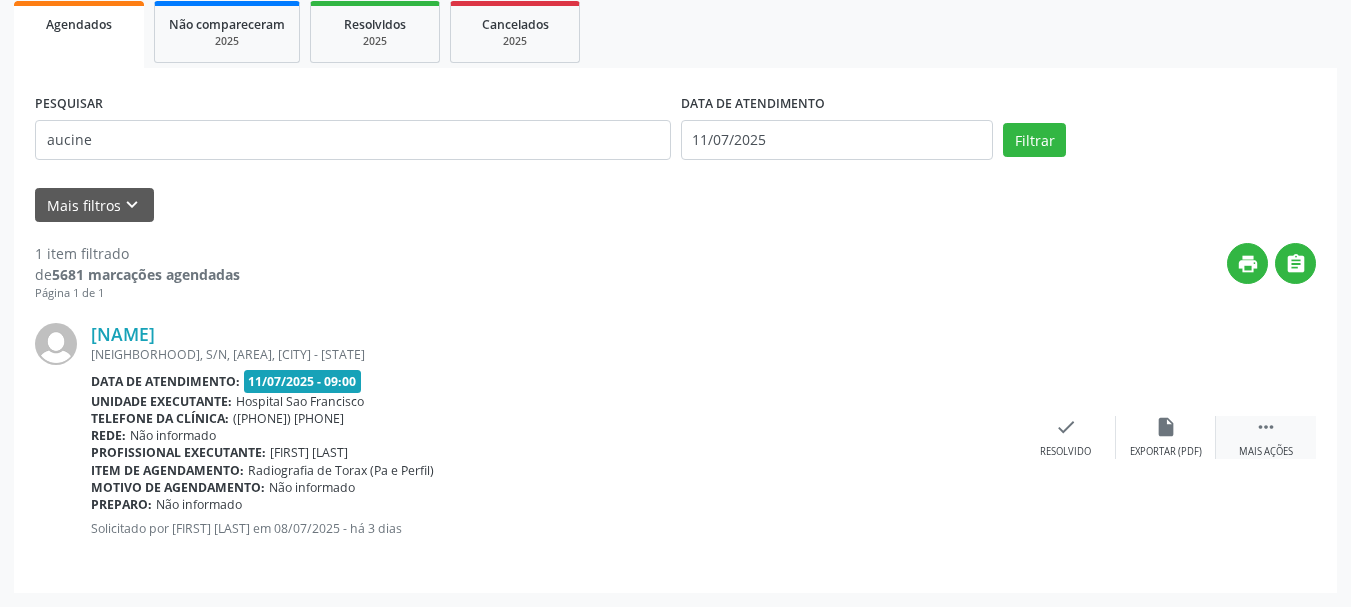 click on "" at bounding box center [1266, 427] 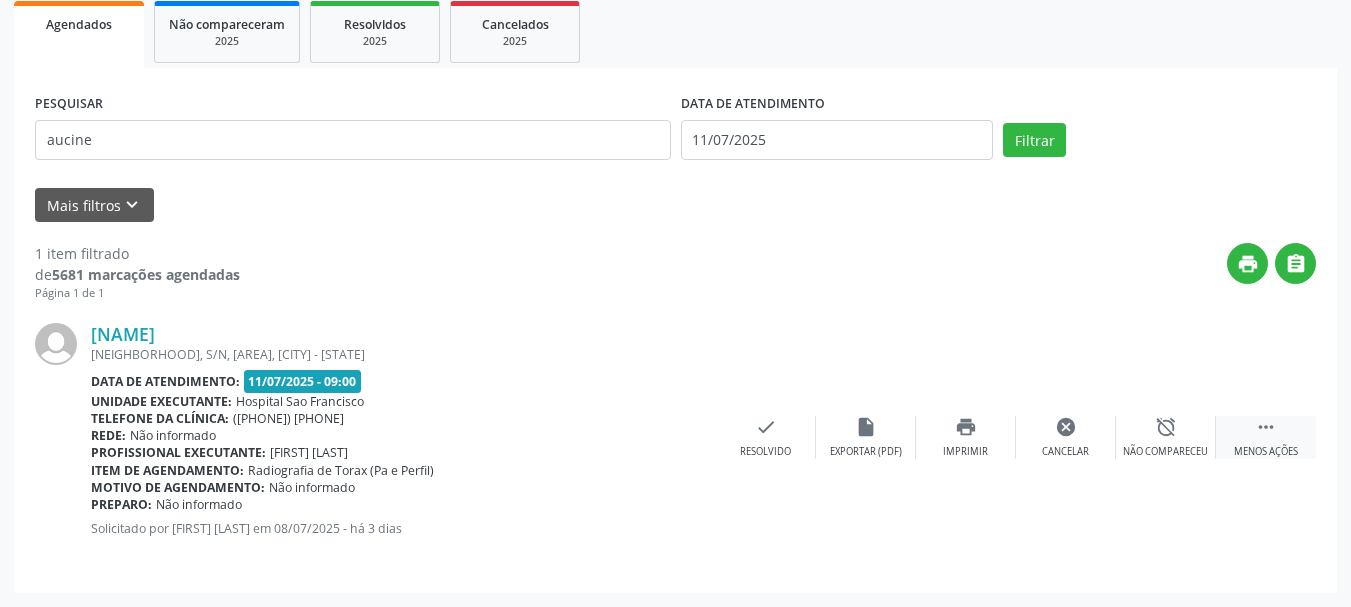 click on "" at bounding box center [1266, 427] 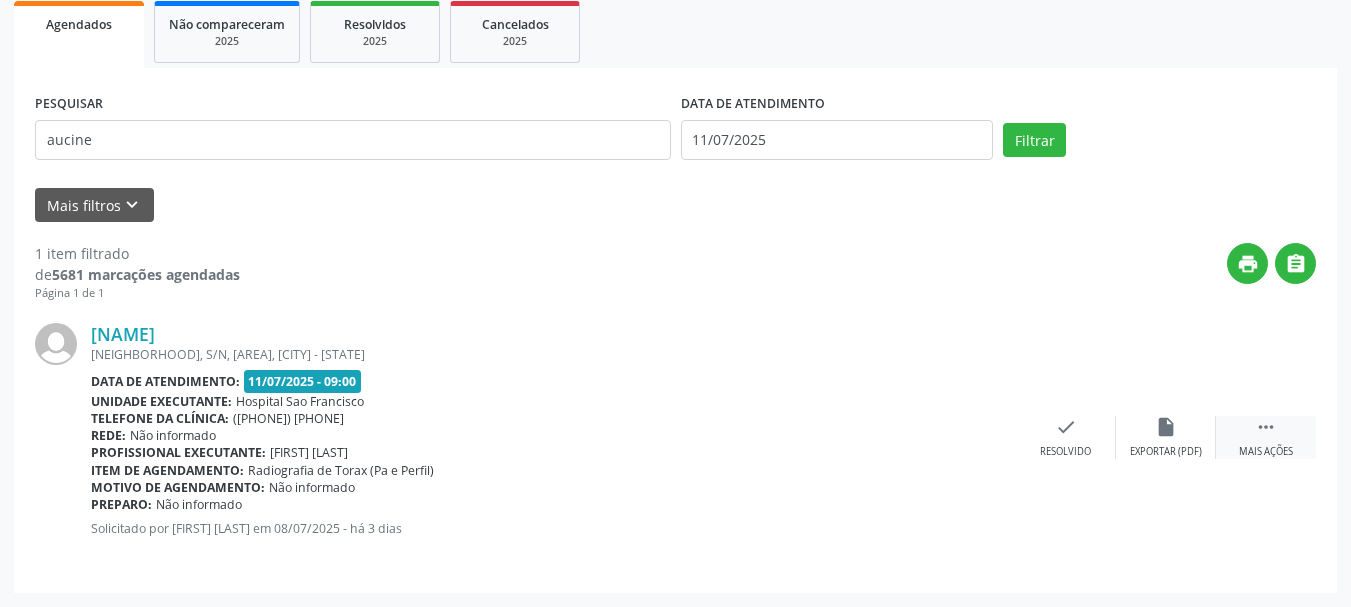 click on "" at bounding box center [1266, 427] 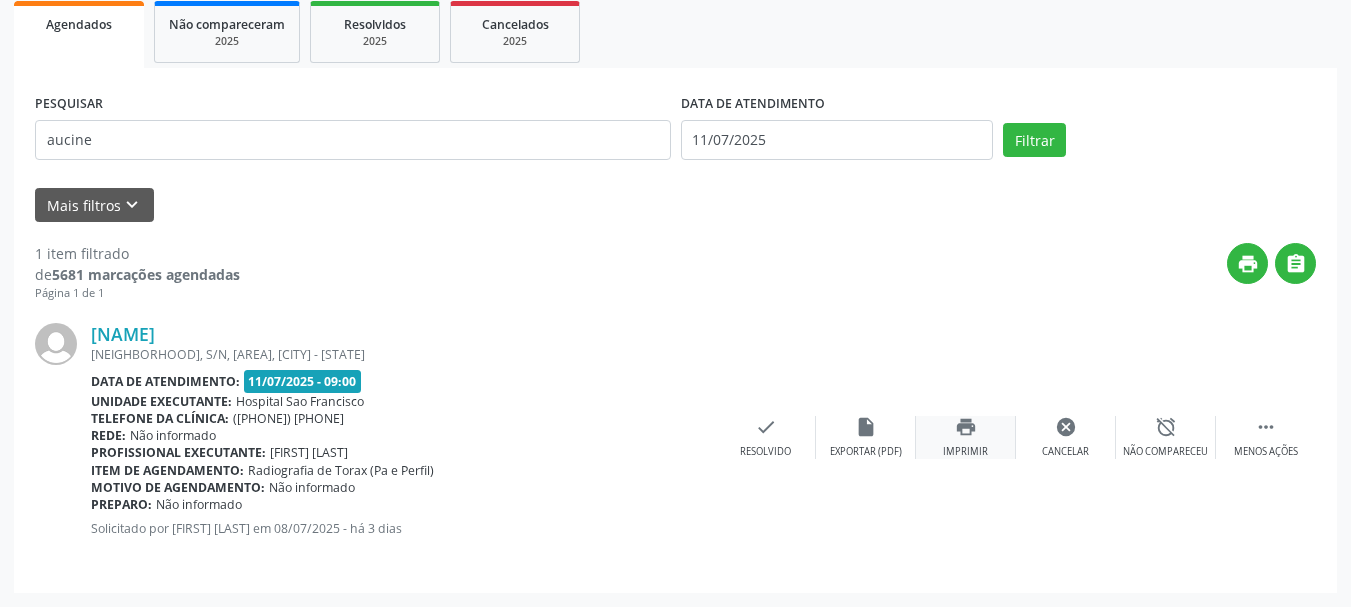 click on "print" at bounding box center (966, 427) 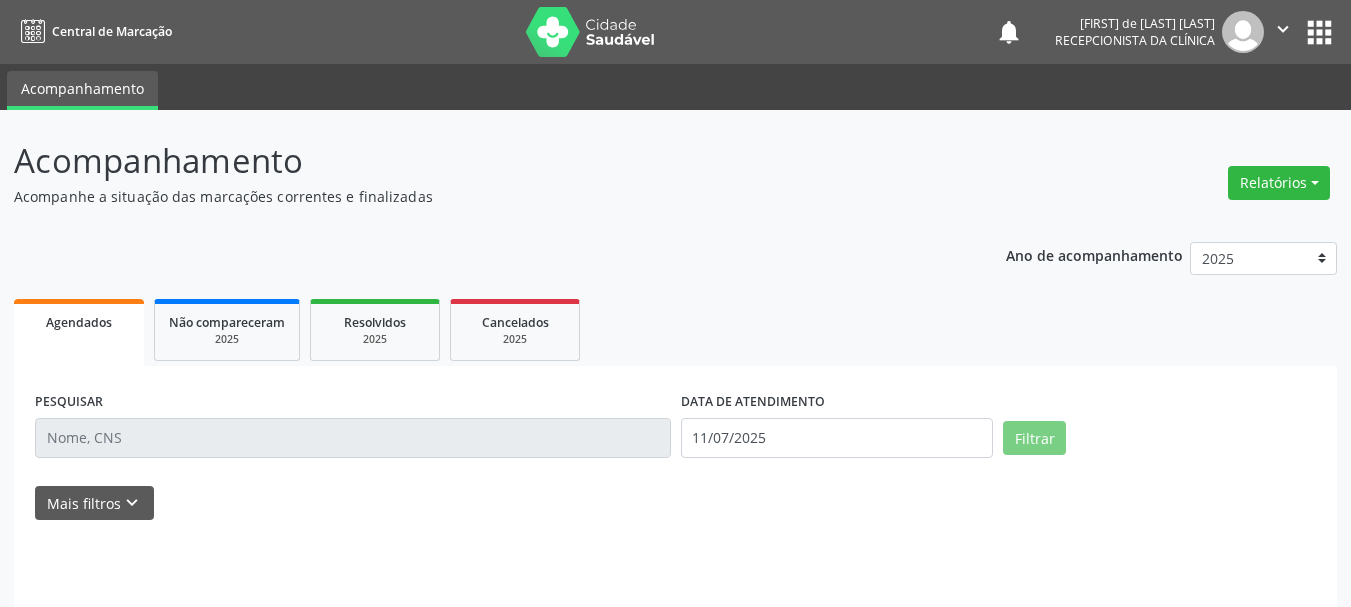 scroll, scrollTop: 0, scrollLeft: 0, axis: both 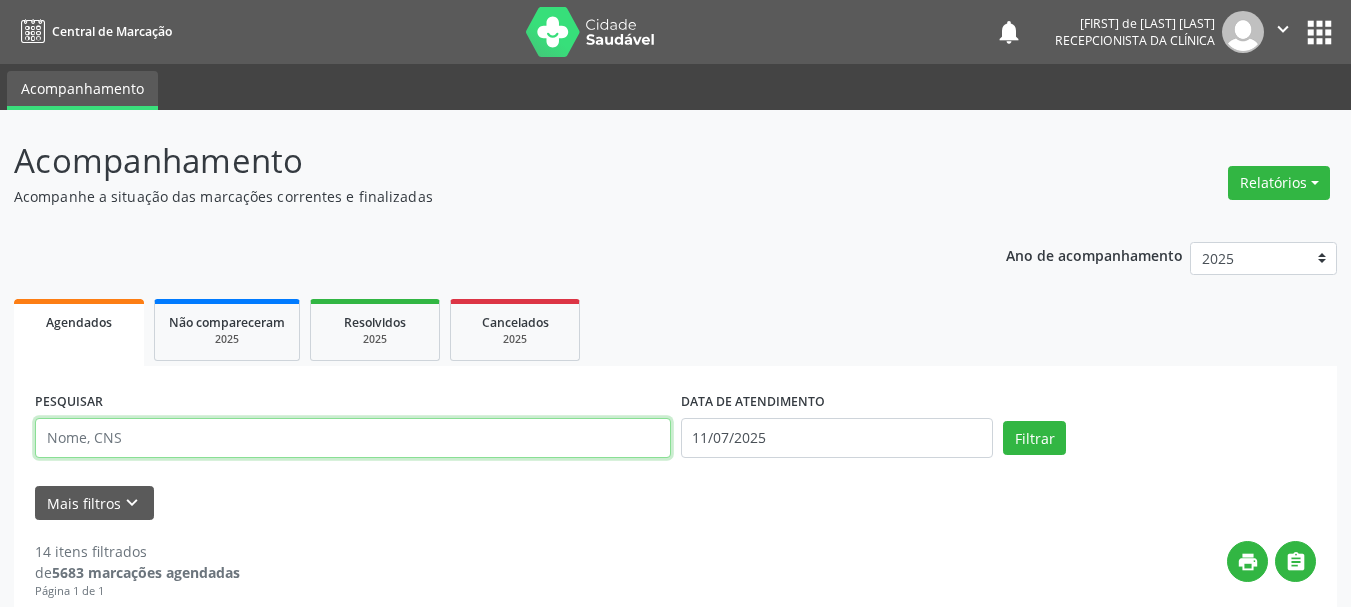 click at bounding box center [353, 438] 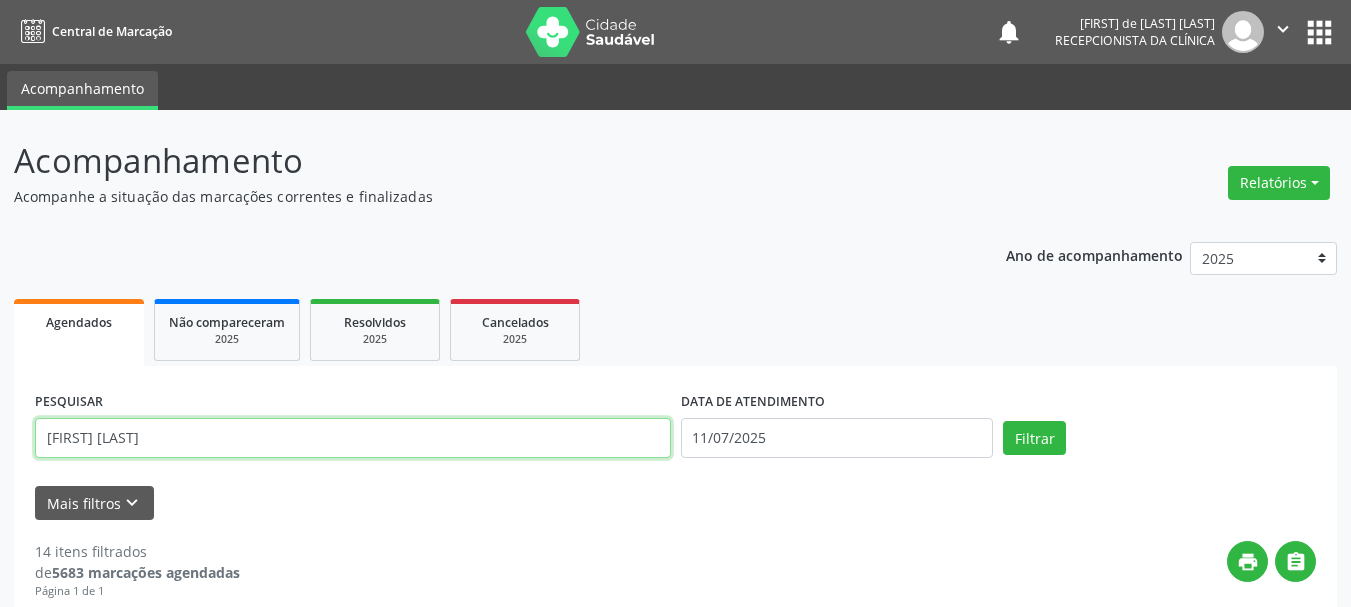 type on "[FIRST] [LAST]" 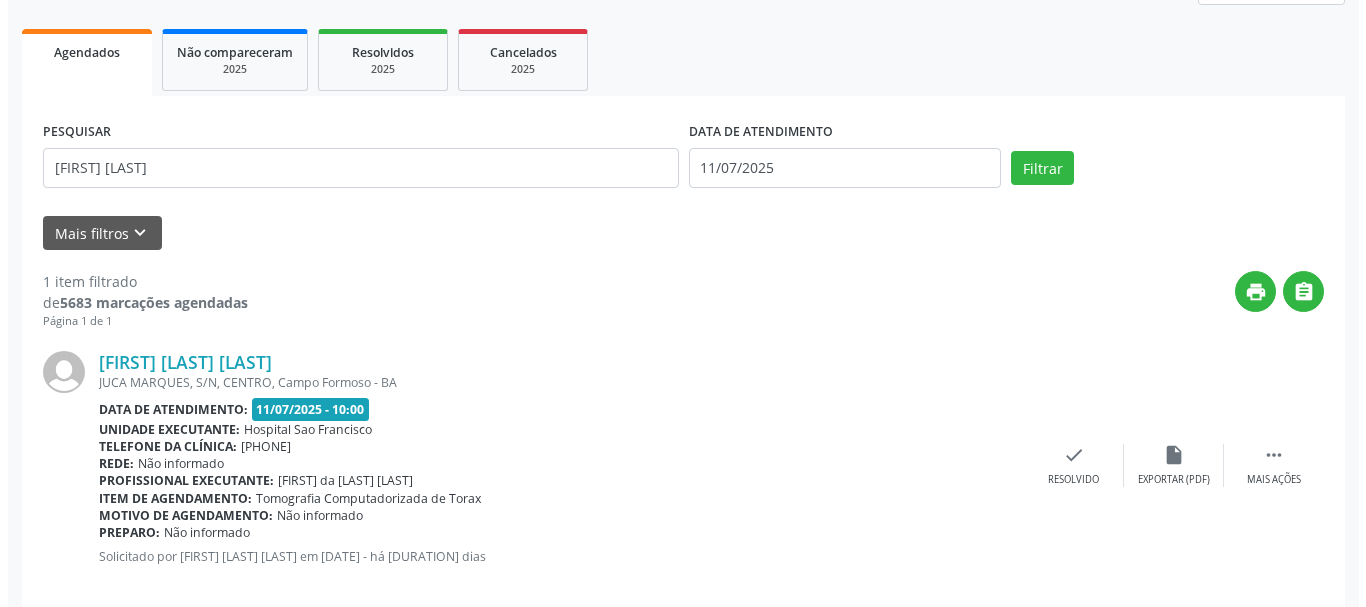scroll, scrollTop: 298, scrollLeft: 0, axis: vertical 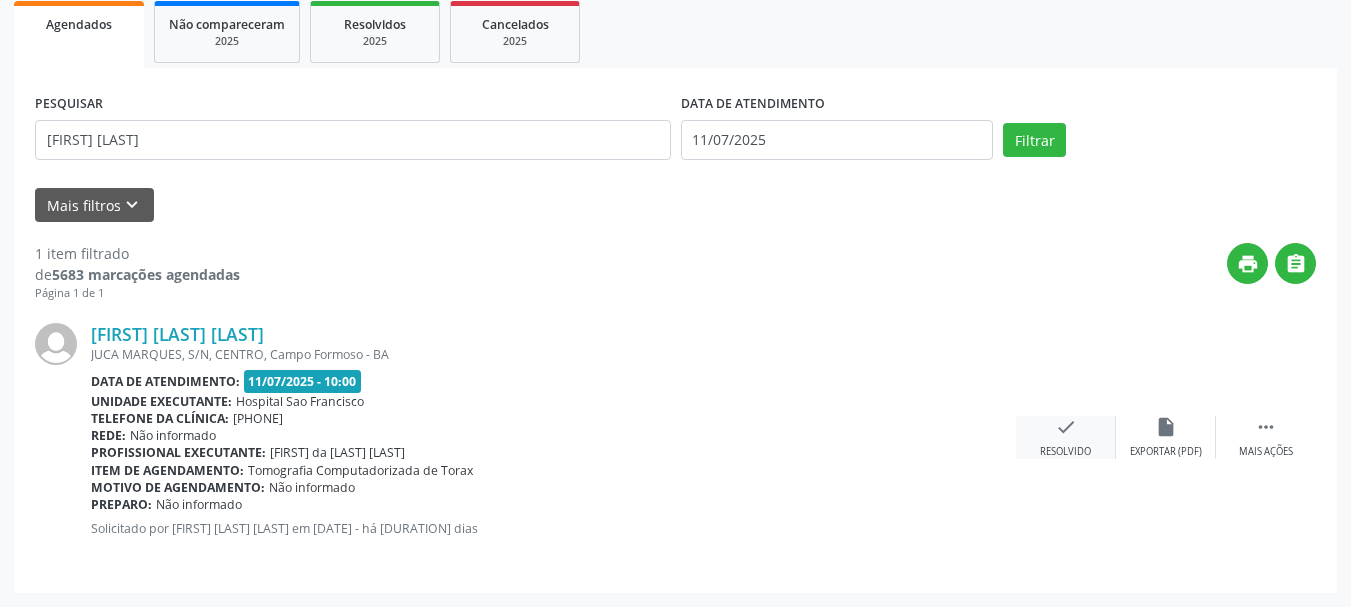 click on "check
Resolvido" at bounding box center [1066, 437] 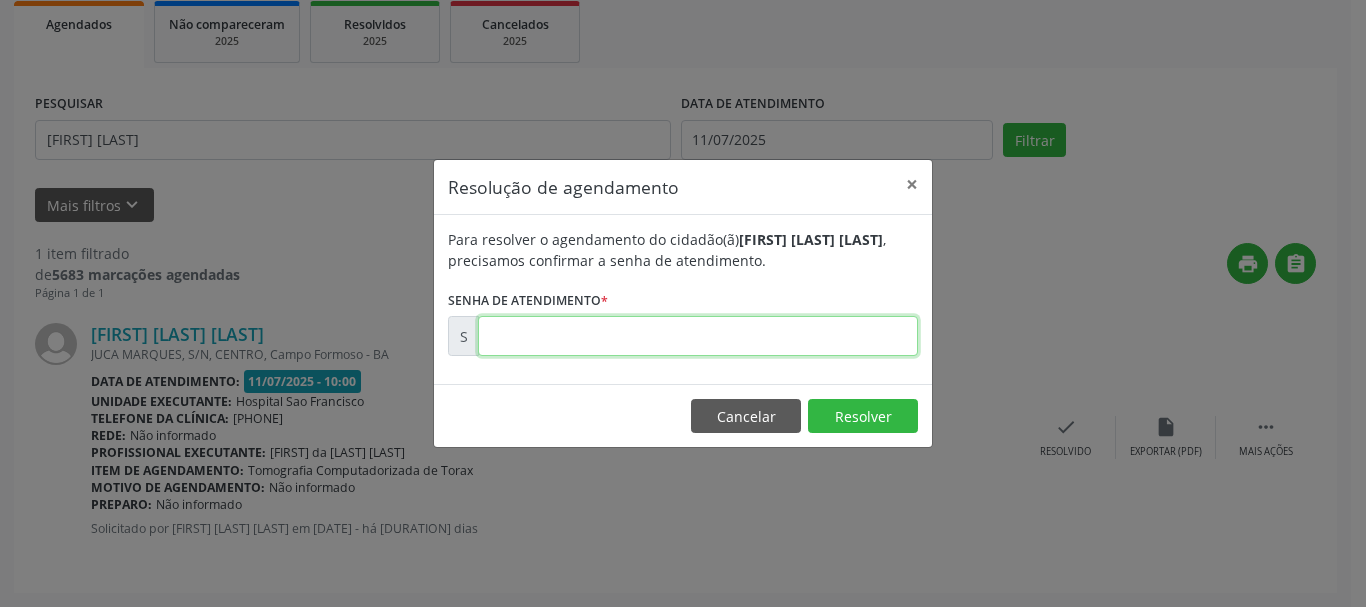 click at bounding box center (698, 336) 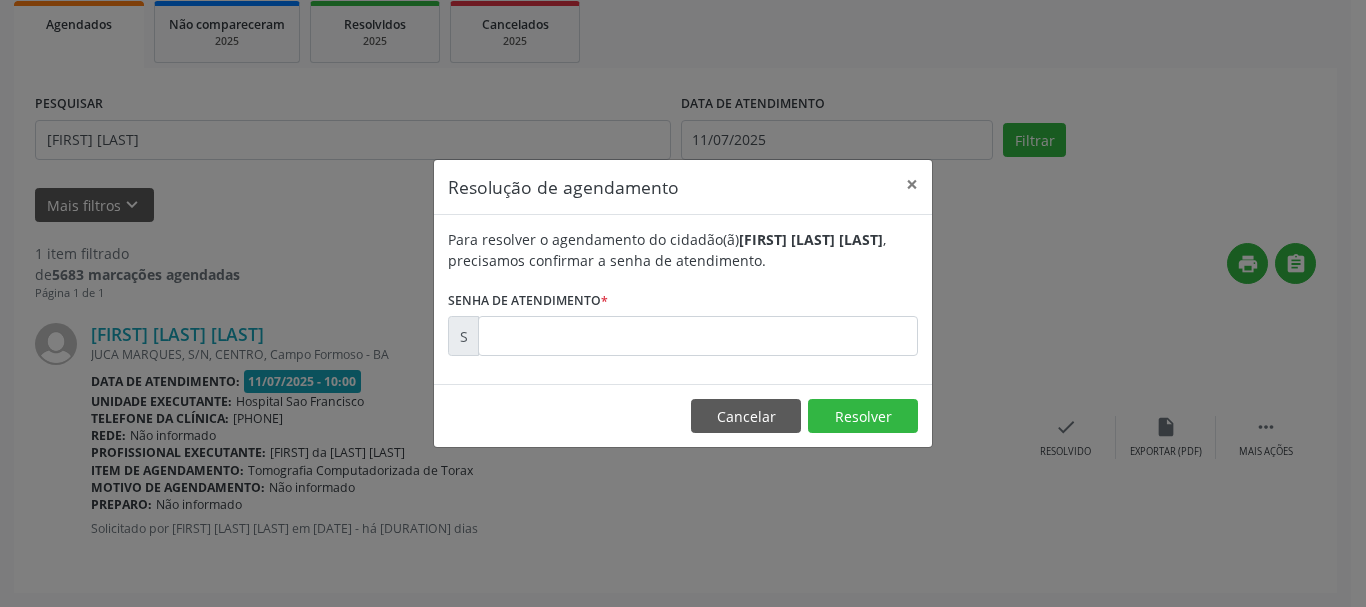 drag, startPoint x: 739, startPoint y: 480, endPoint x: 545, endPoint y: 314, distance: 255.32724 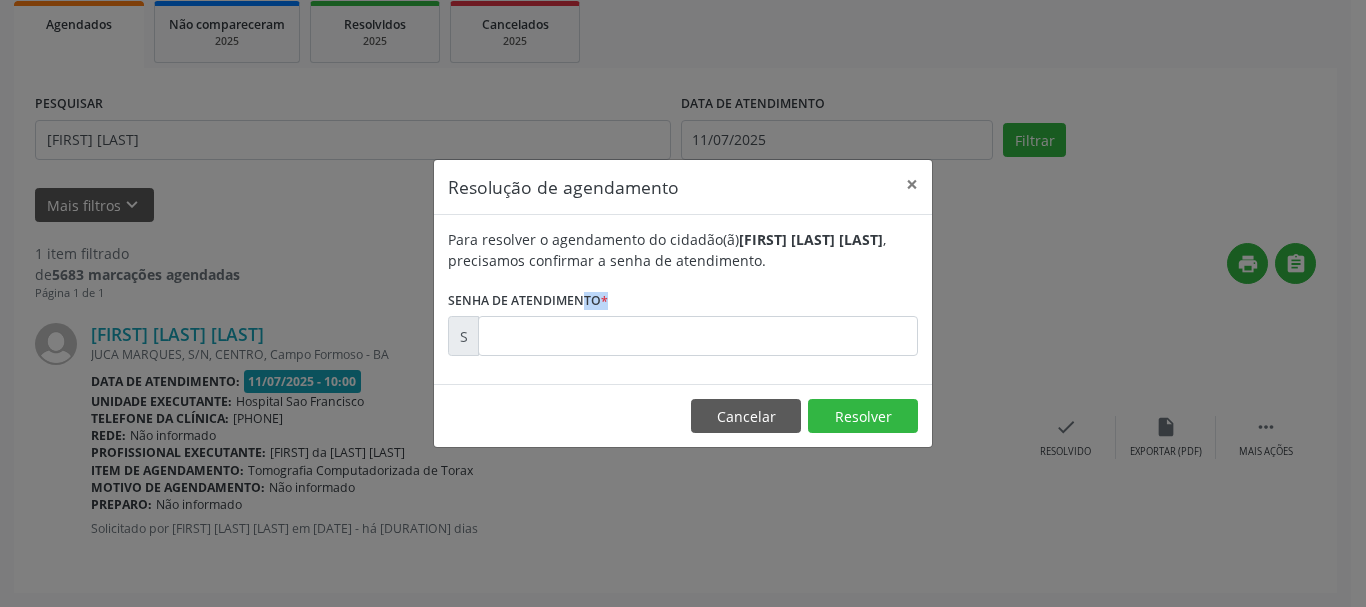 click on "Para resolver o agendamento do cidadão(ã)  [FIRST] [LAST] [LAST] ,
precisamos confirmar a senha de atendimento.
Senha de atendimento
*
S" at bounding box center (683, 292) 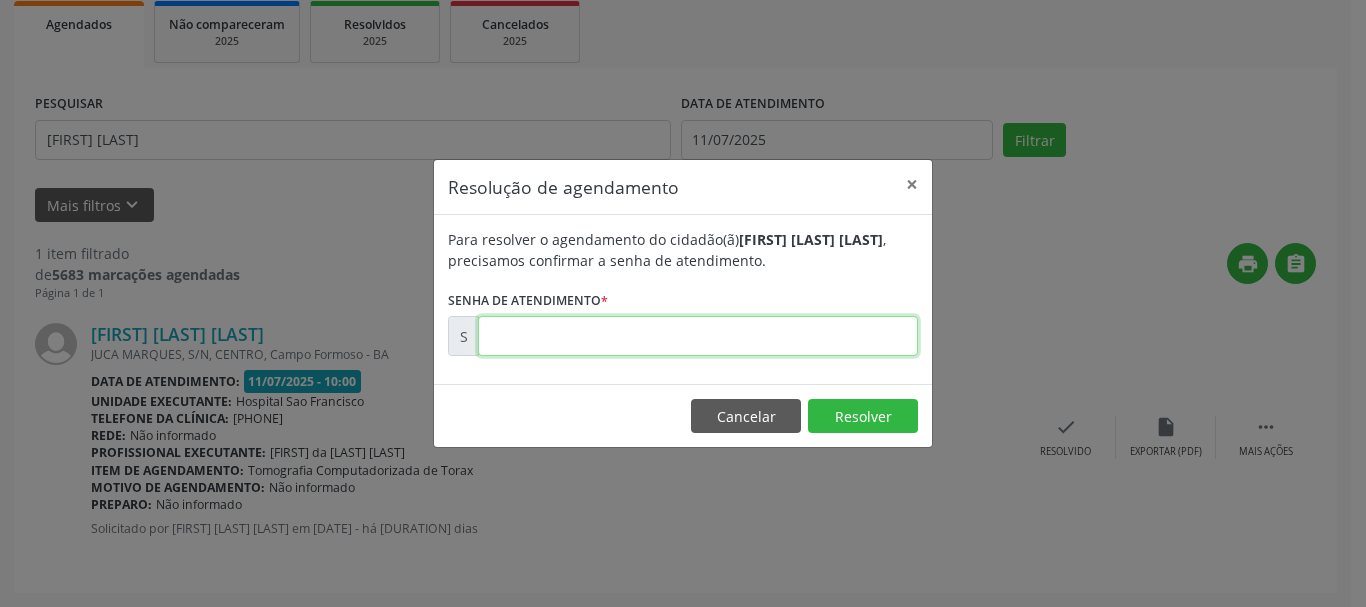 click at bounding box center [698, 336] 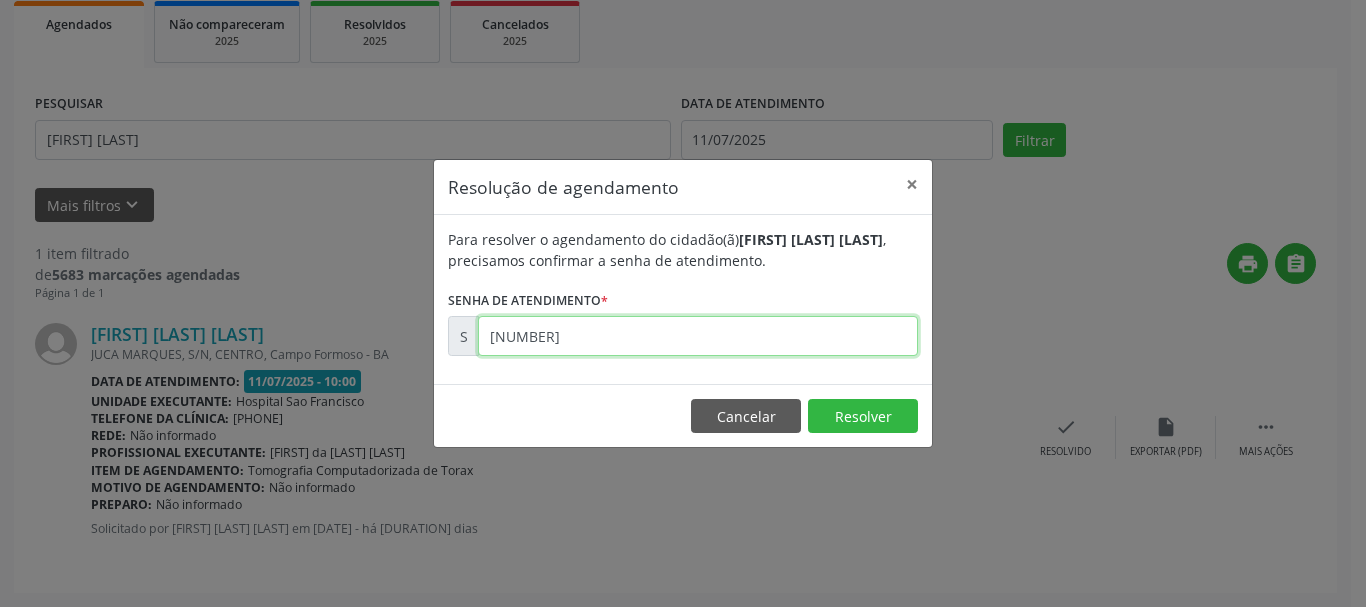 type on "[NUMBER]" 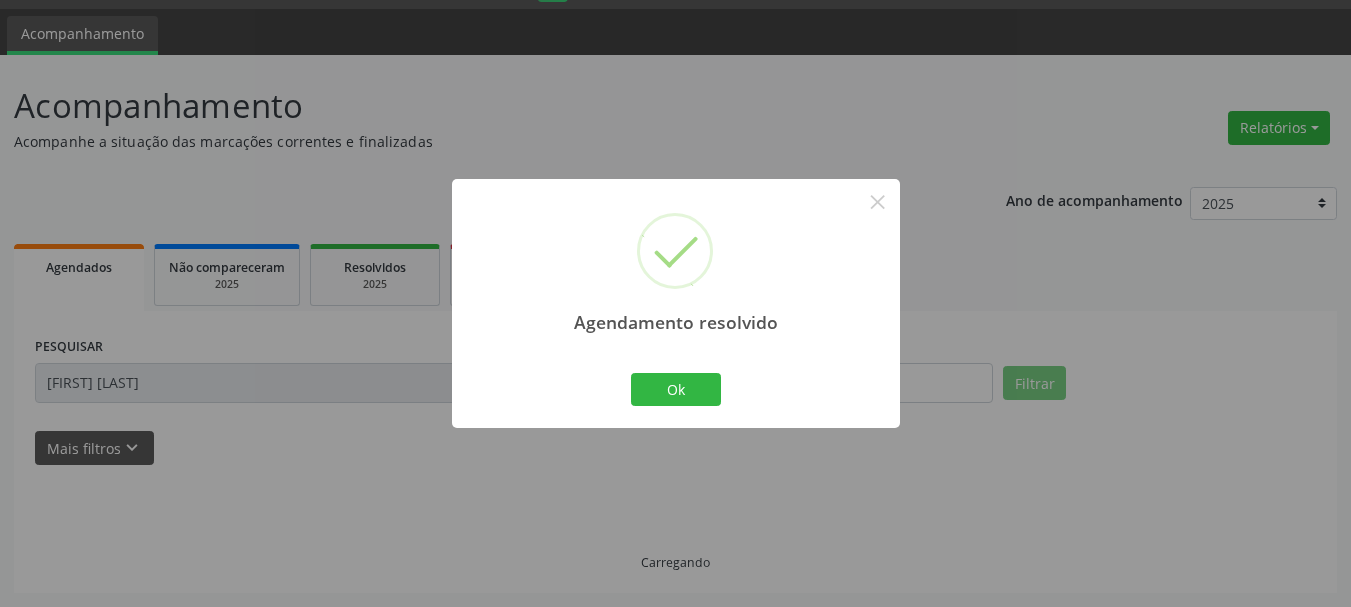 scroll, scrollTop: 11, scrollLeft: 0, axis: vertical 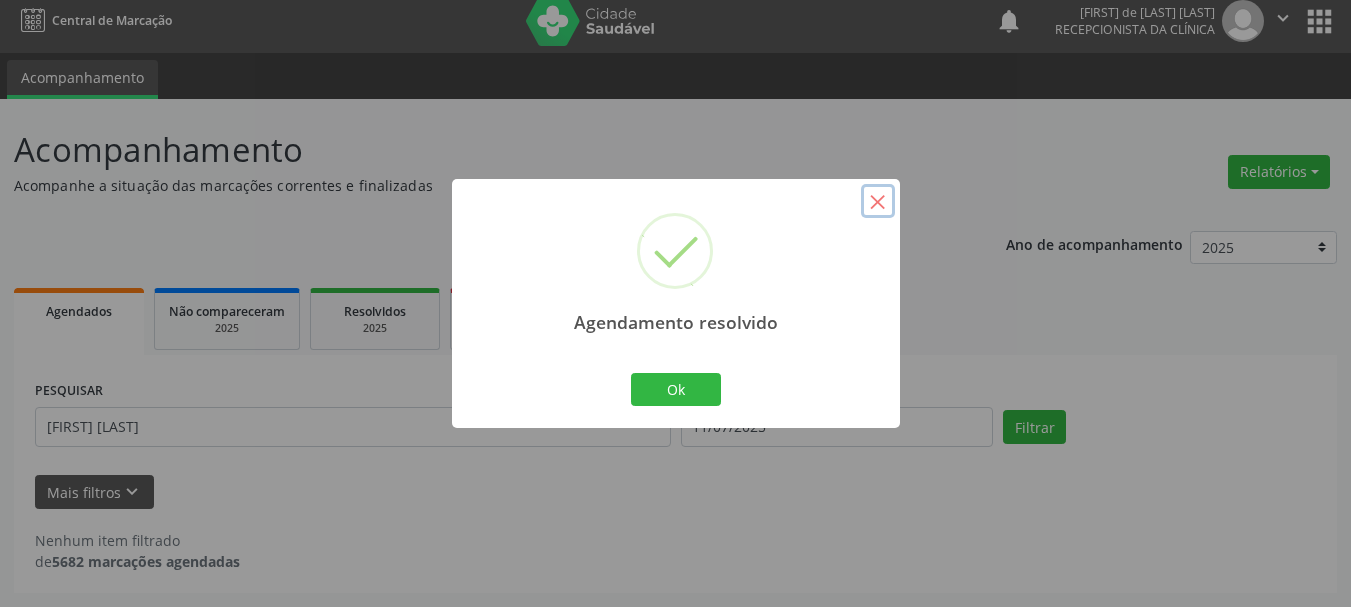 click on "×" at bounding box center (878, 201) 